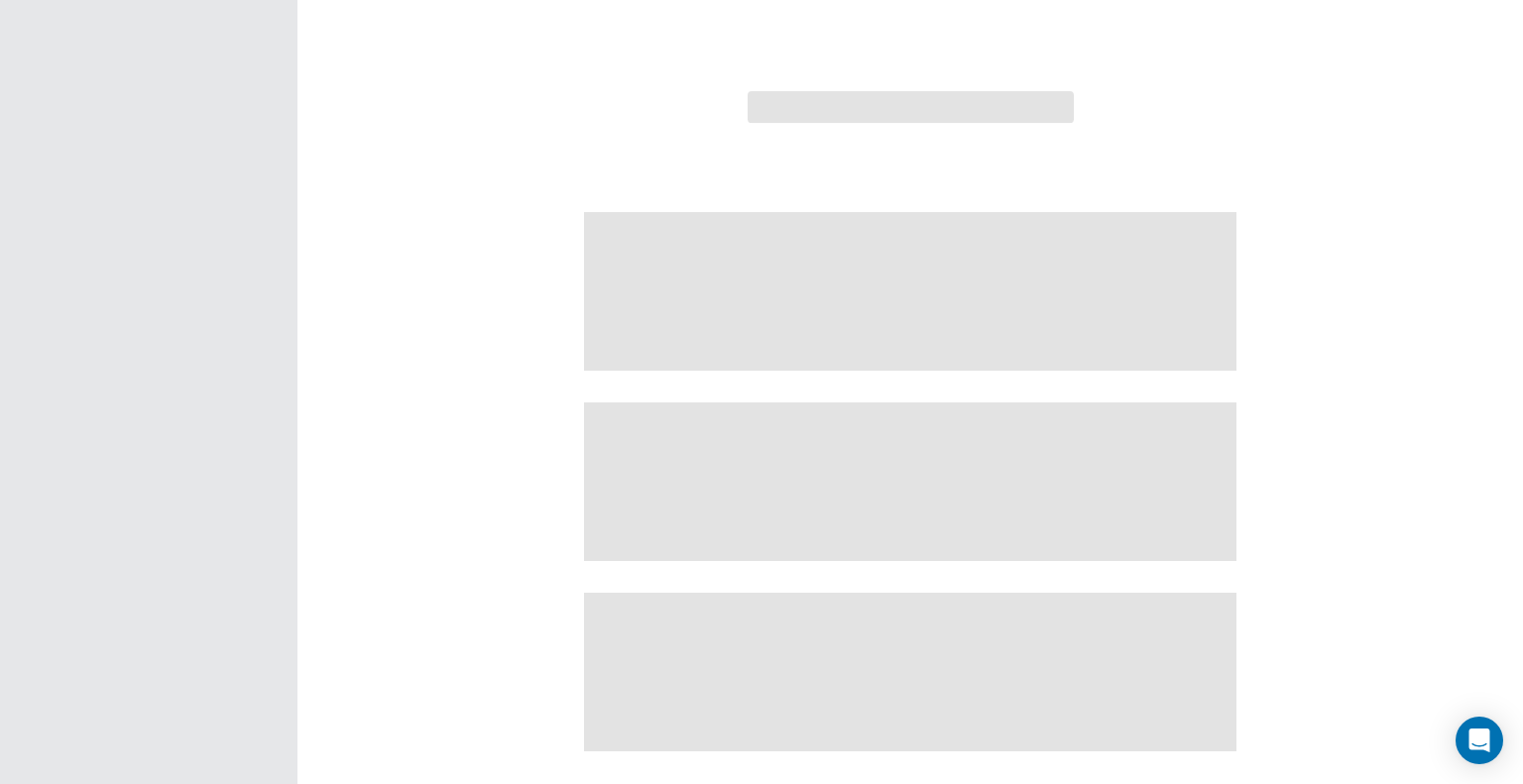 scroll, scrollTop: 0, scrollLeft: 0, axis: both 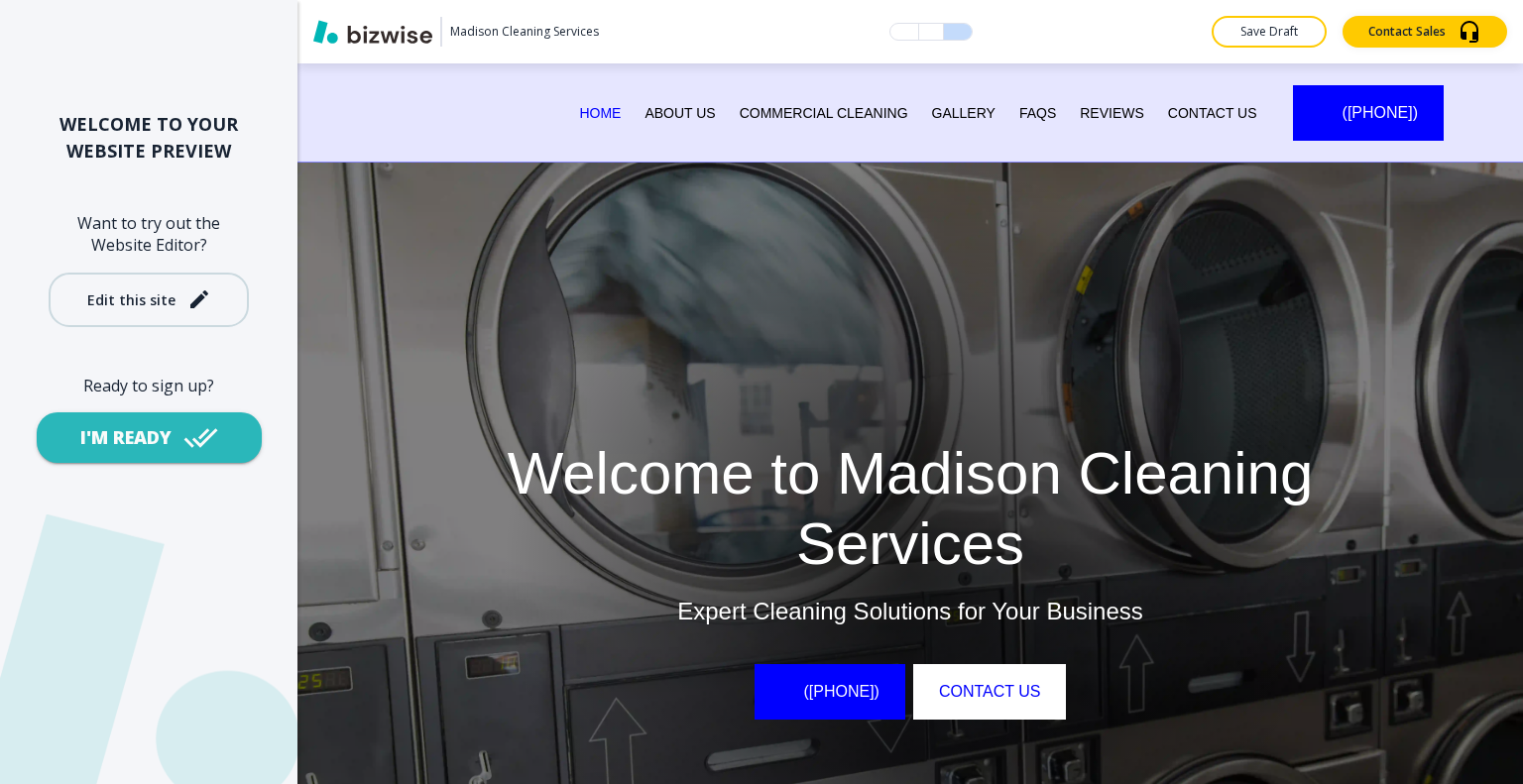 click on "Edit this site" at bounding box center (149, 299) 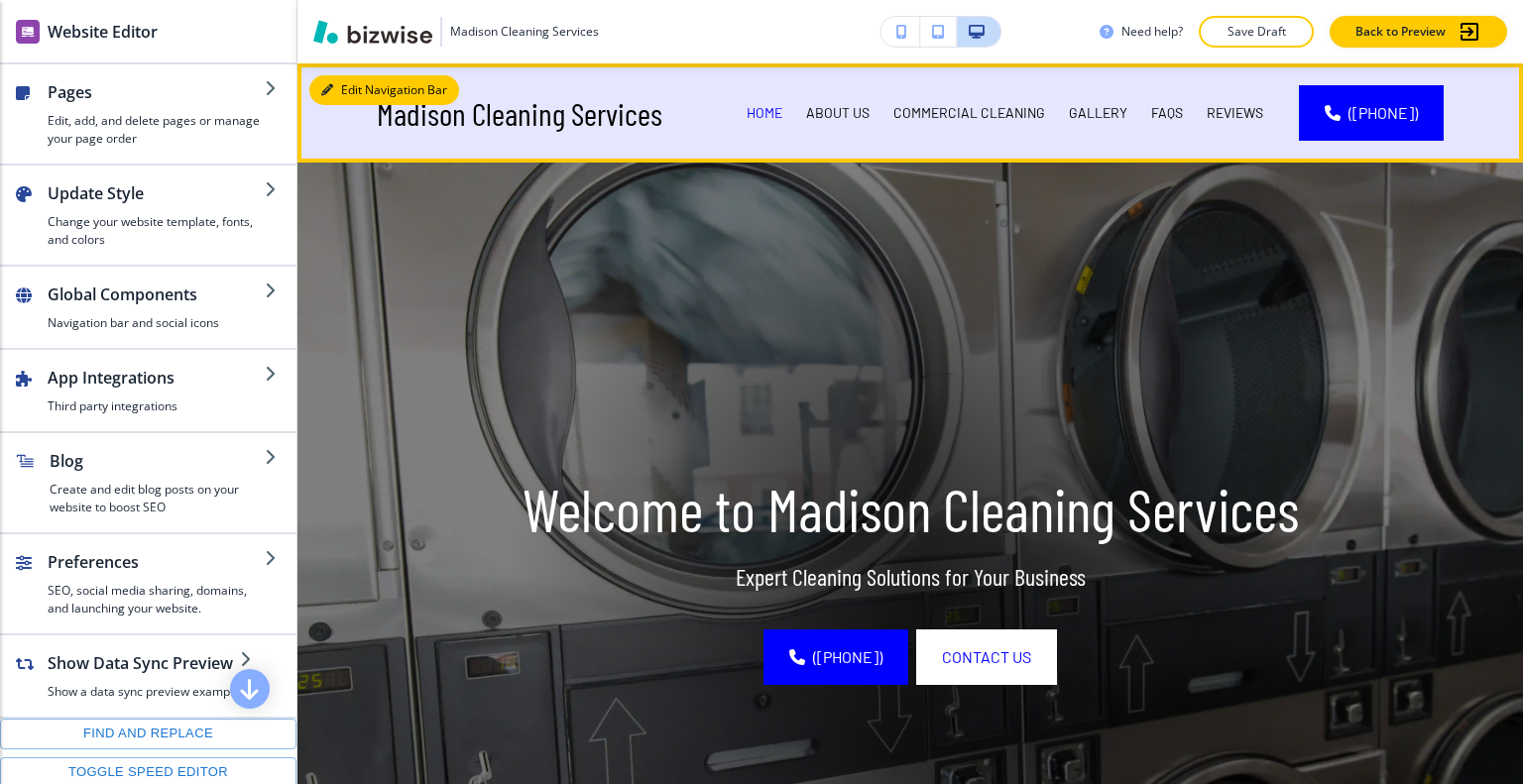 click on "Edit Navigation Bar" at bounding box center [384, 90] 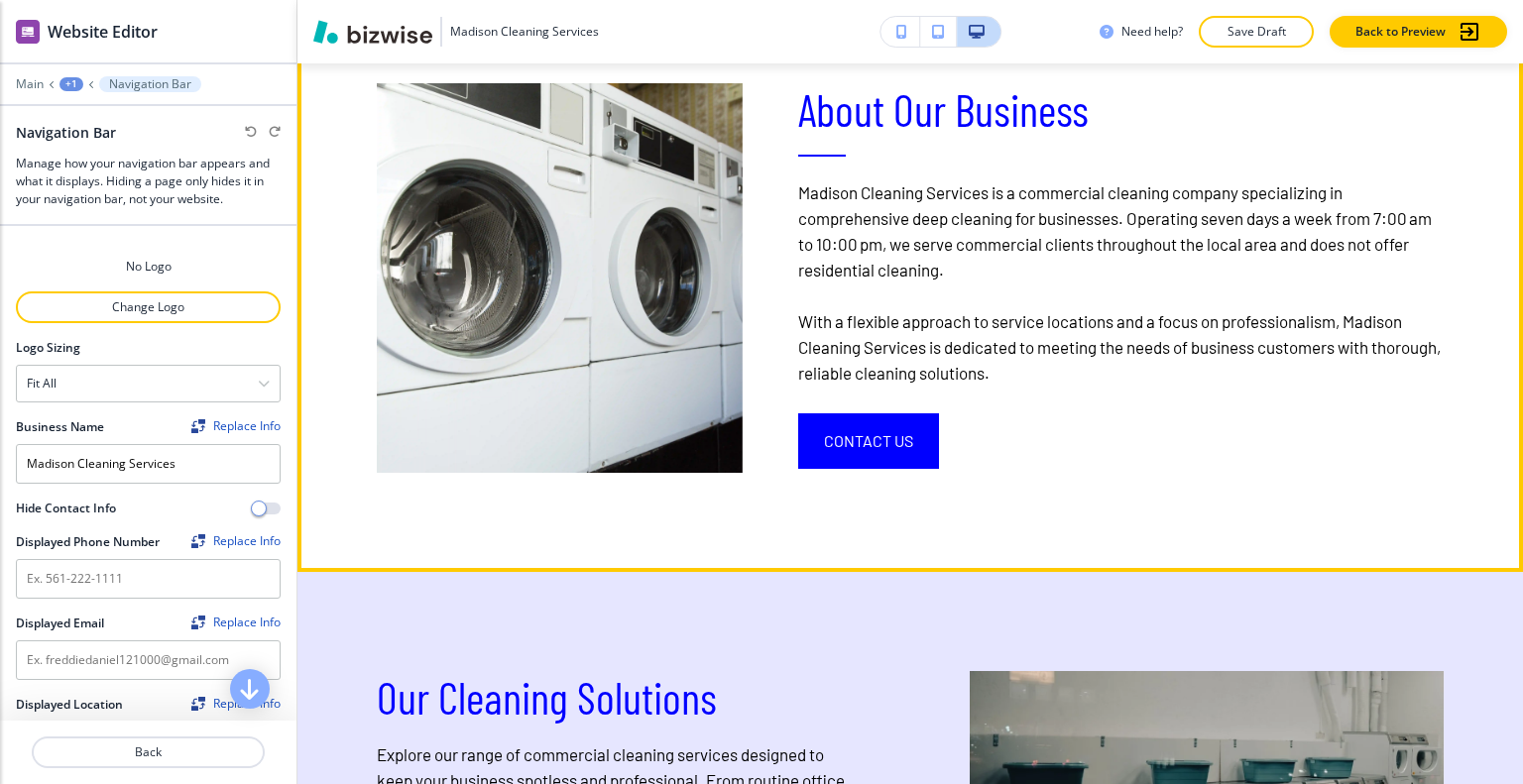 scroll, scrollTop: 793, scrollLeft: 0, axis: vertical 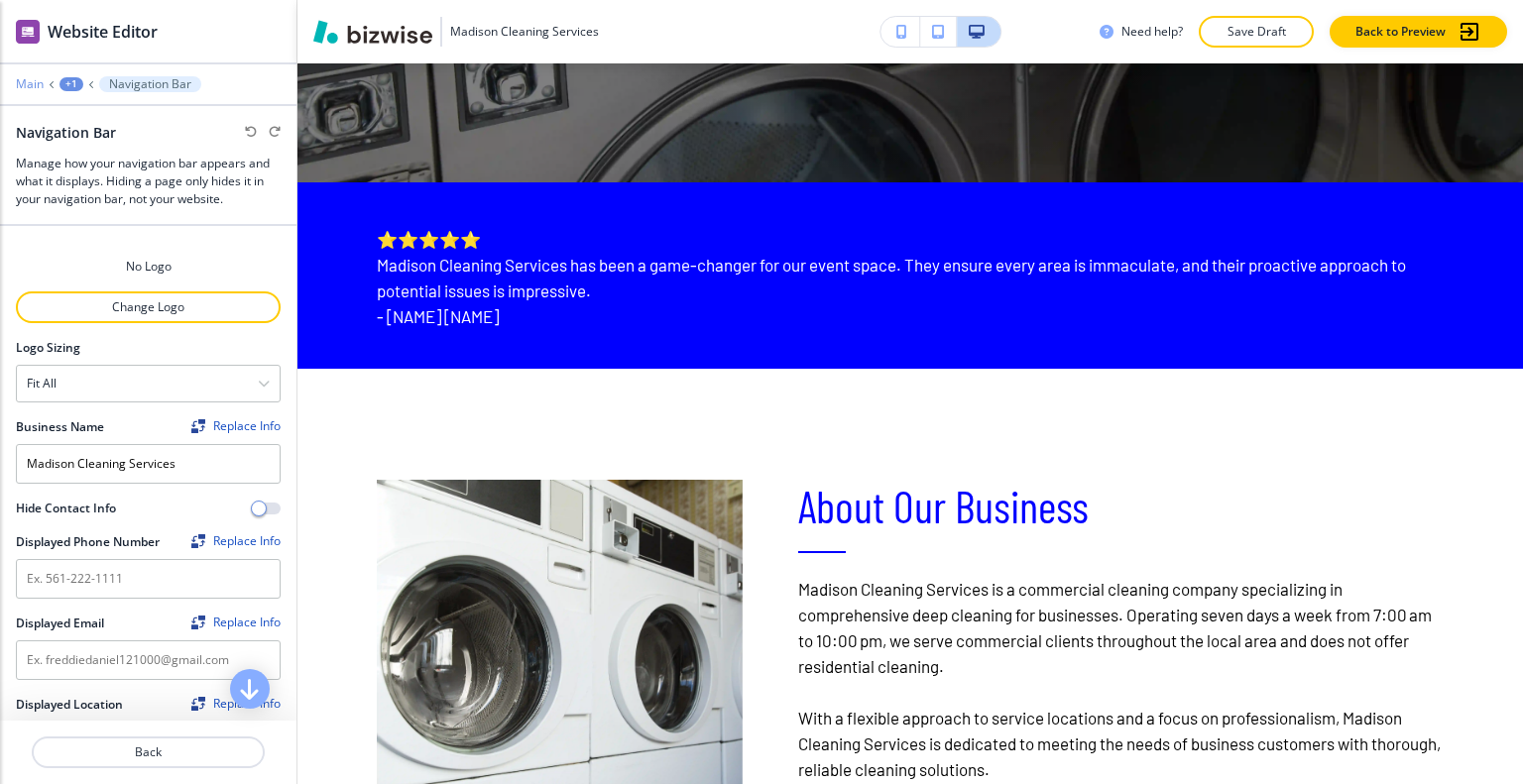 click on "Main" at bounding box center (30, 84) 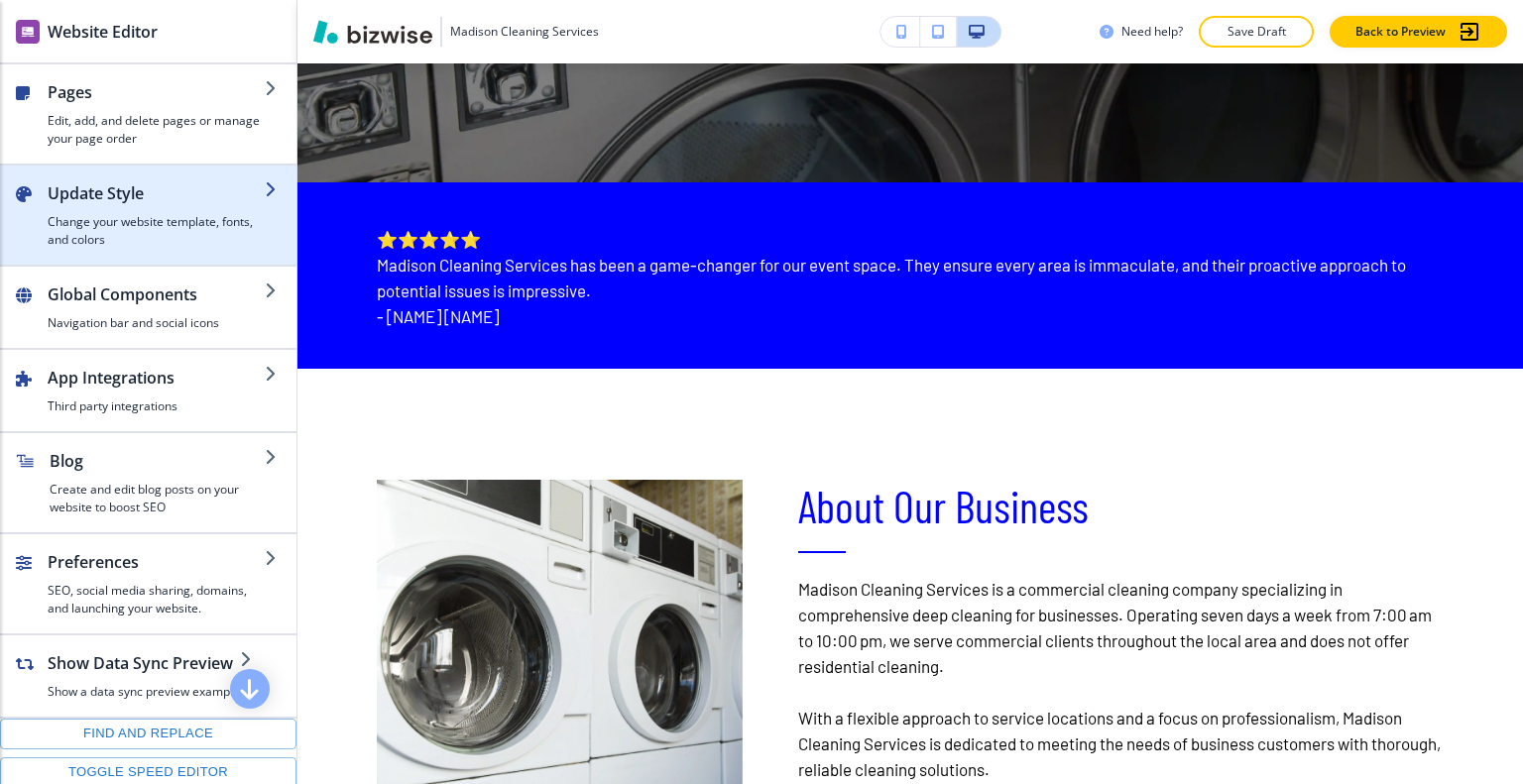 click on "Change your website template, fonts, and colors" at bounding box center (156, 231) 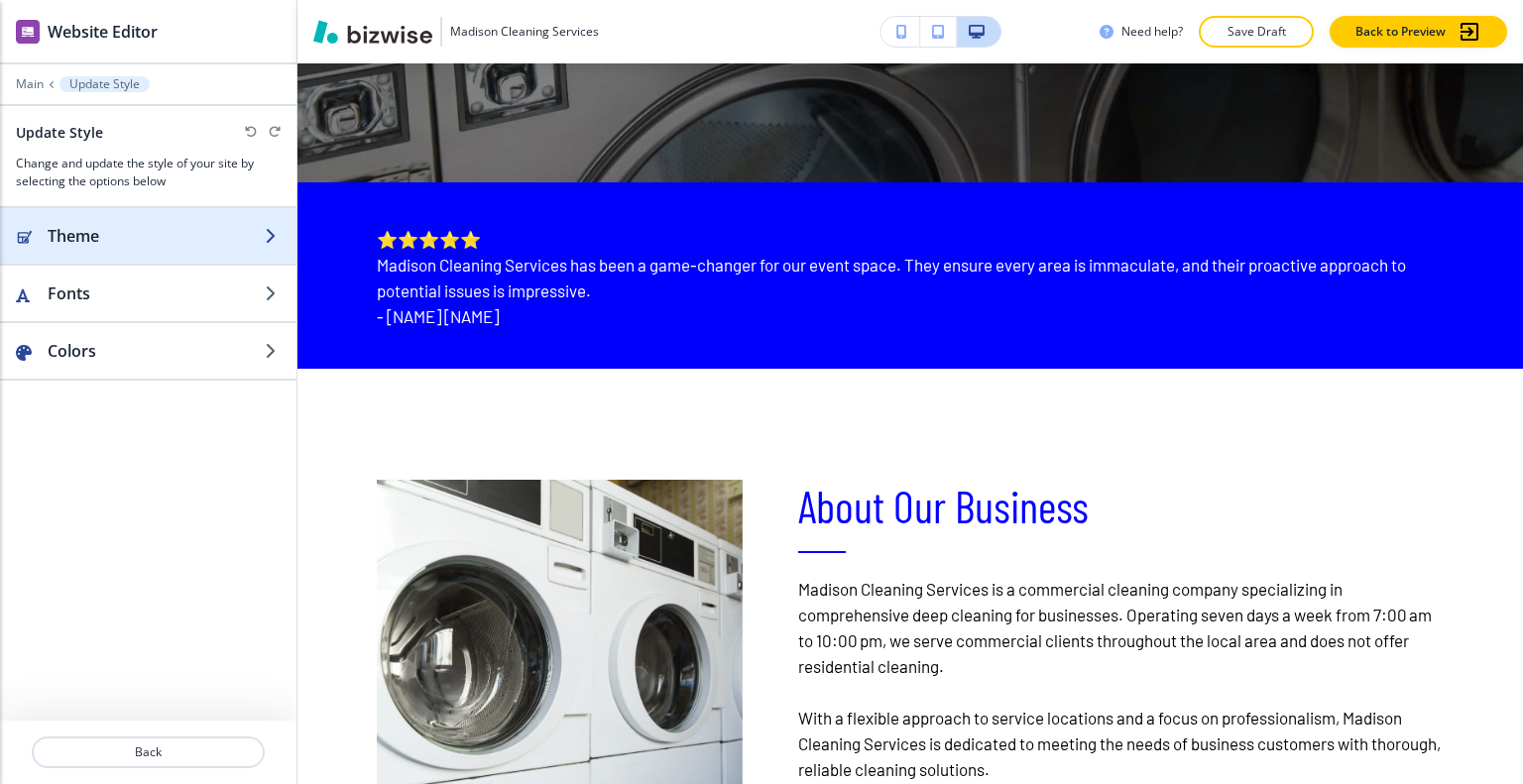 click on "Theme" at bounding box center (156, 236) 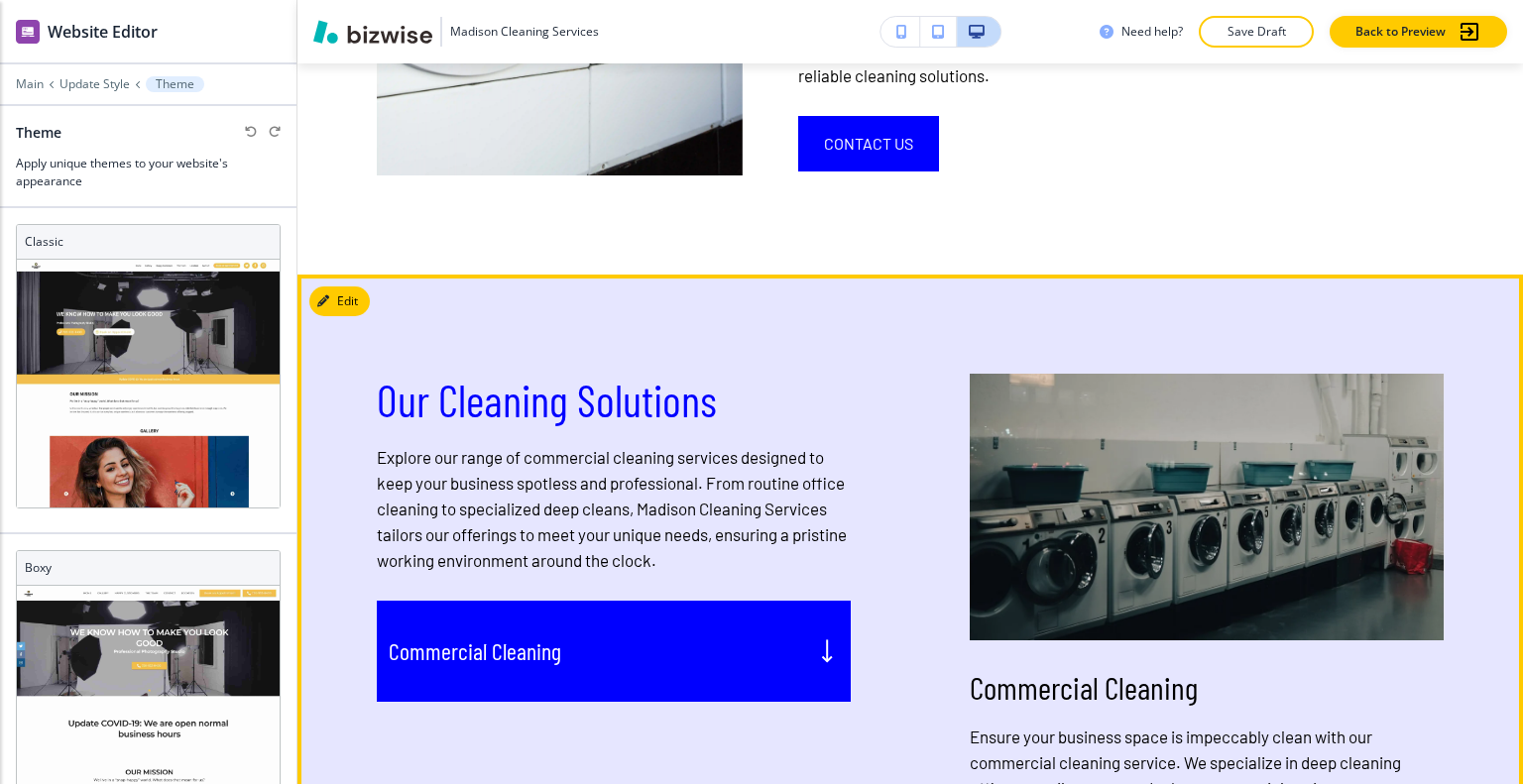 scroll, scrollTop: 2081, scrollLeft: 0, axis: vertical 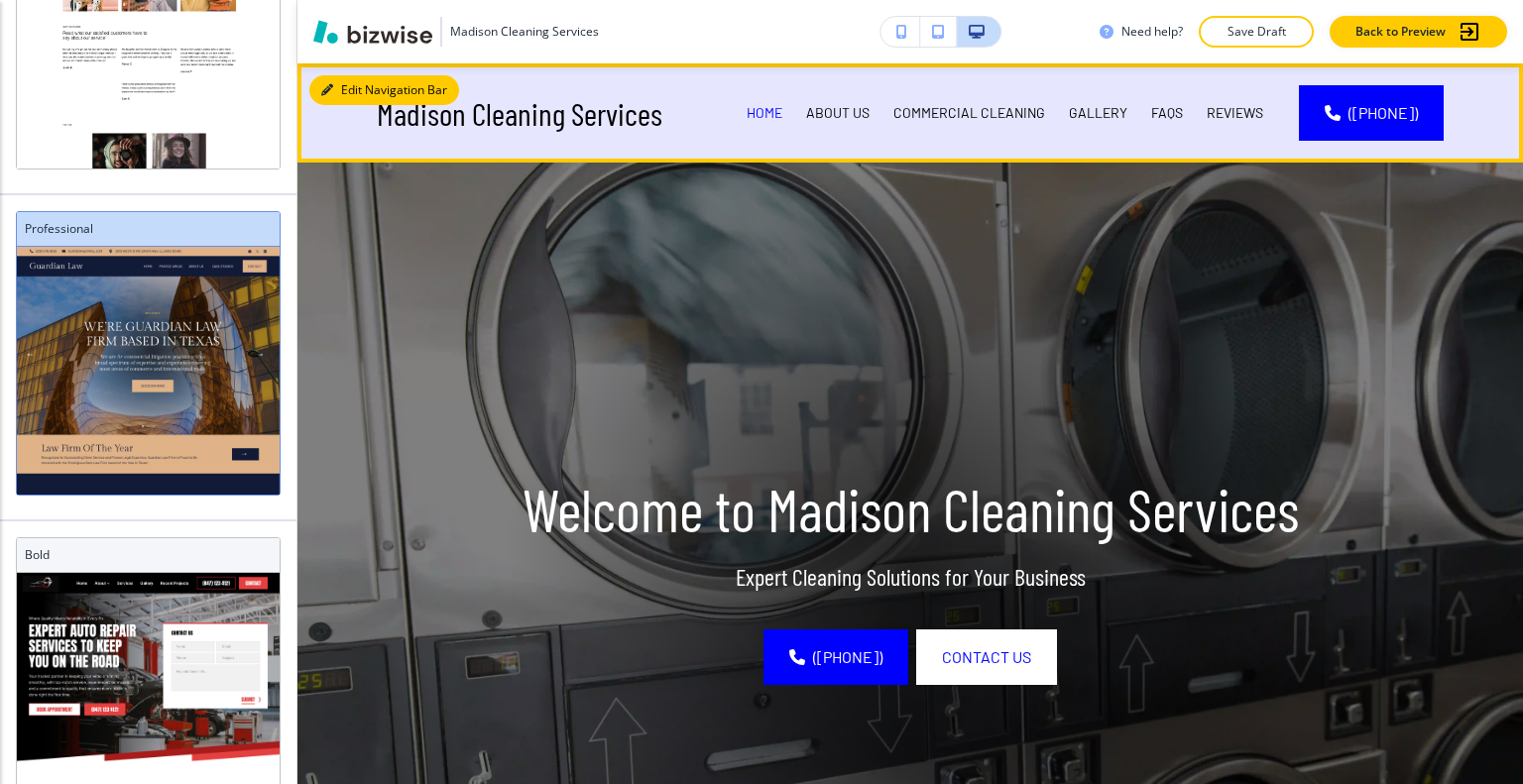 click on "Edit Navigation Bar" at bounding box center [384, 90] 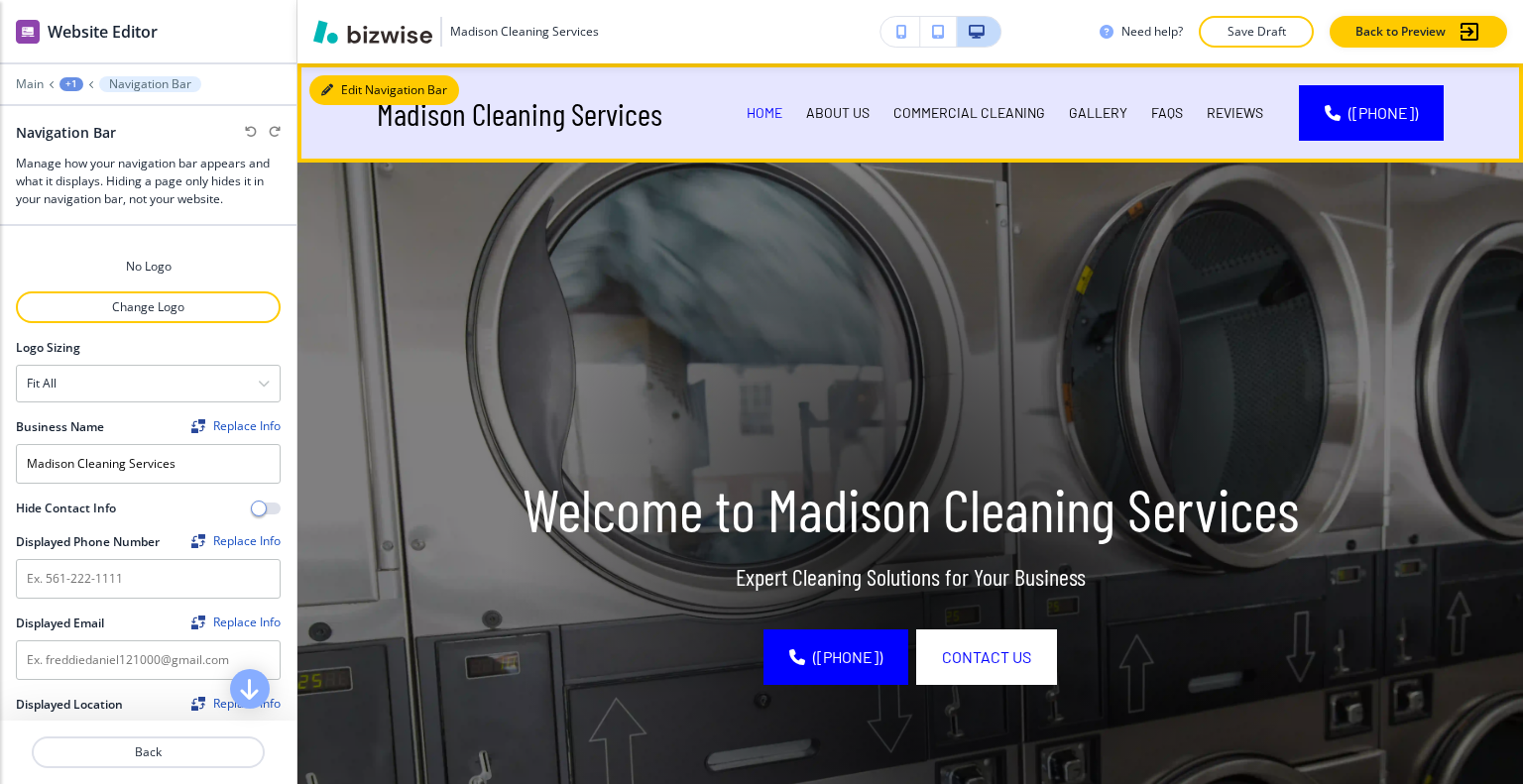 scroll, scrollTop: 0, scrollLeft: 0, axis: both 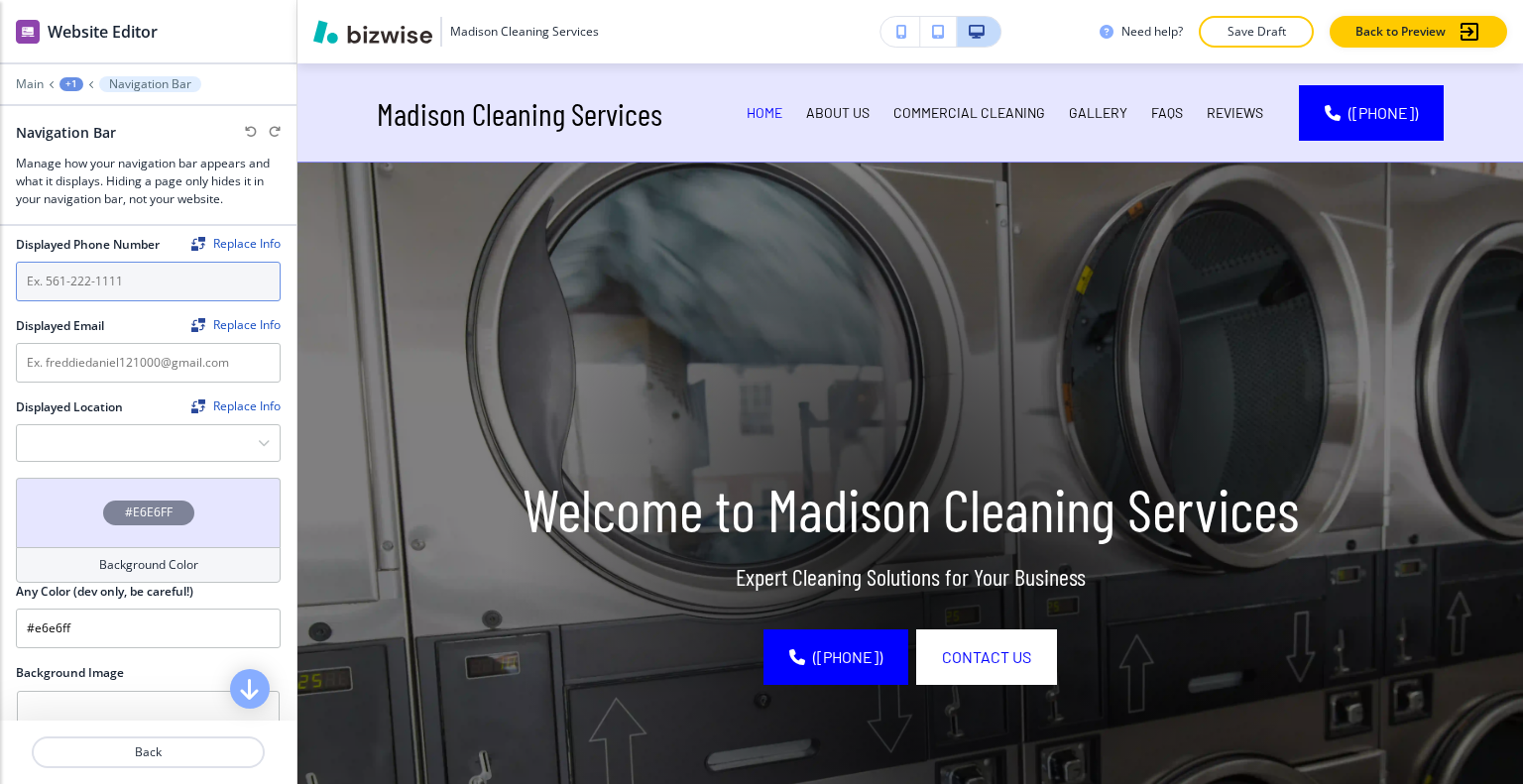 click at bounding box center (148, 281) 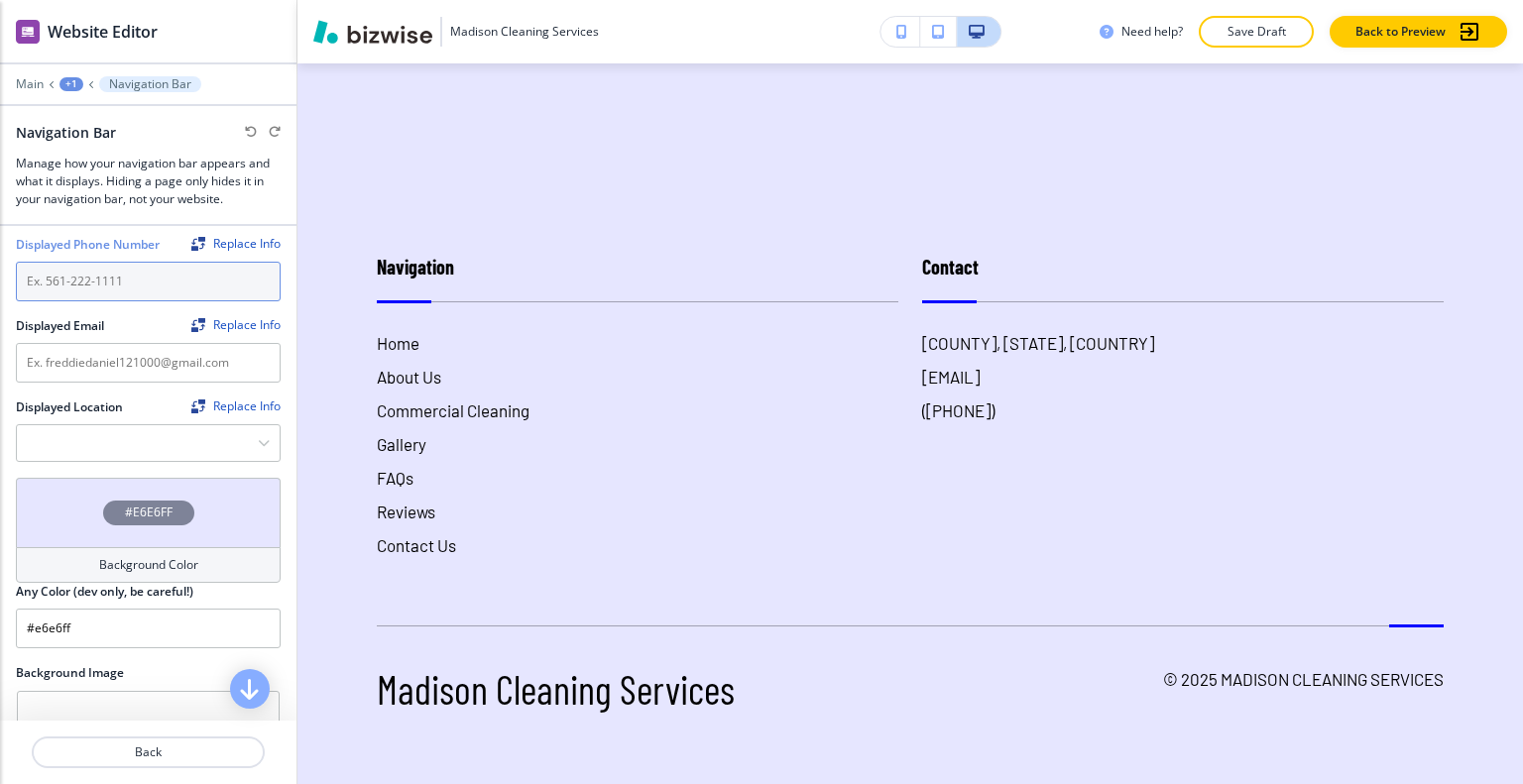 scroll, scrollTop: 7060, scrollLeft: 0, axis: vertical 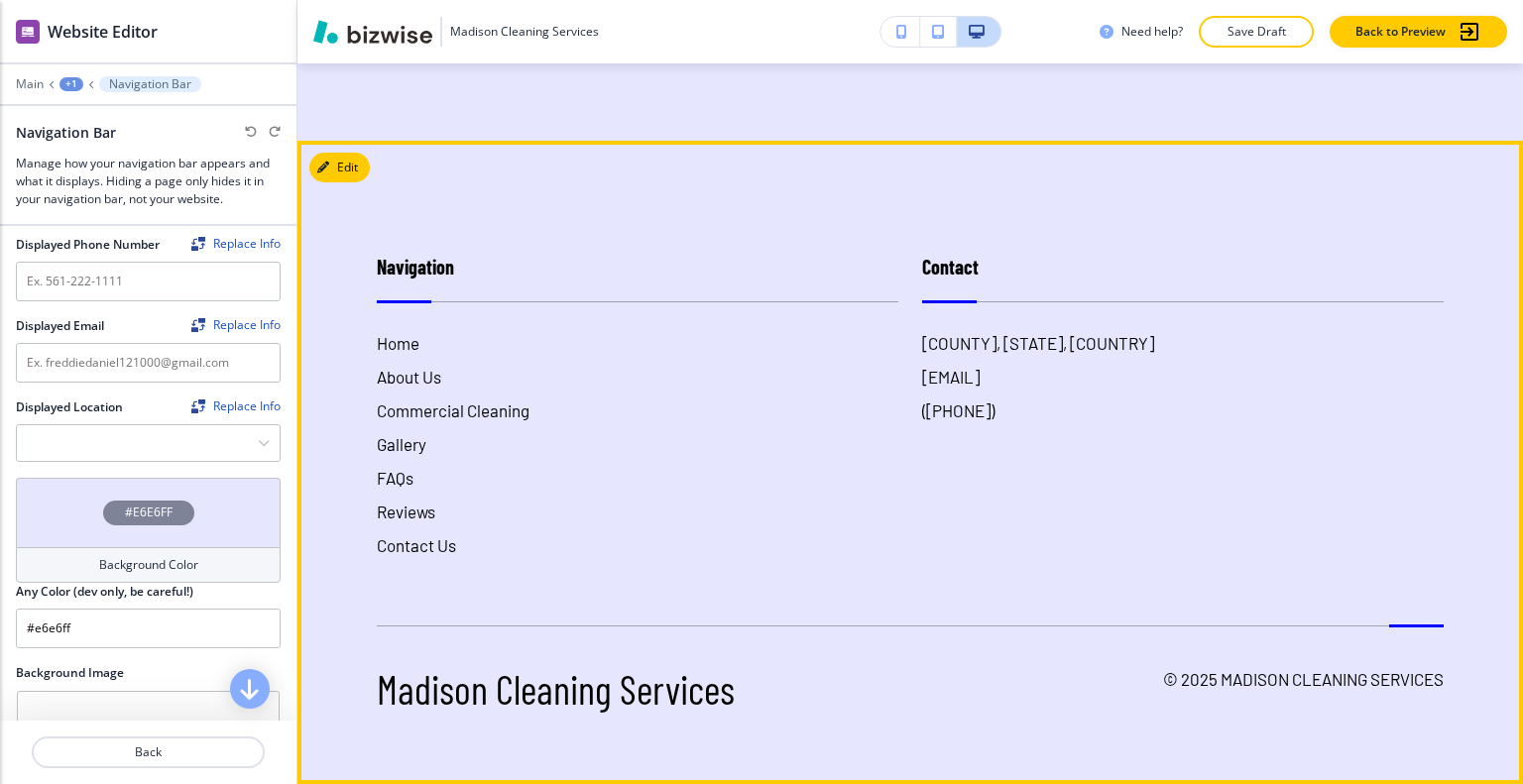 drag, startPoint x: 1188, startPoint y: 372, endPoint x: 907, endPoint y: 371, distance: 281.00178 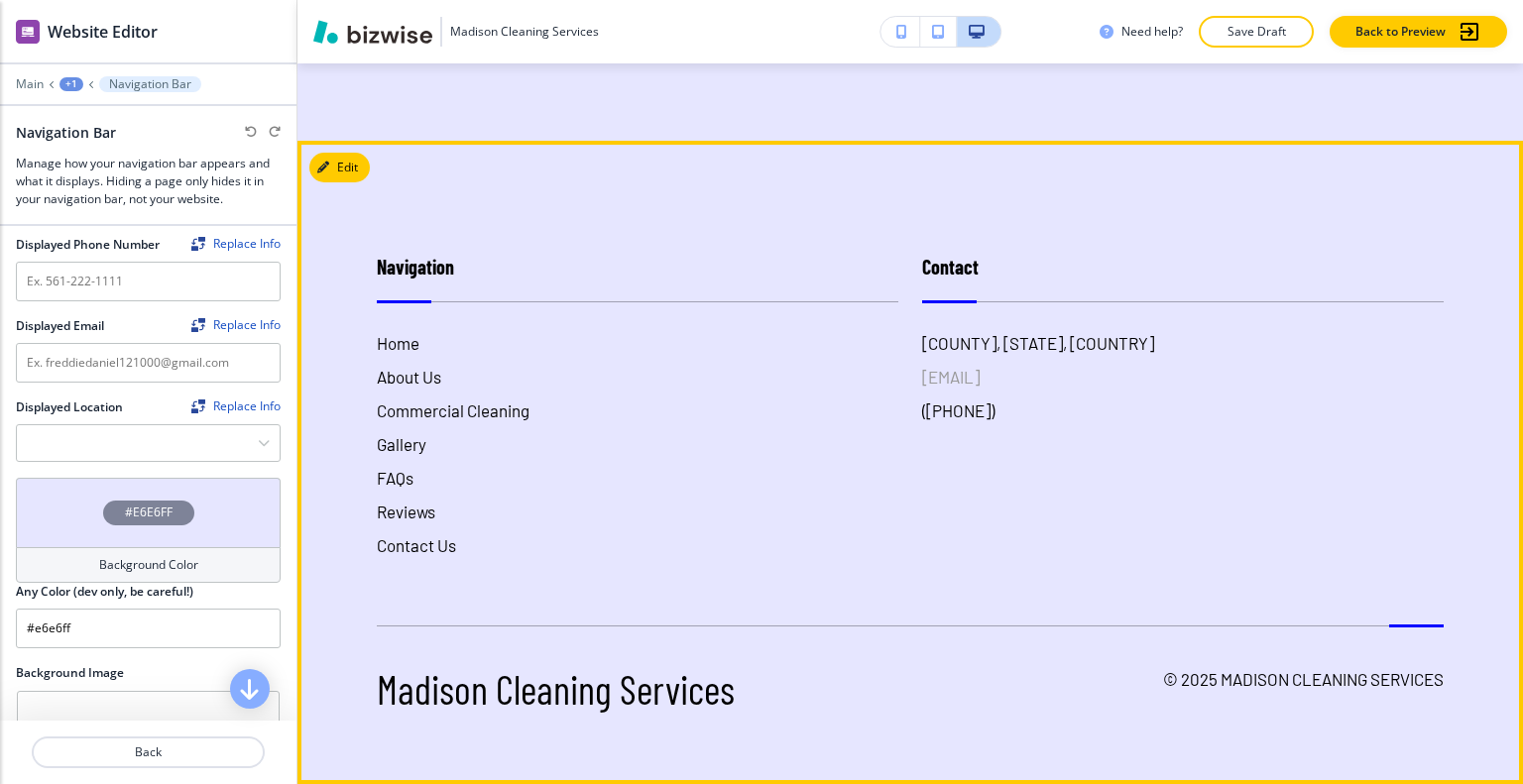 copy on "[EMAIL]" 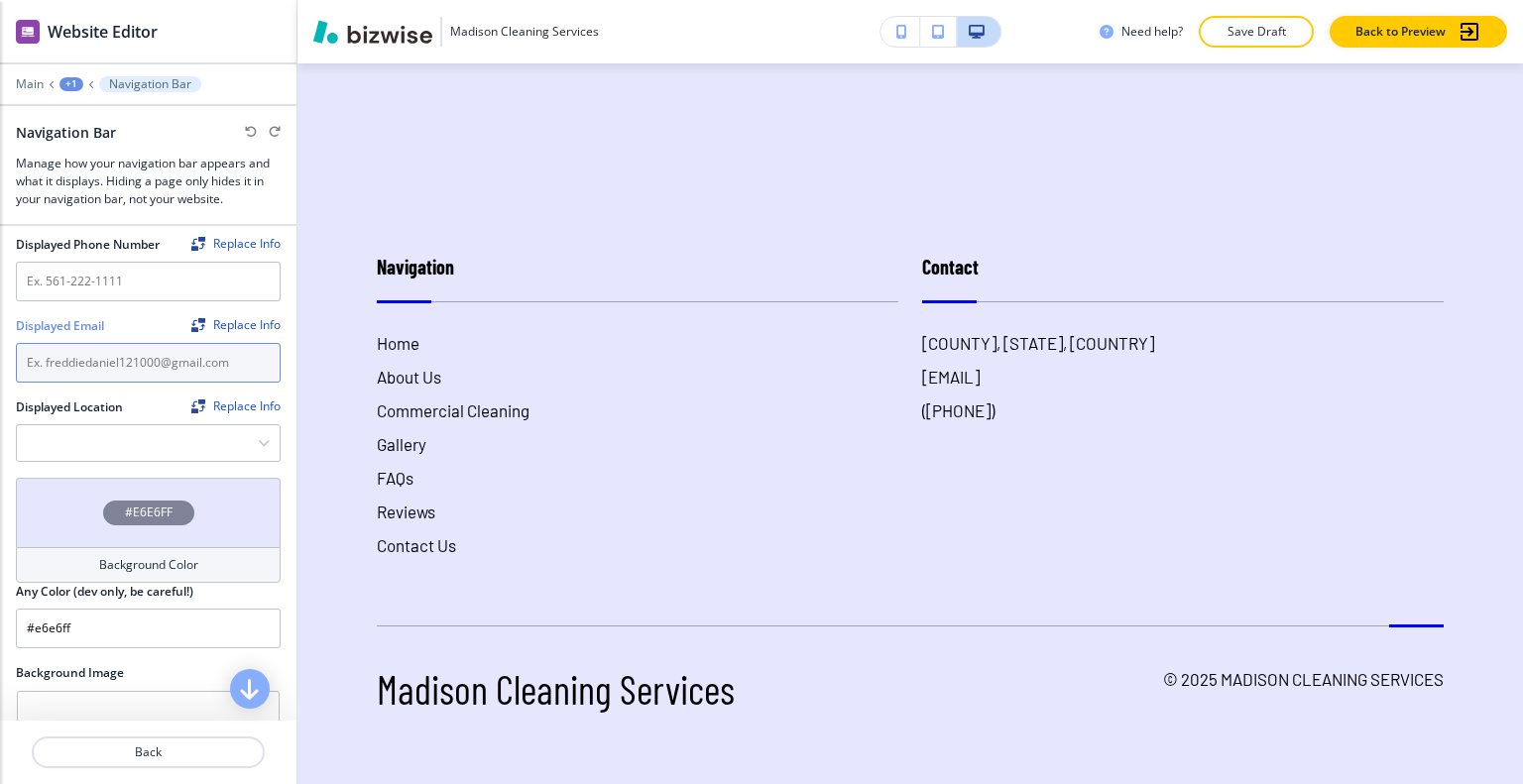 paste on "[EMAIL]" 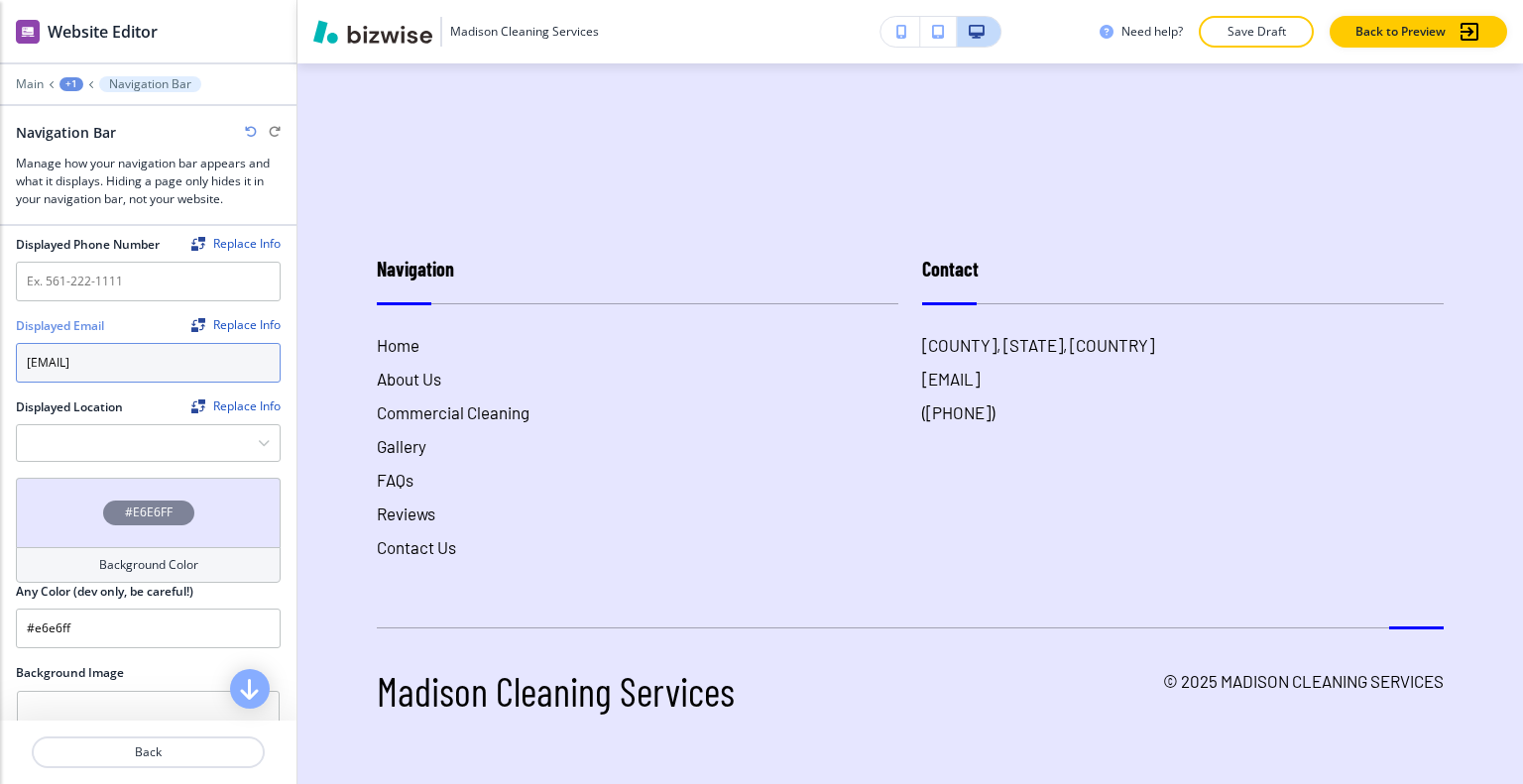 scroll, scrollTop: 7106, scrollLeft: 0, axis: vertical 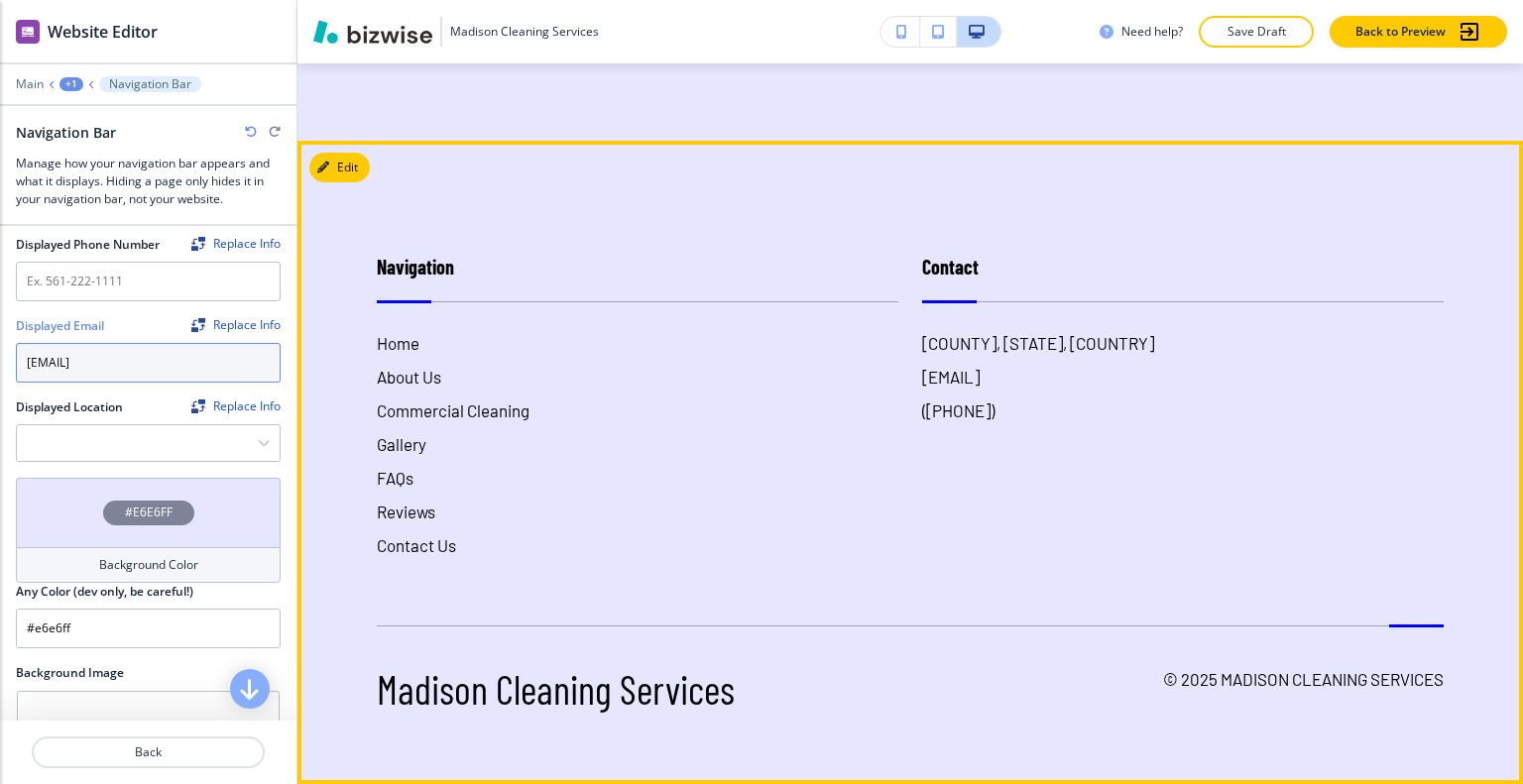 type on "[EMAIL]" 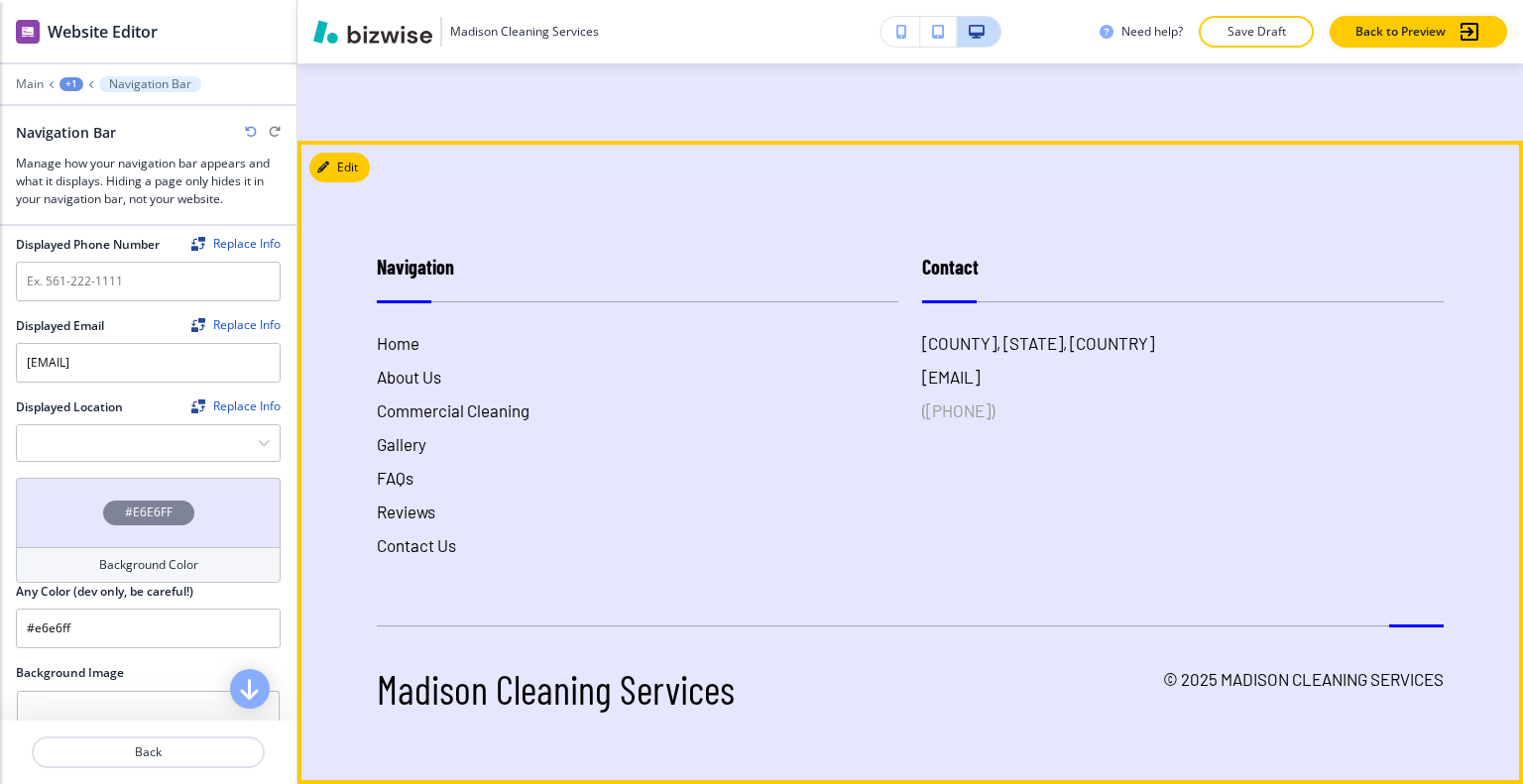 drag, startPoint x: 1046, startPoint y: 403, endPoint x: 939, endPoint y: 410, distance: 107.228727 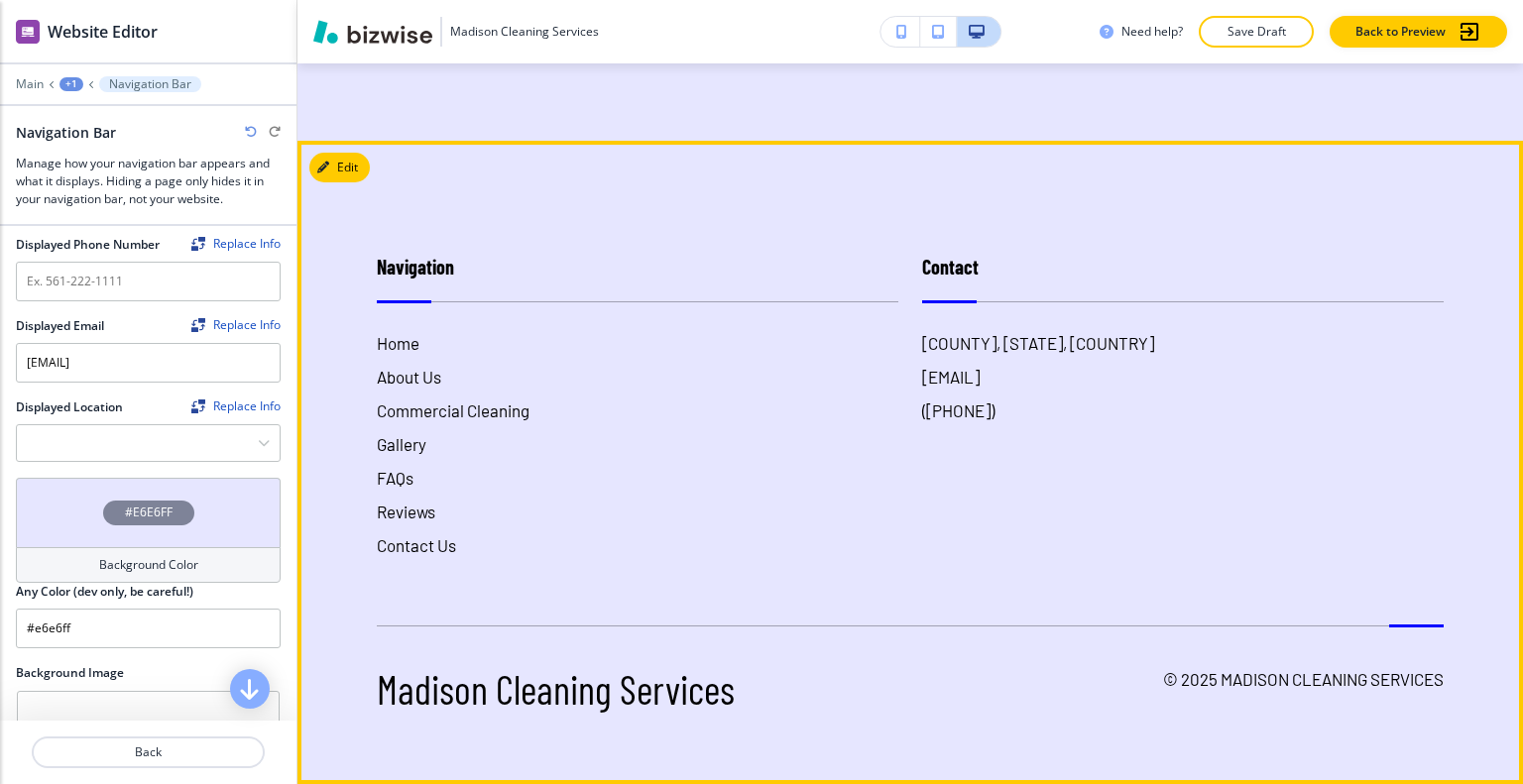 click on "Contact [COUNTY], [STATE], [COUNTRY] [EMAIL] ([PHONE])" at bounding box center [1171, 385] 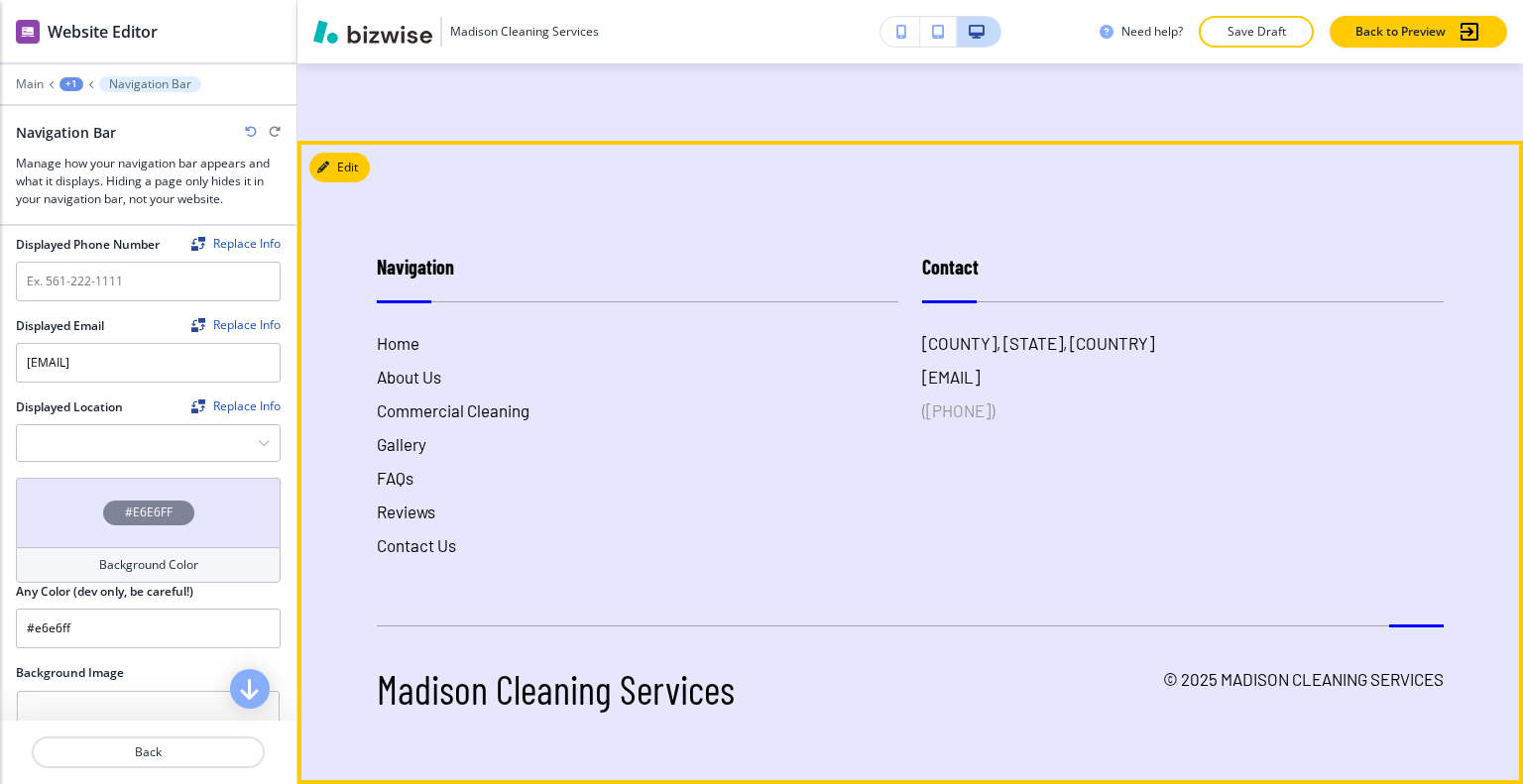drag, startPoint x: 999, startPoint y: 415, endPoint x: 914, endPoint y: 412, distance: 85.05292 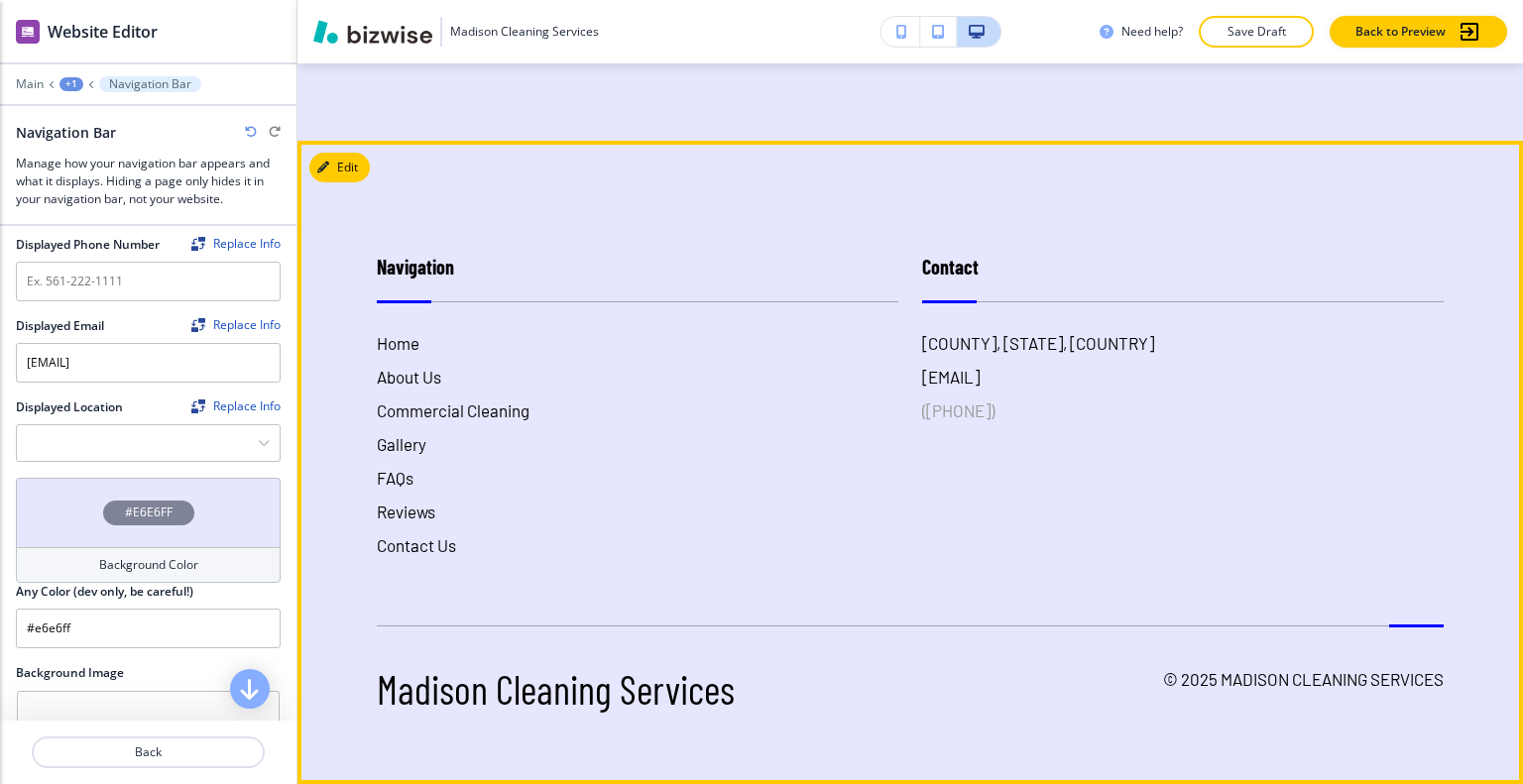 copy on "([PHONE])" 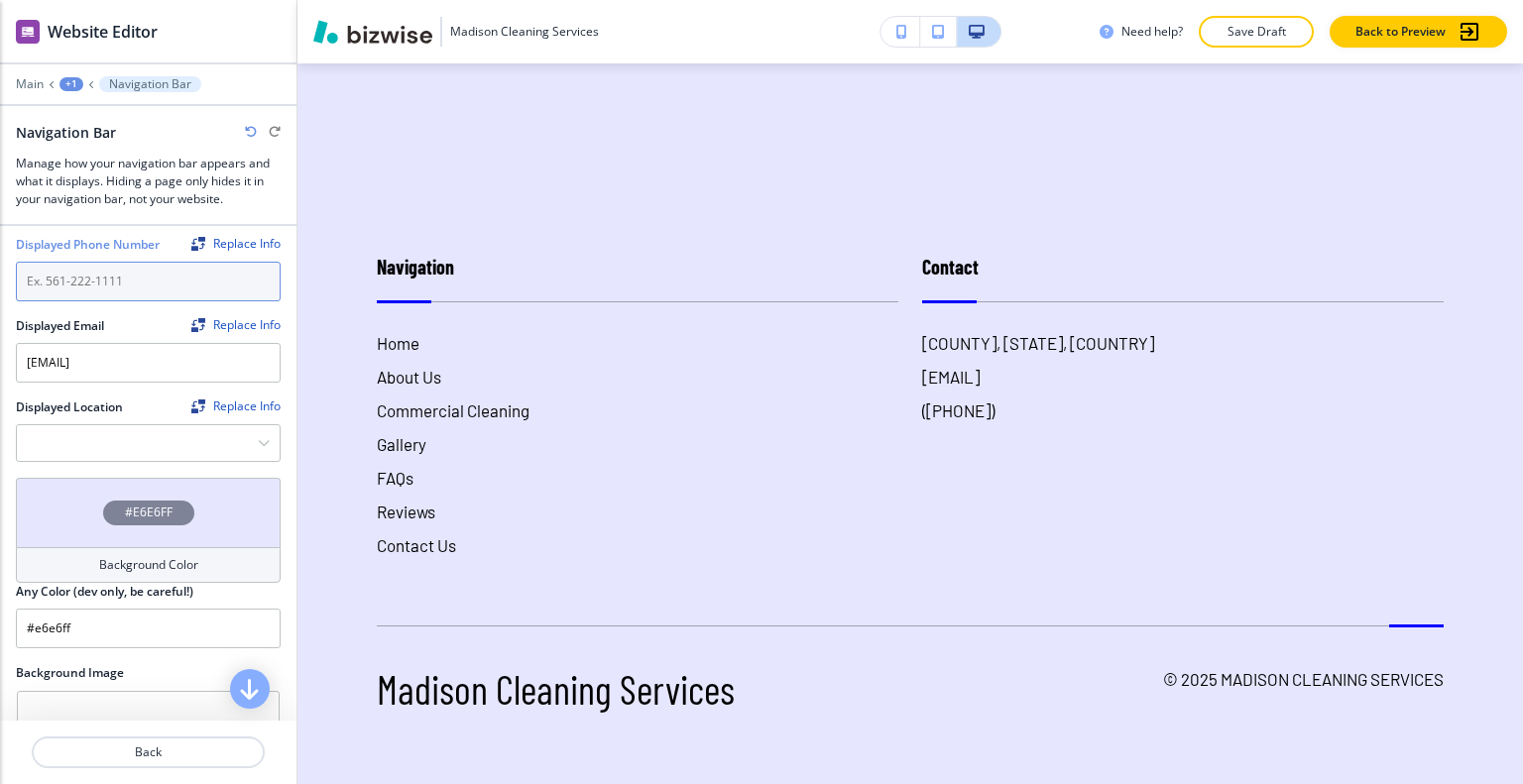paste on "([PHONE])" 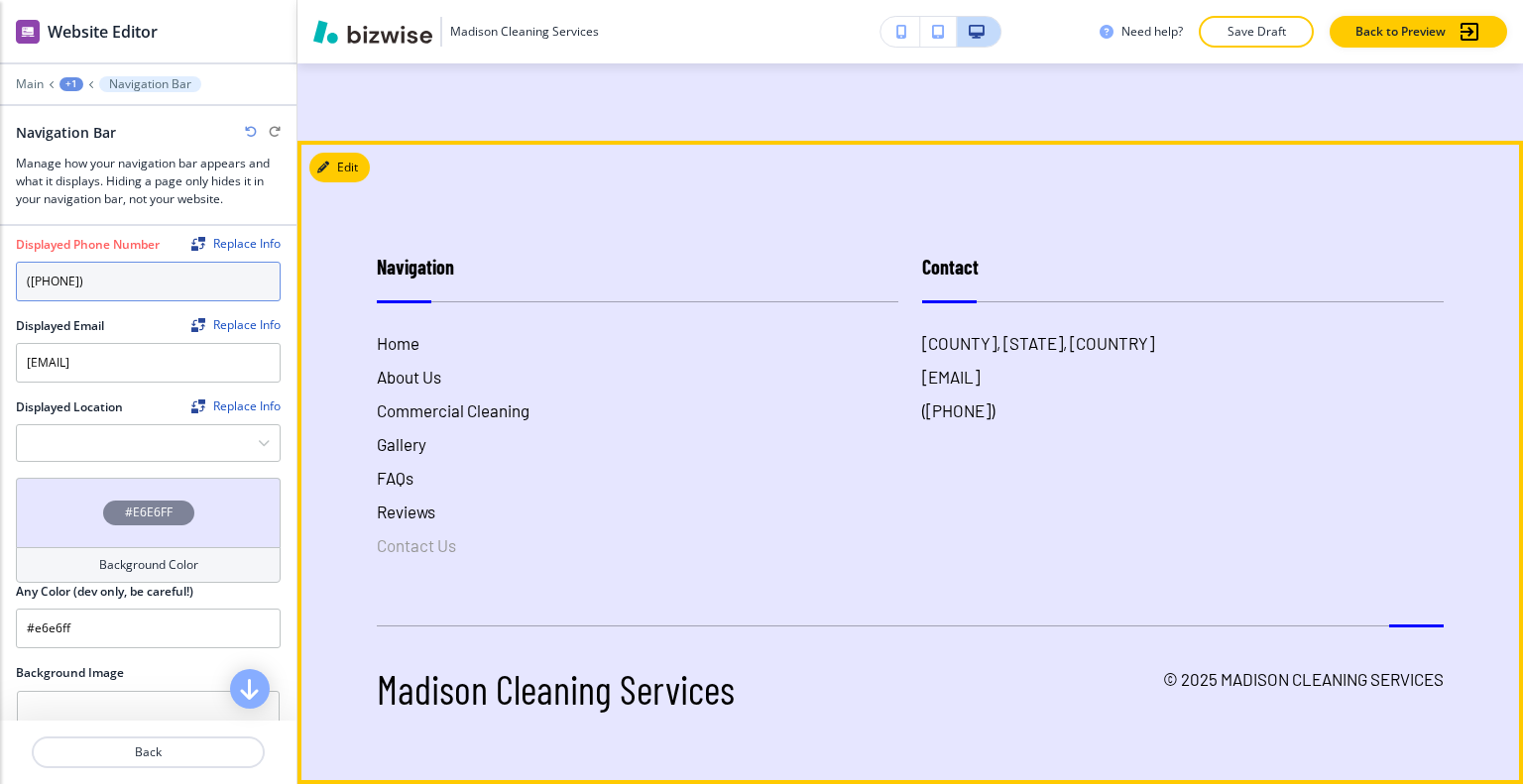 type on "([PHONE])" 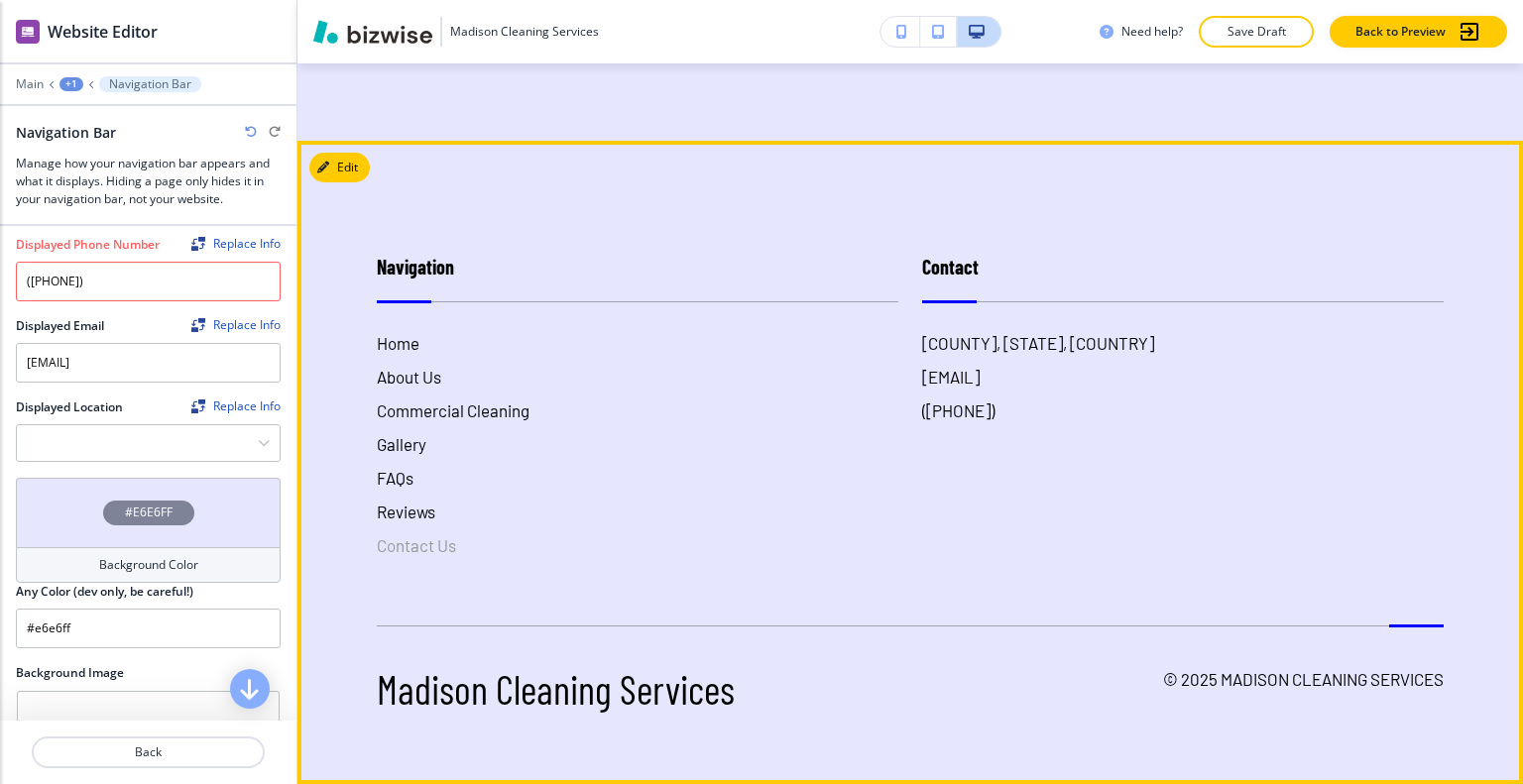 click on "Contact Us" at bounding box center (638, 545) 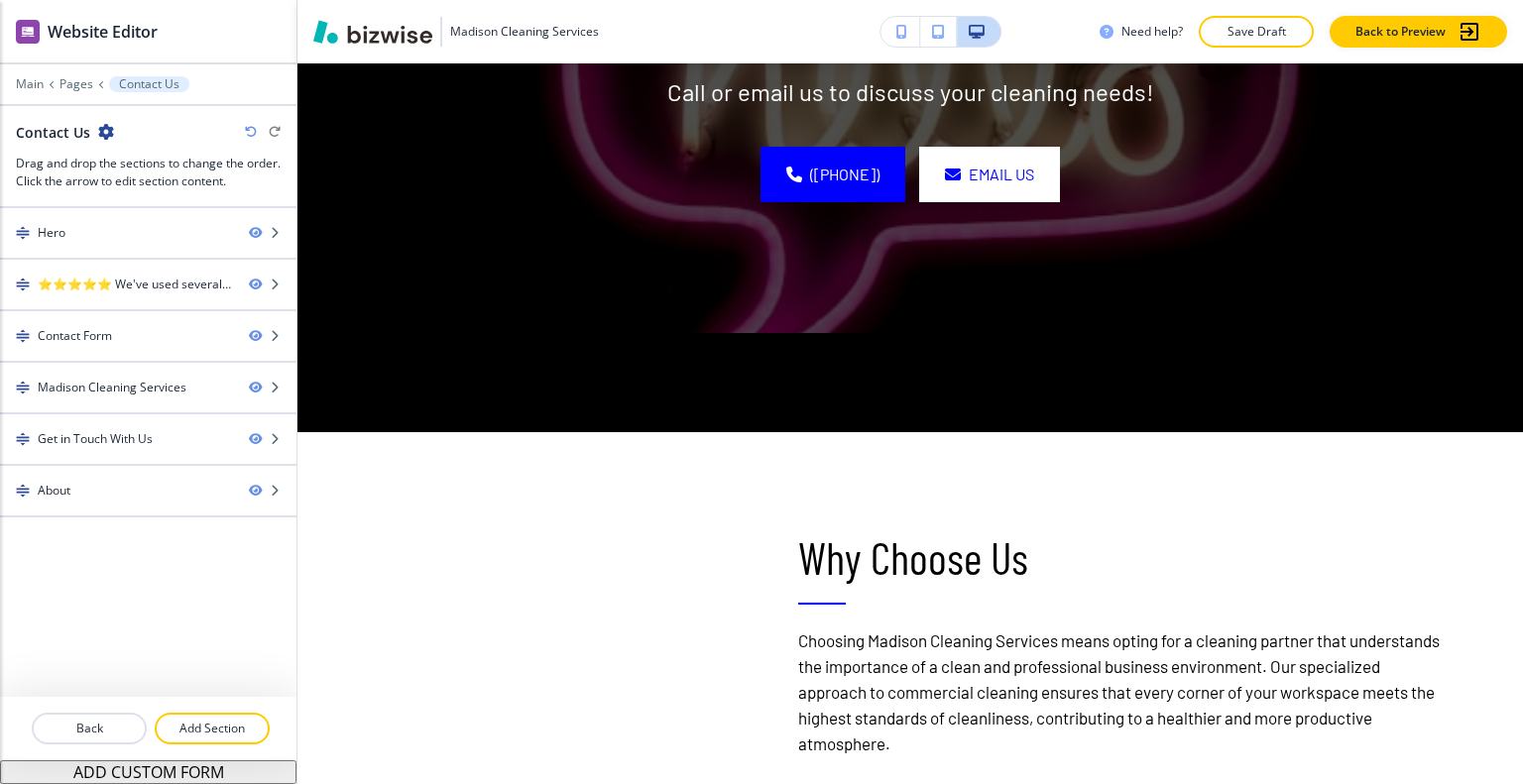 scroll, scrollTop: 3849, scrollLeft: 0, axis: vertical 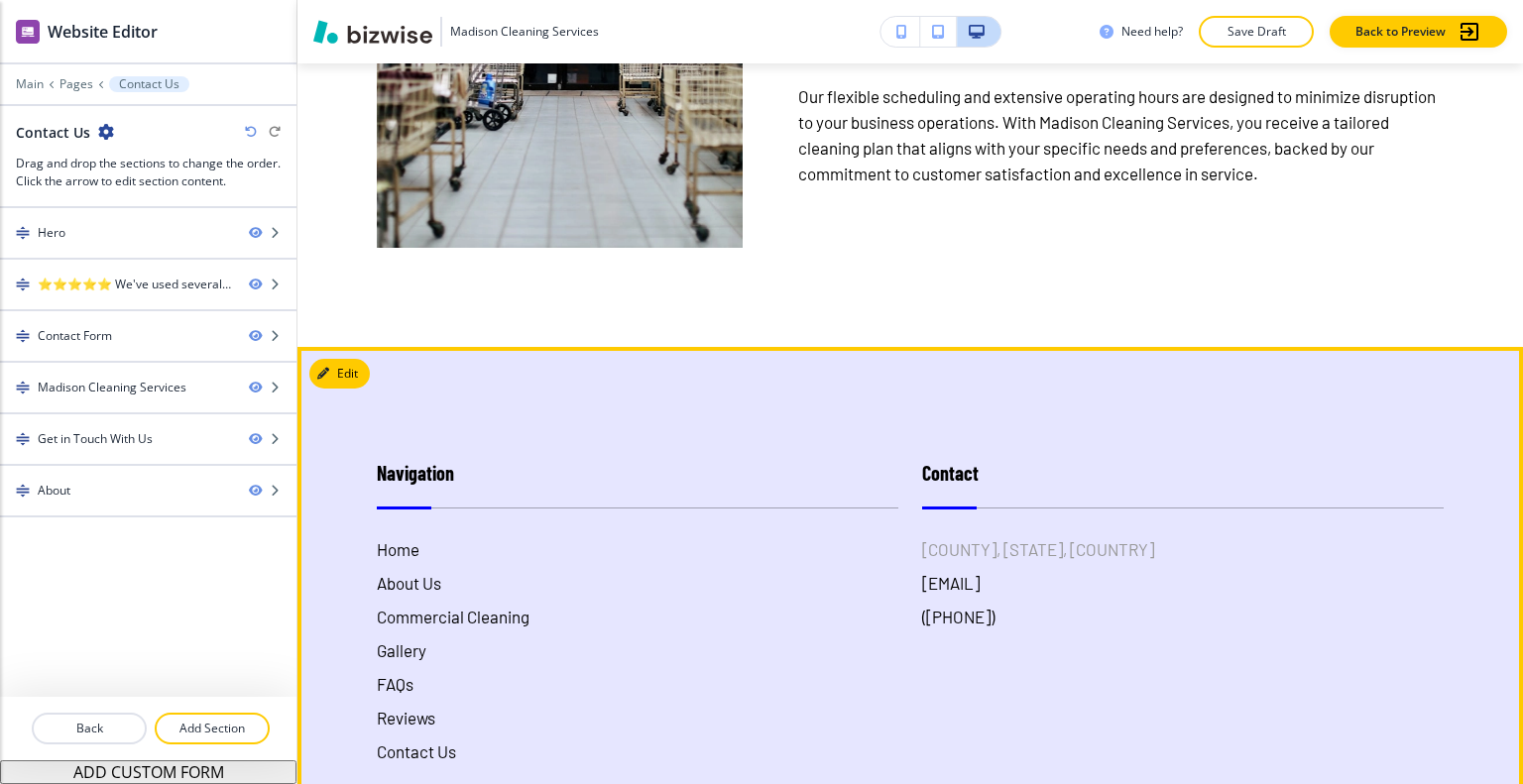 drag, startPoint x: 1067, startPoint y: 540, endPoint x: 915, endPoint y: 539, distance: 152.00329 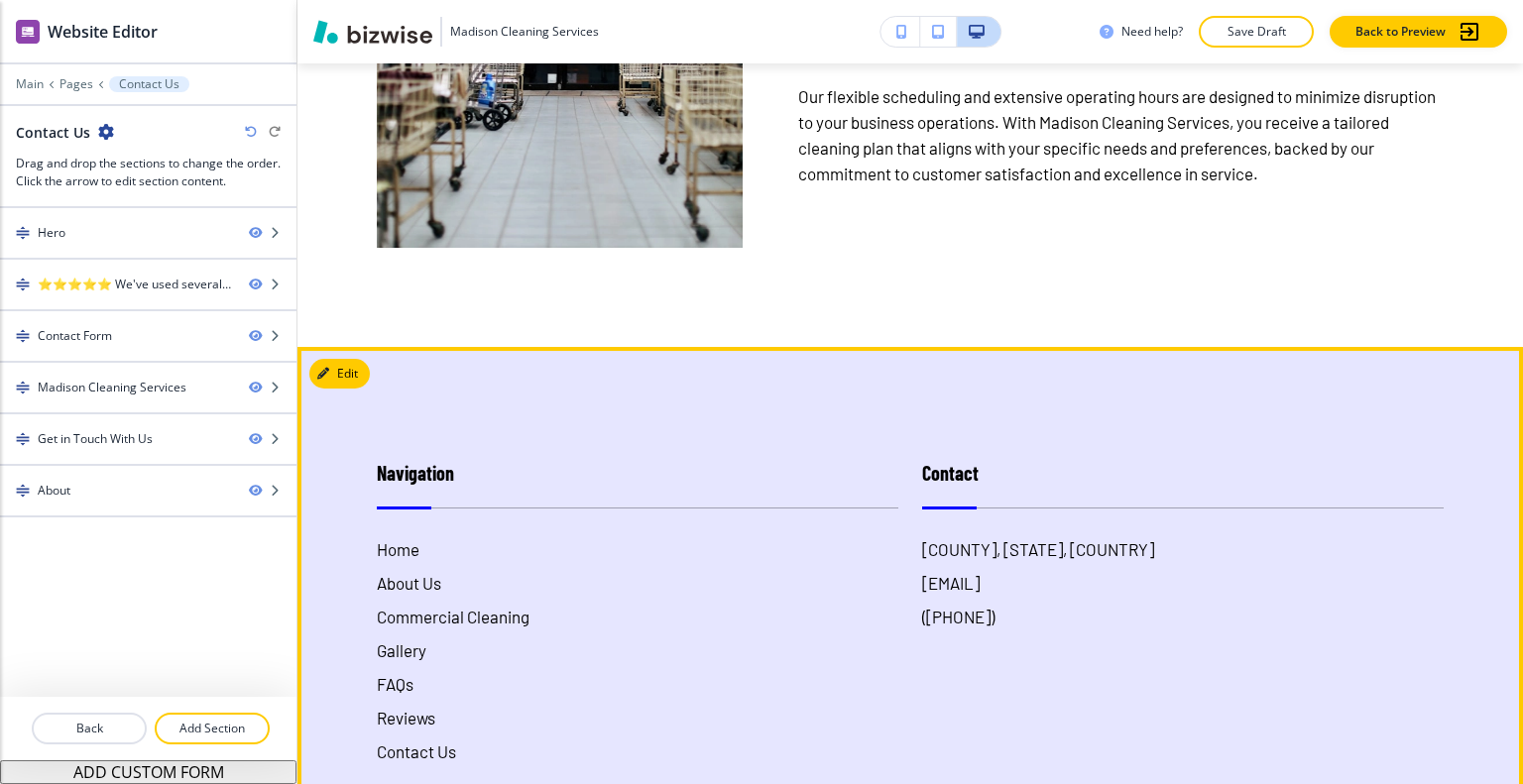 click on "[COUNTY], [STATE], [COUNTRY] [EMAIL] ([PHONE])" at bounding box center (1183, 583) 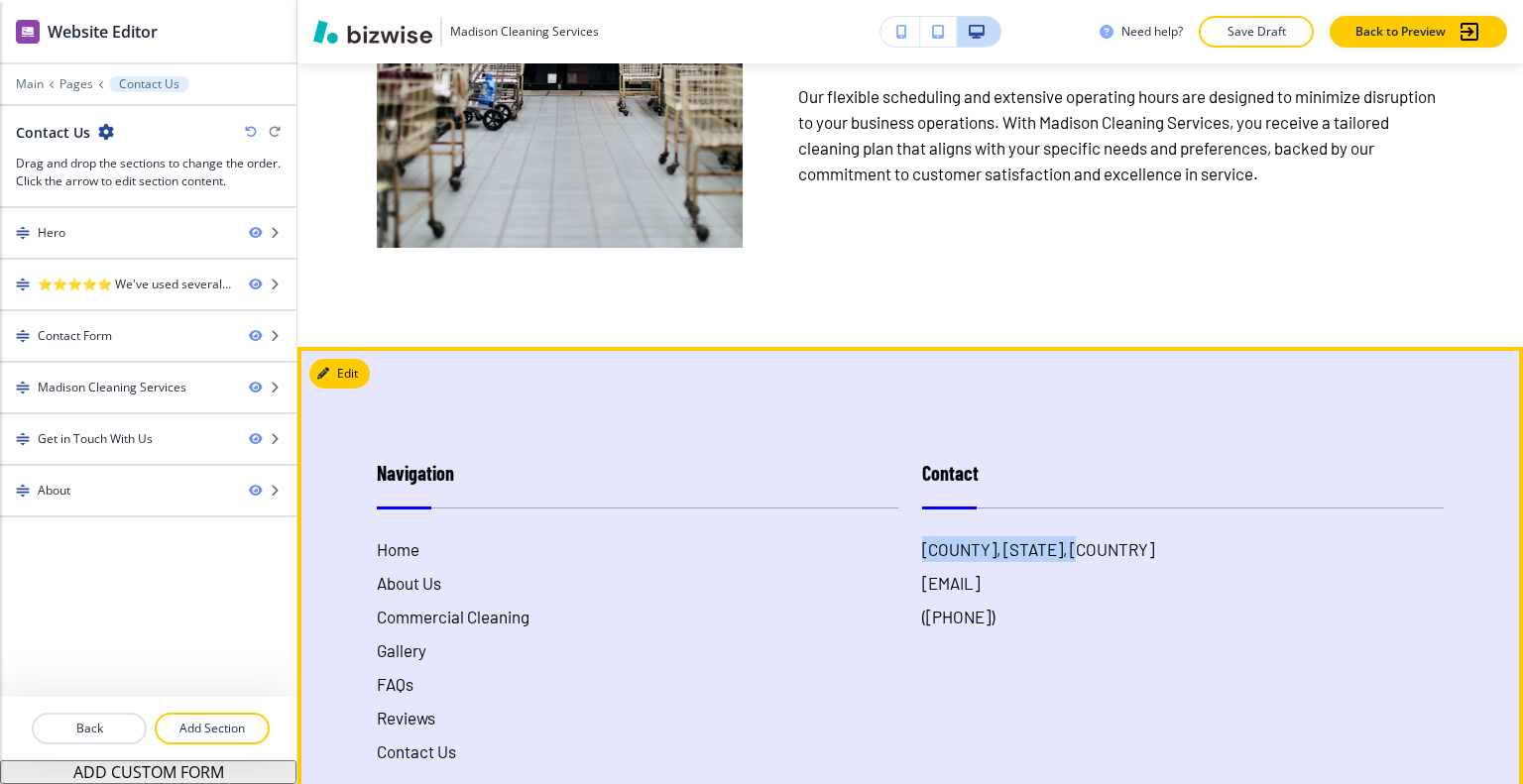 drag, startPoint x: 1017, startPoint y: 534, endPoint x: 912, endPoint y: 541, distance: 105.23307 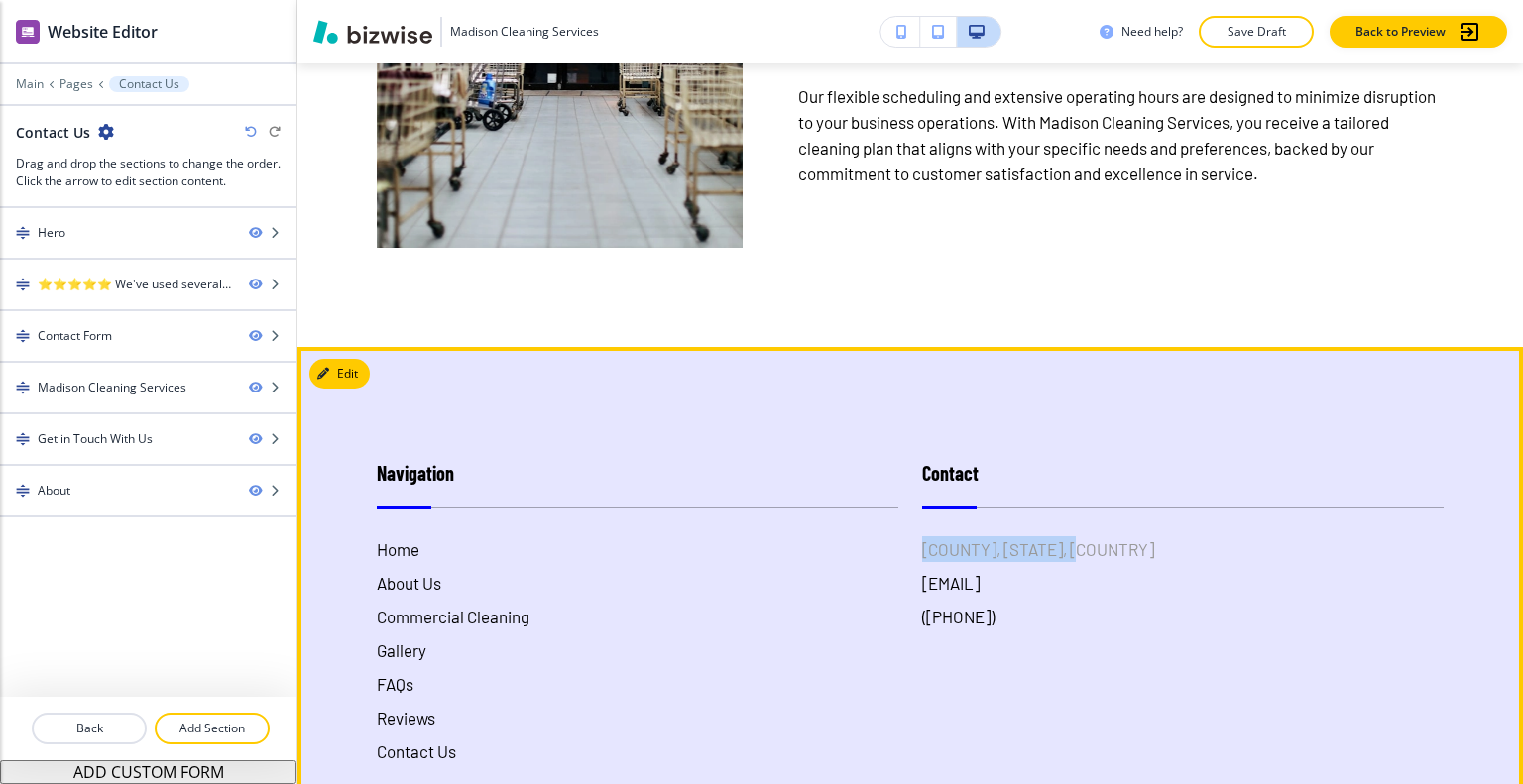 copy on "[COUNTY], [STATE], [COUNTRY]" 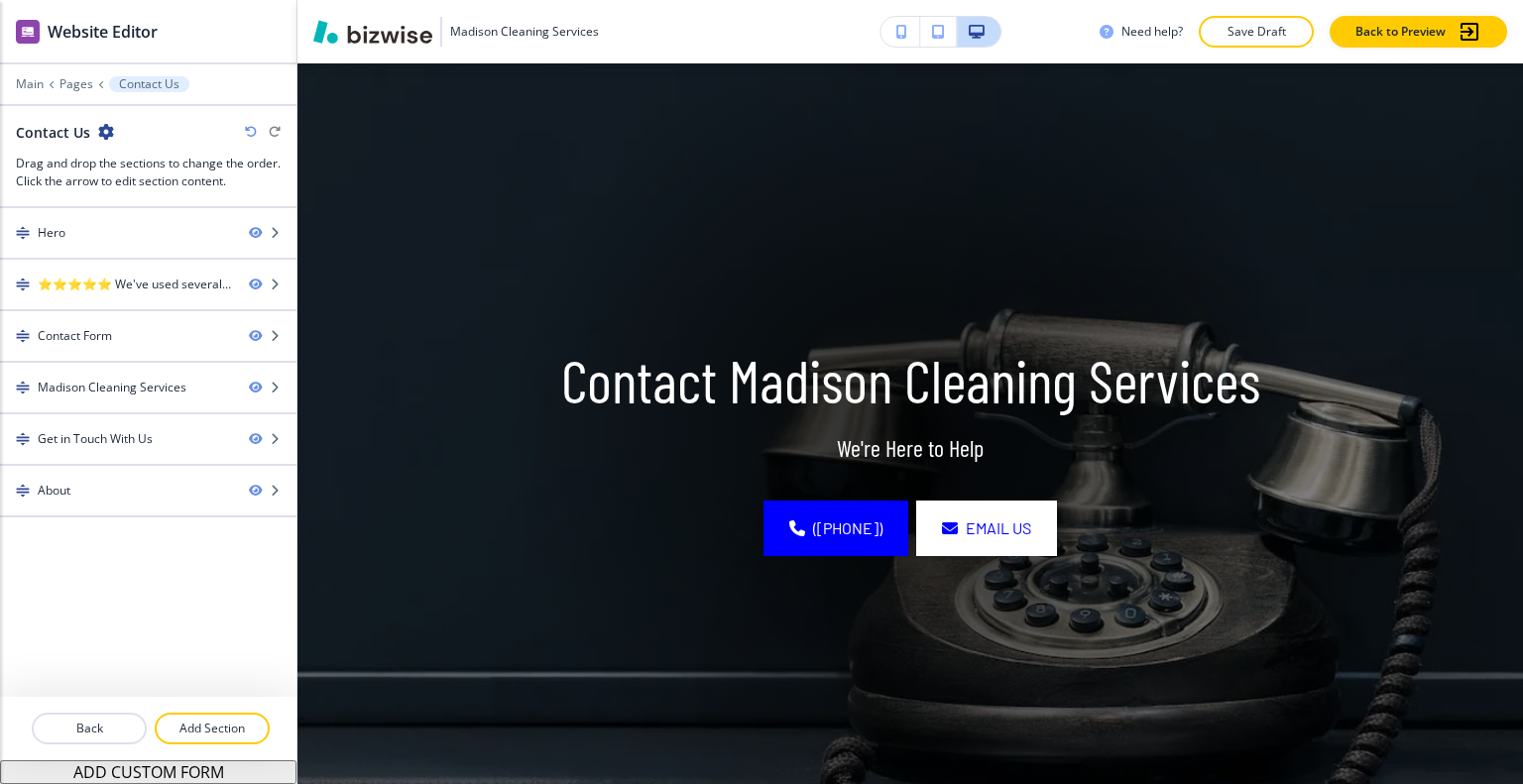 scroll, scrollTop: 3, scrollLeft: 0, axis: vertical 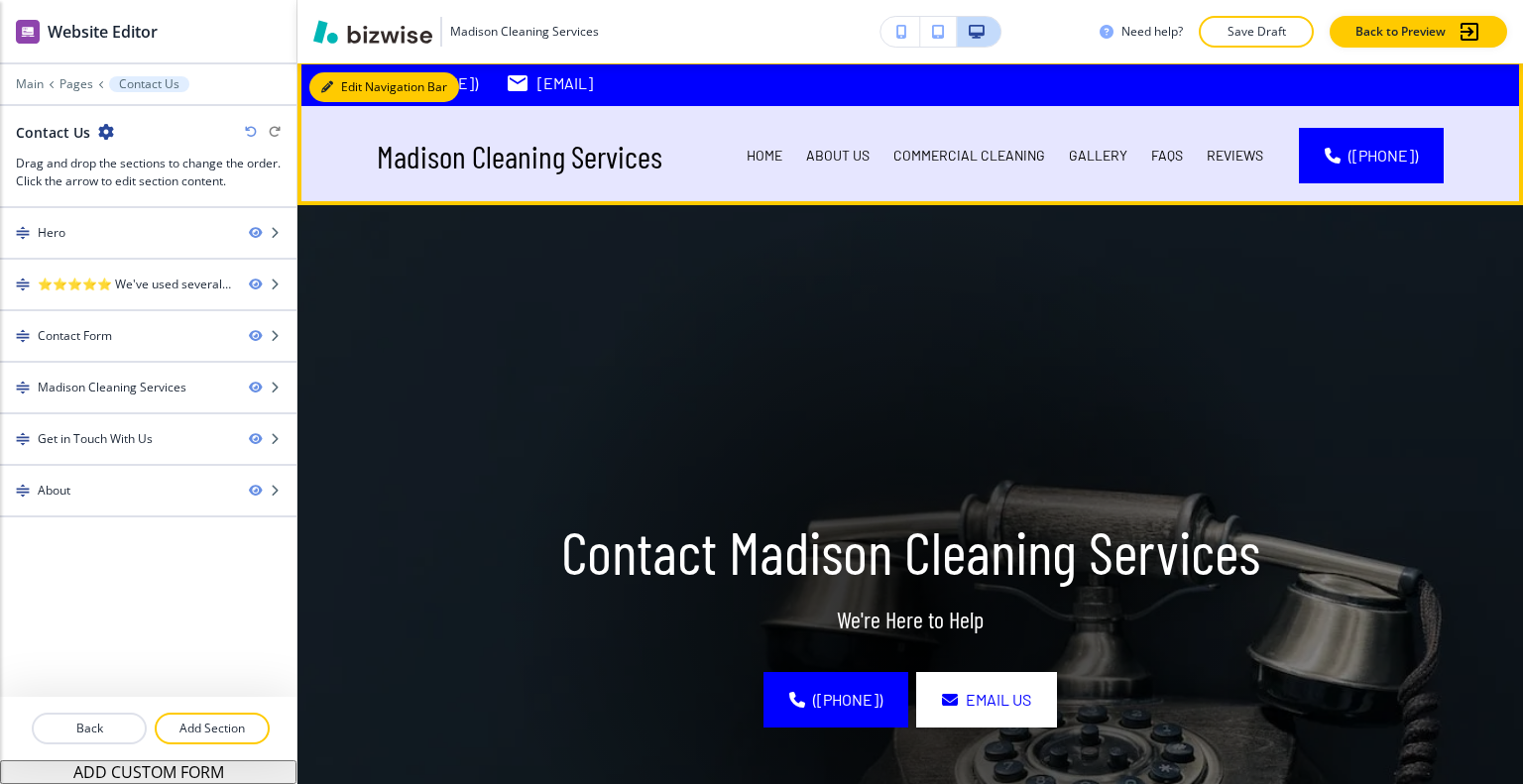 click on "Edit Navigation Bar" at bounding box center [384, 87] 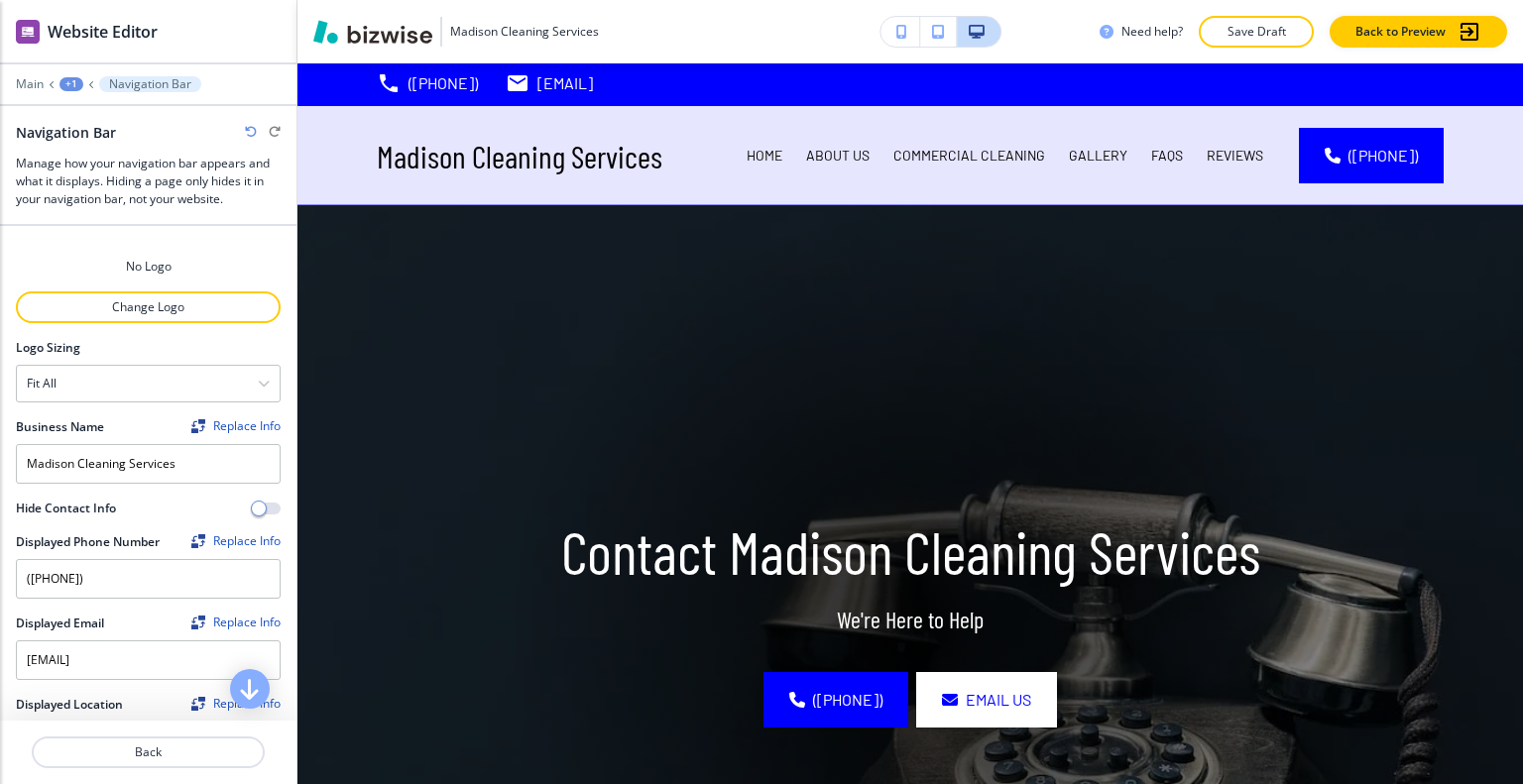 scroll, scrollTop: 198, scrollLeft: 0, axis: vertical 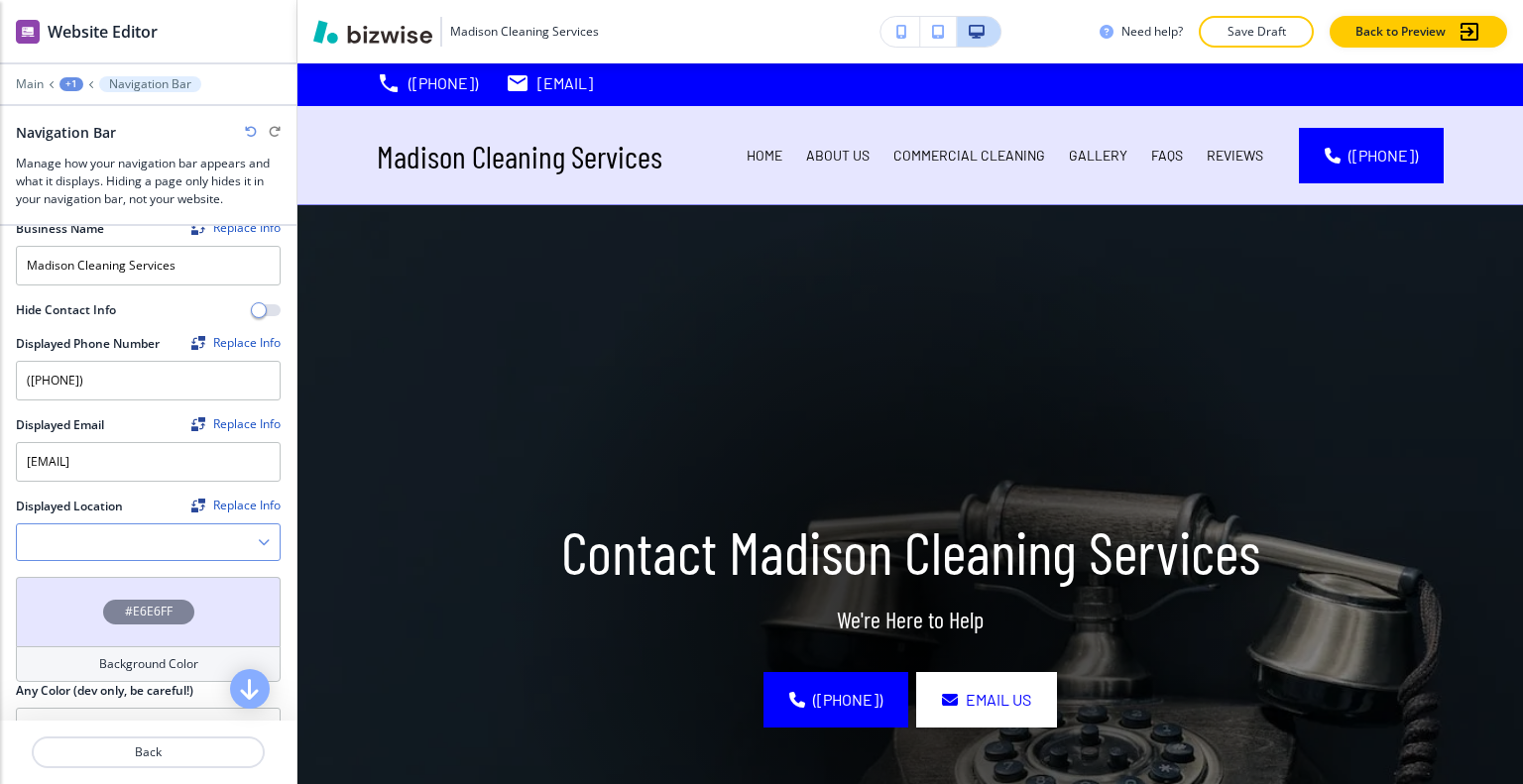 click at bounding box center [137, 542] 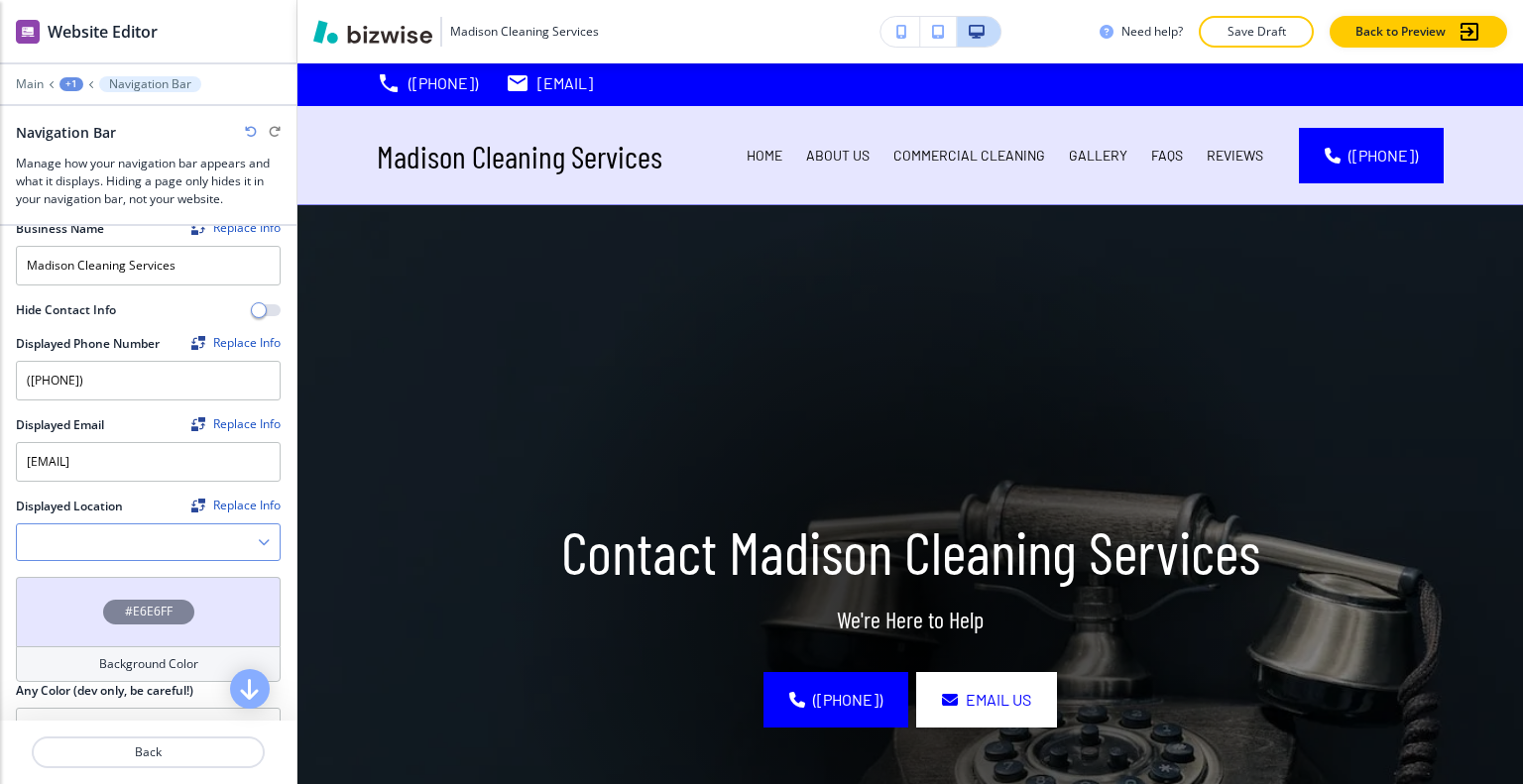 paste on "[COUNTY], [STATE], [COUNTRY]" 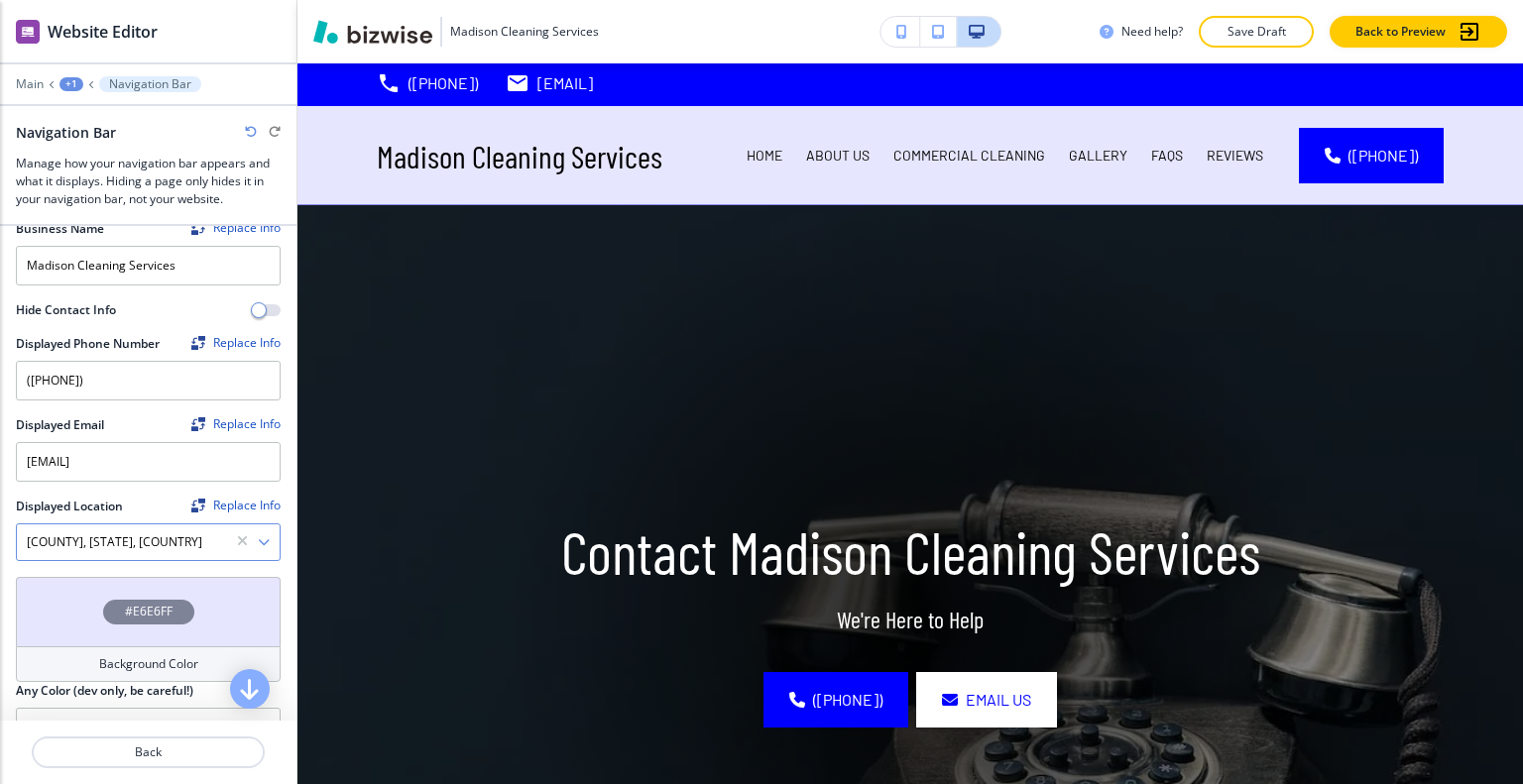type on "[COUNTY], [STATE], [COUNTRY]" 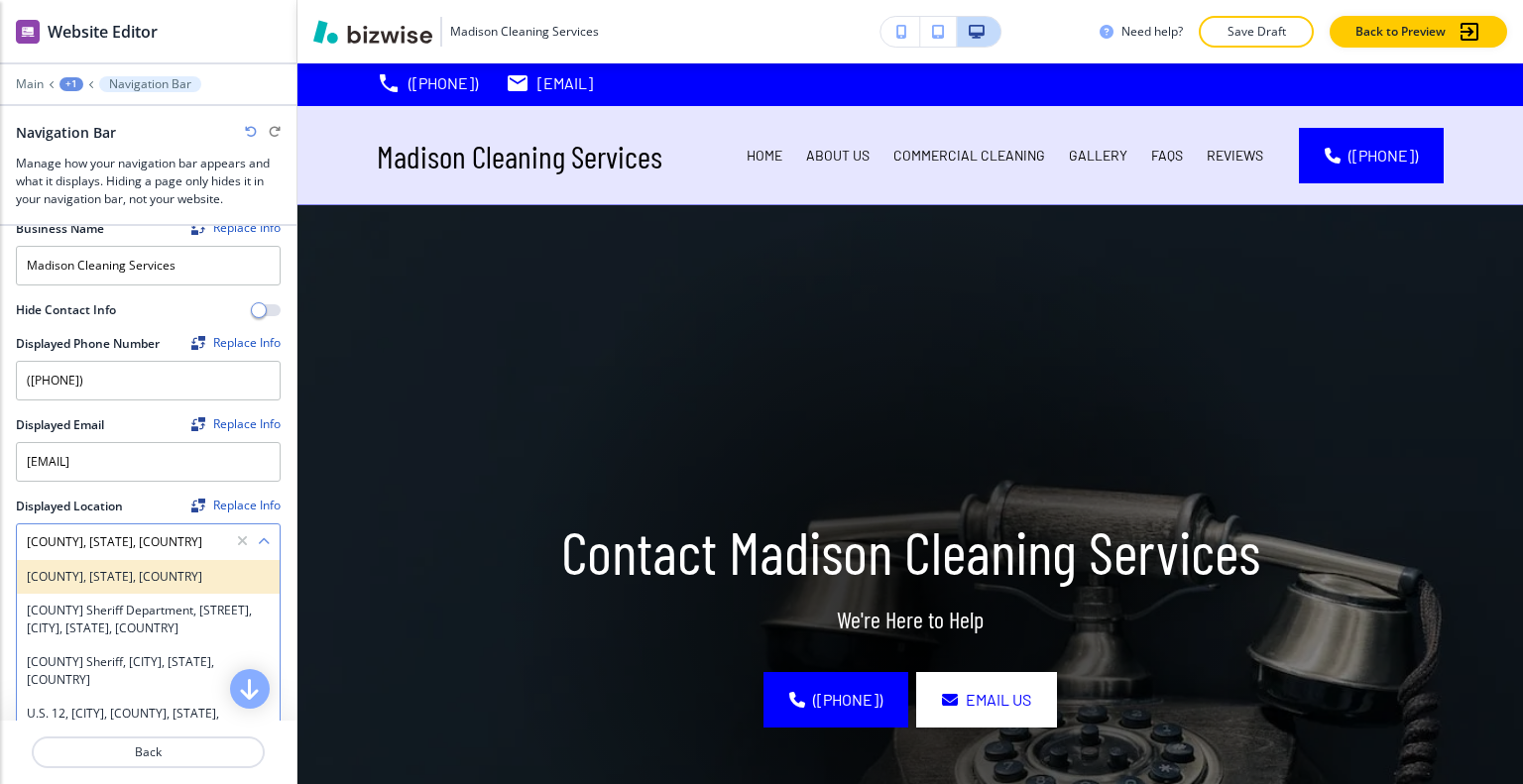 click on "[COUNTY], [STATE], [COUNTRY]" at bounding box center [148, 577] 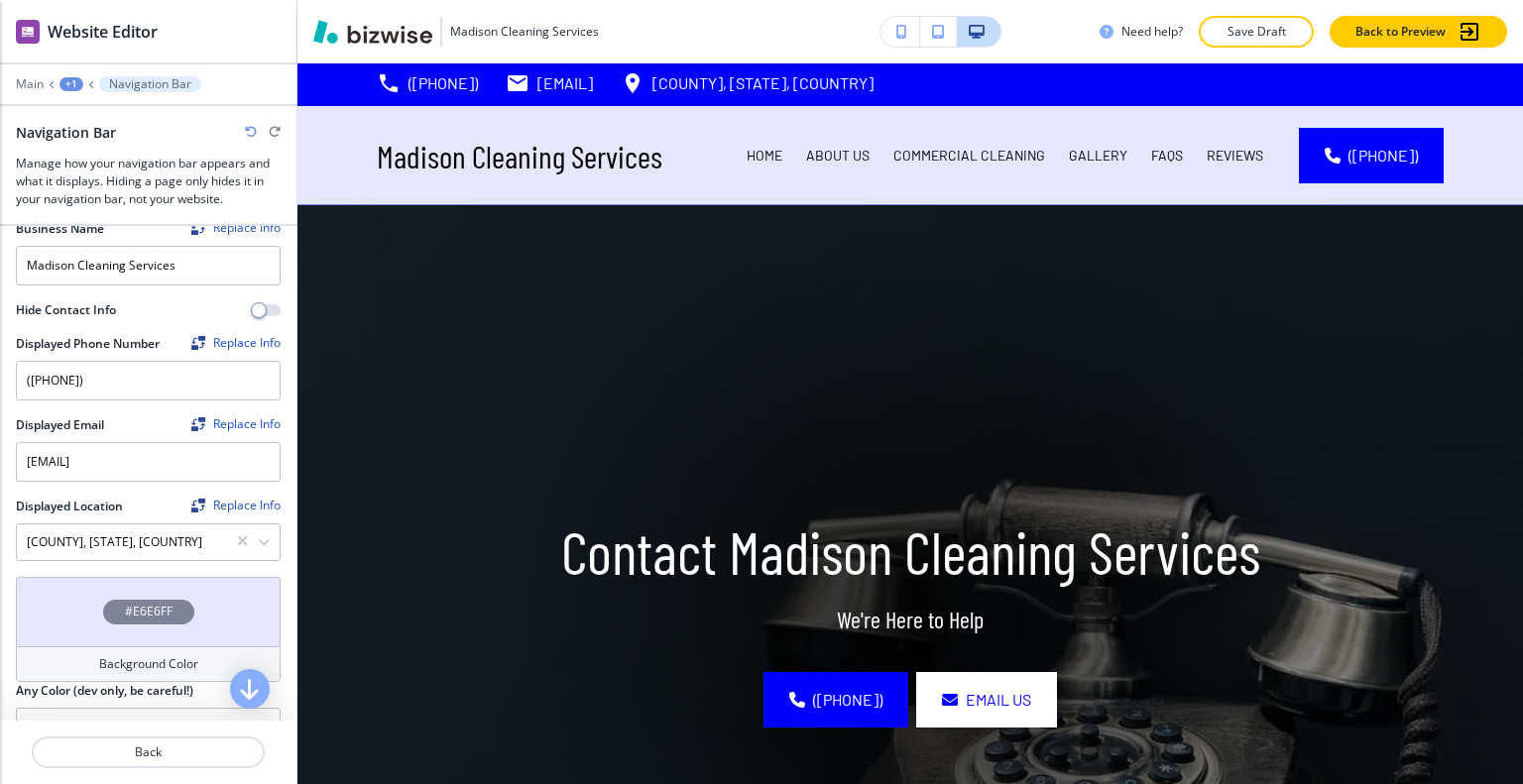 click at bounding box center (264, 542) 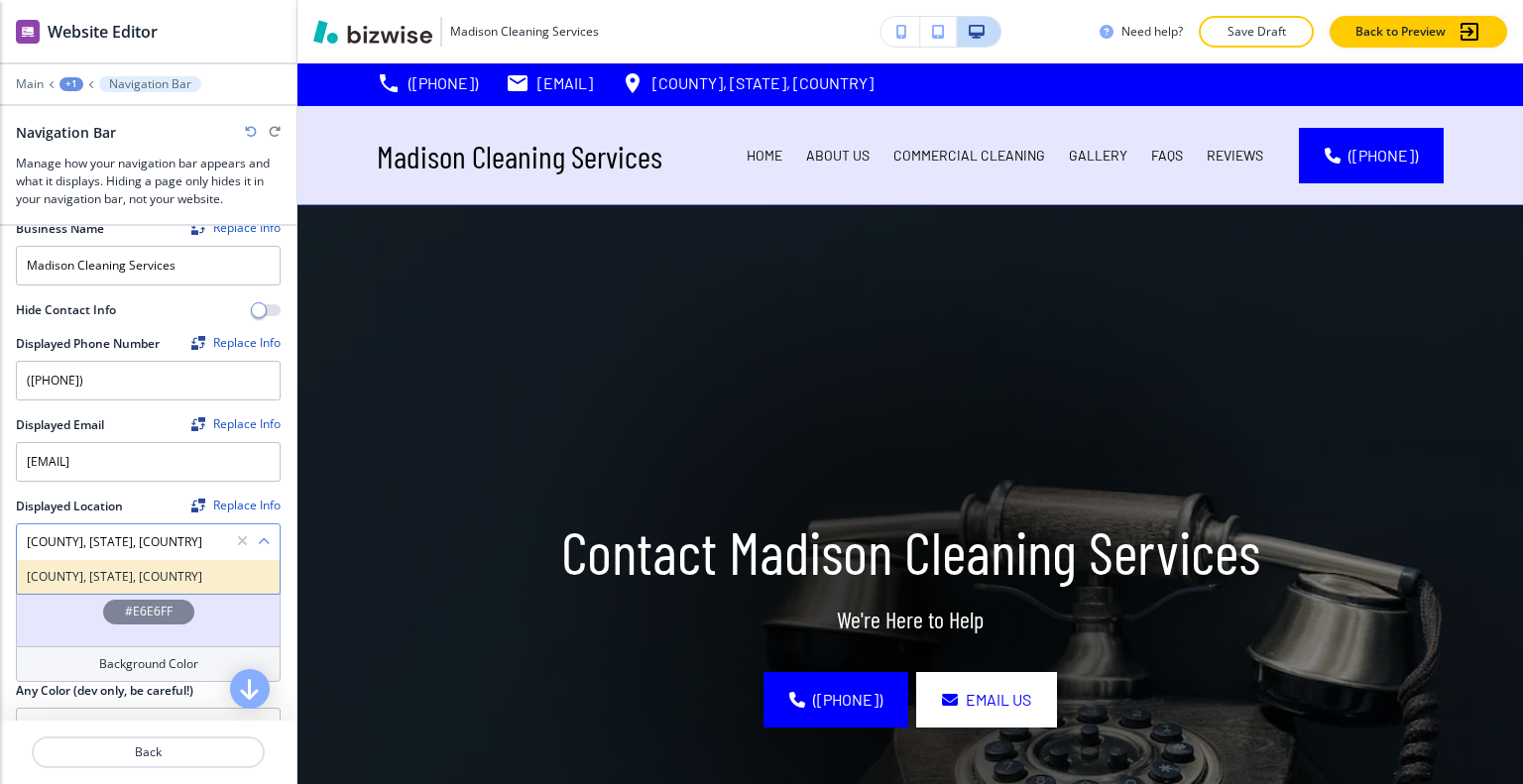 click on "[COUNTY], [STATE], [COUNTRY]" at bounding box center [148, 577] 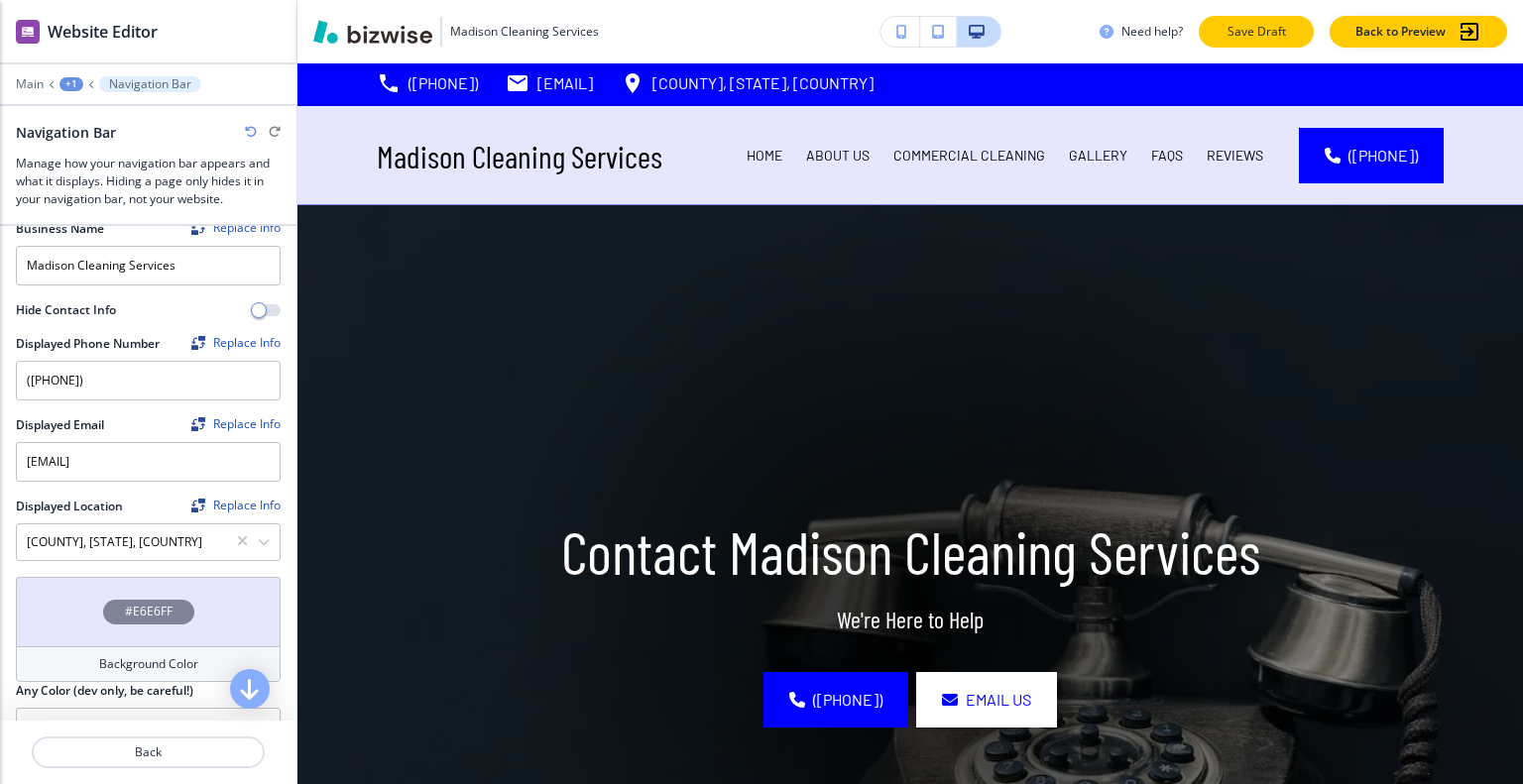 click on "Save Draft" at bounding box center (1256, 32) 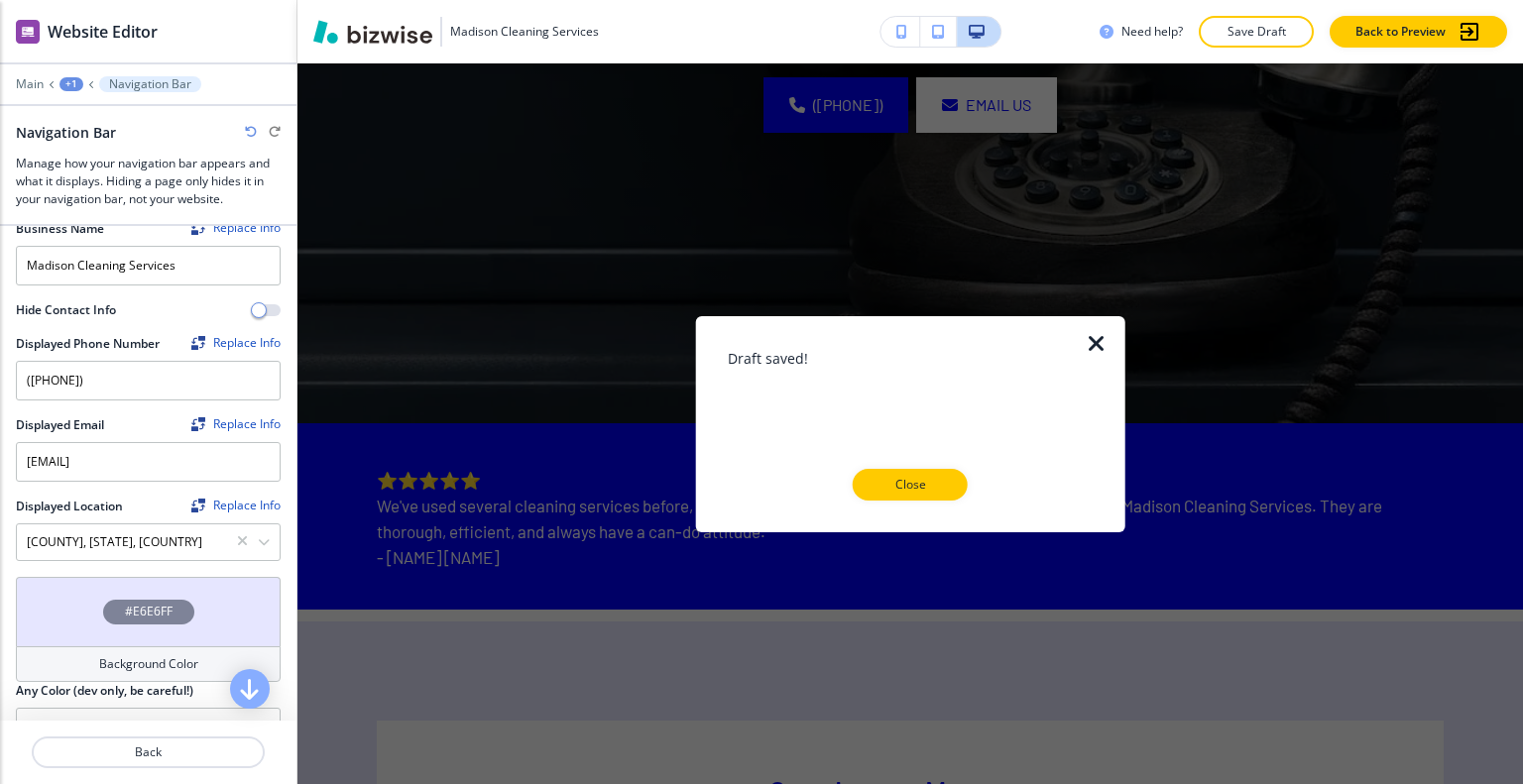 scroll, scrollTop: 994, scrollLeft: 0, axis: vertical 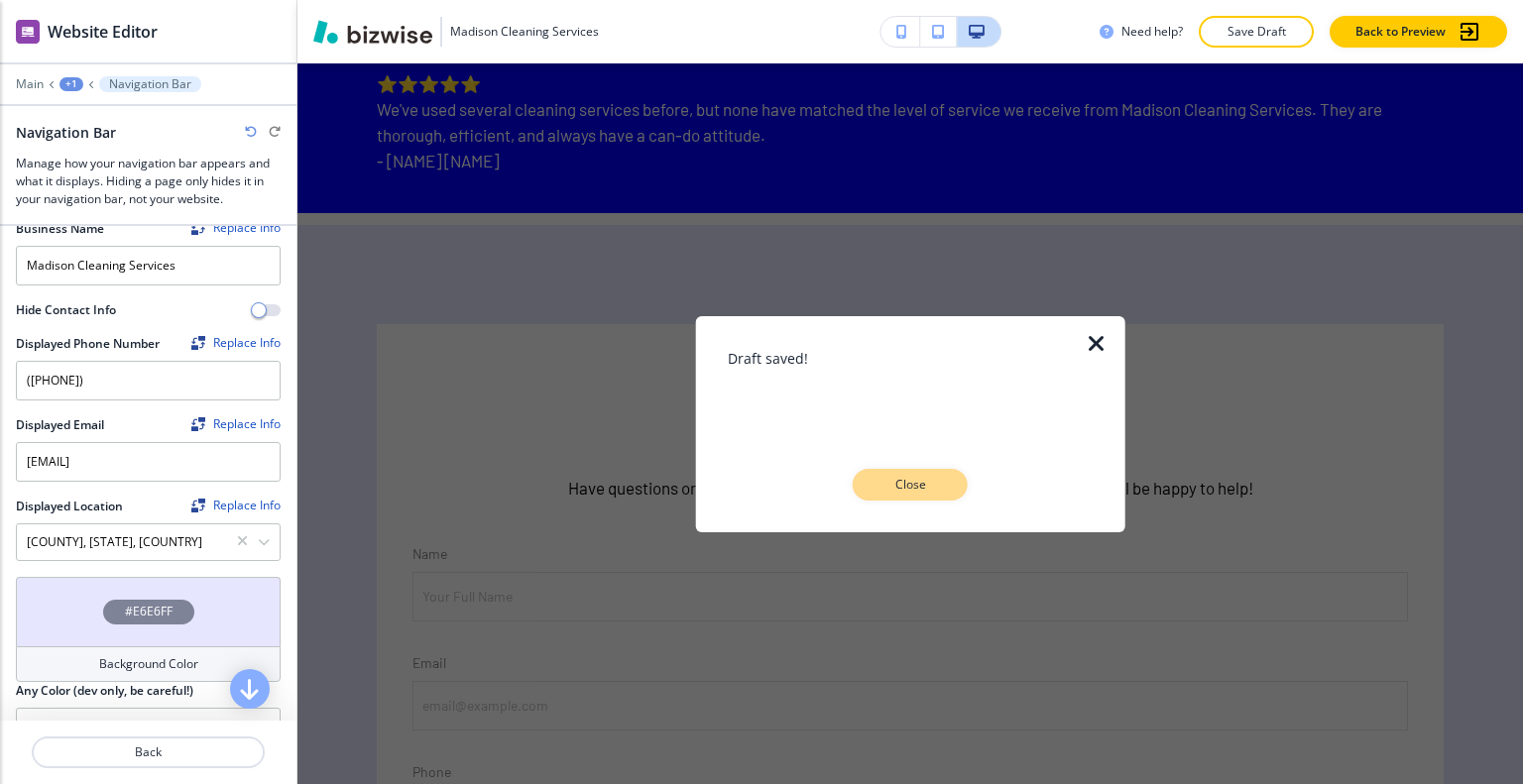 click on "Close" at bounding box center (910, 485) 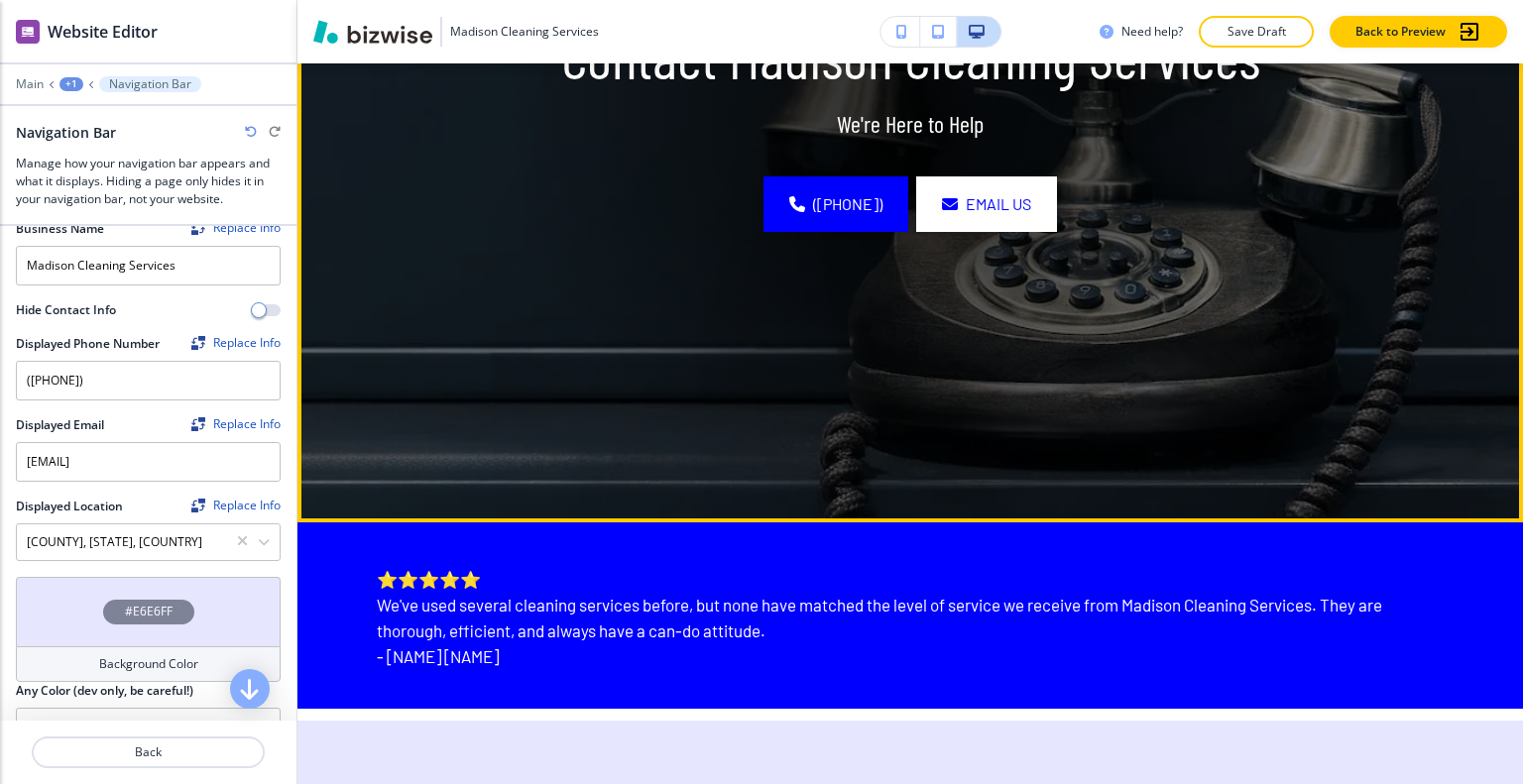 scroll, scrollTop: 0, scrollLeft: 0, axis: both 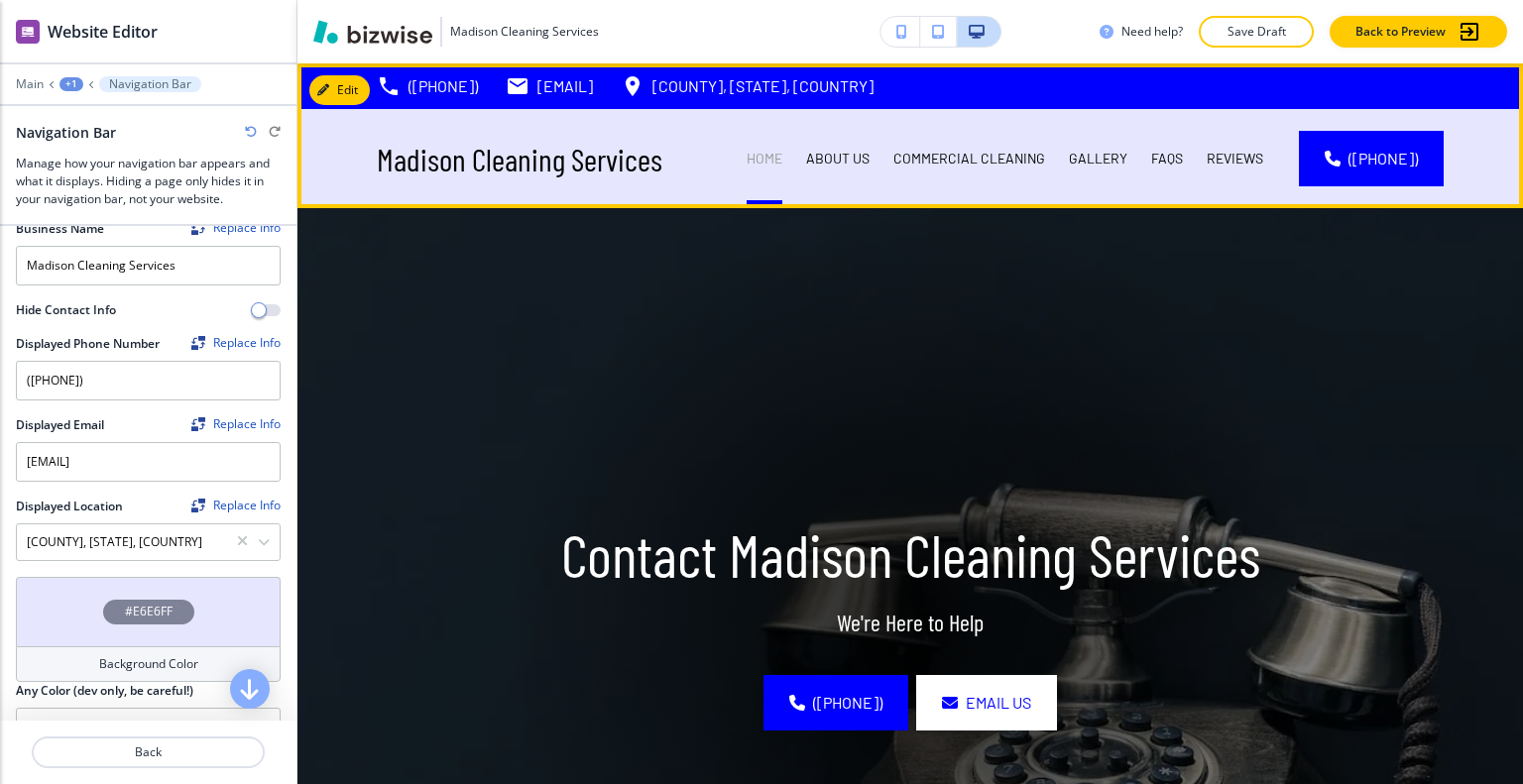 click on "Home" at bounding box center (764, 159) 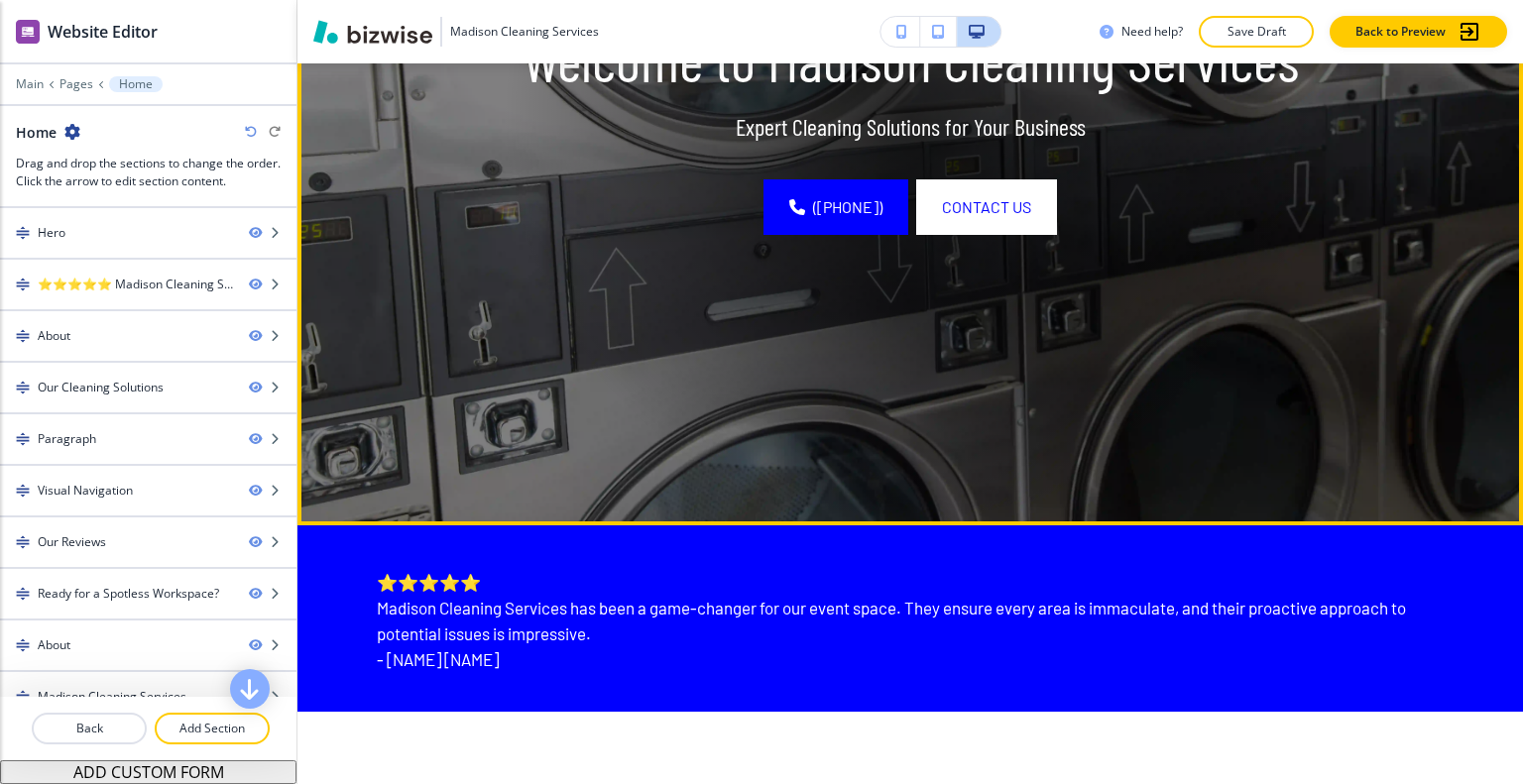scroll, scrollTop: 0, scrollLeft: 0, axis: both 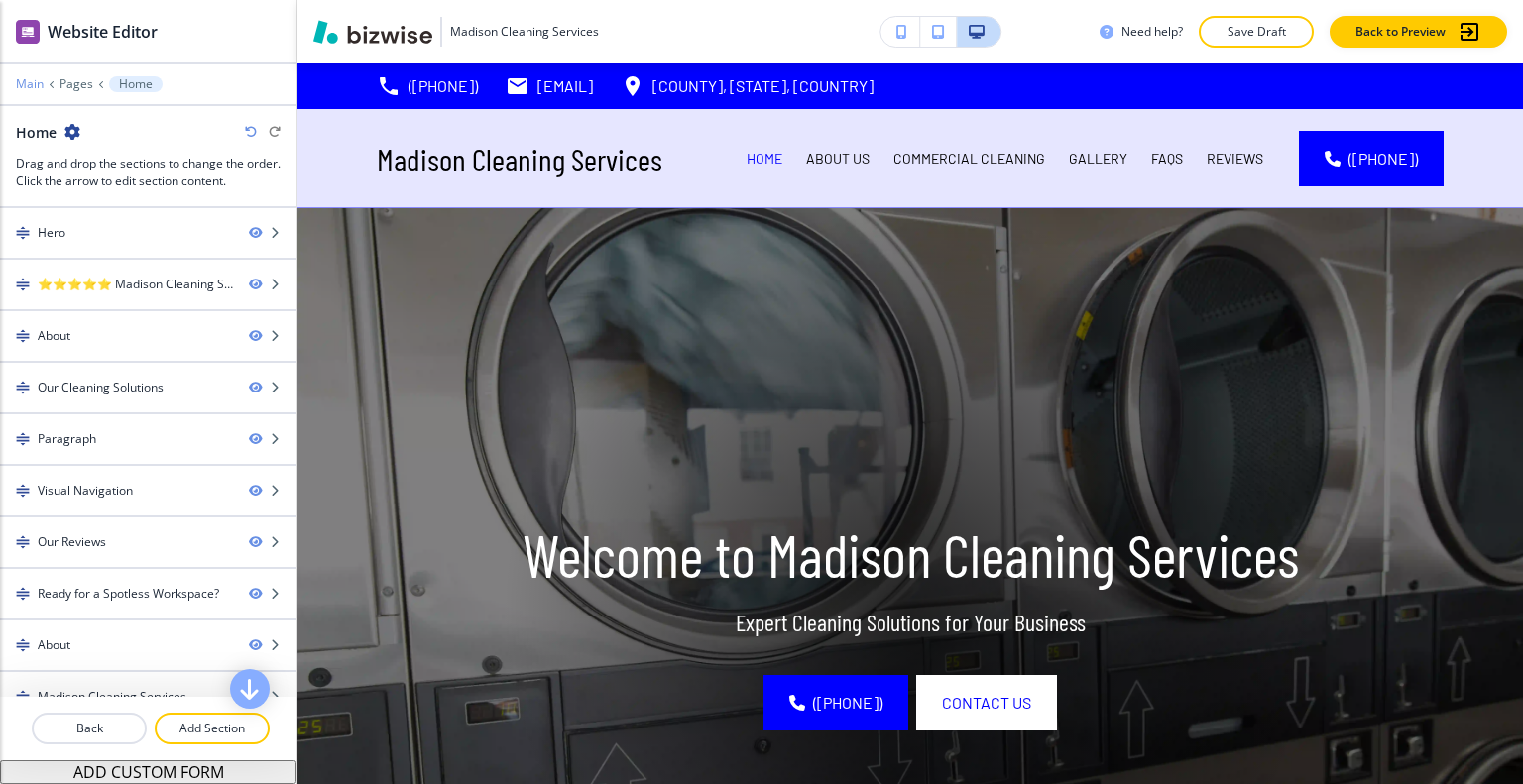 click on "Main" at bounding box center (30, 84) 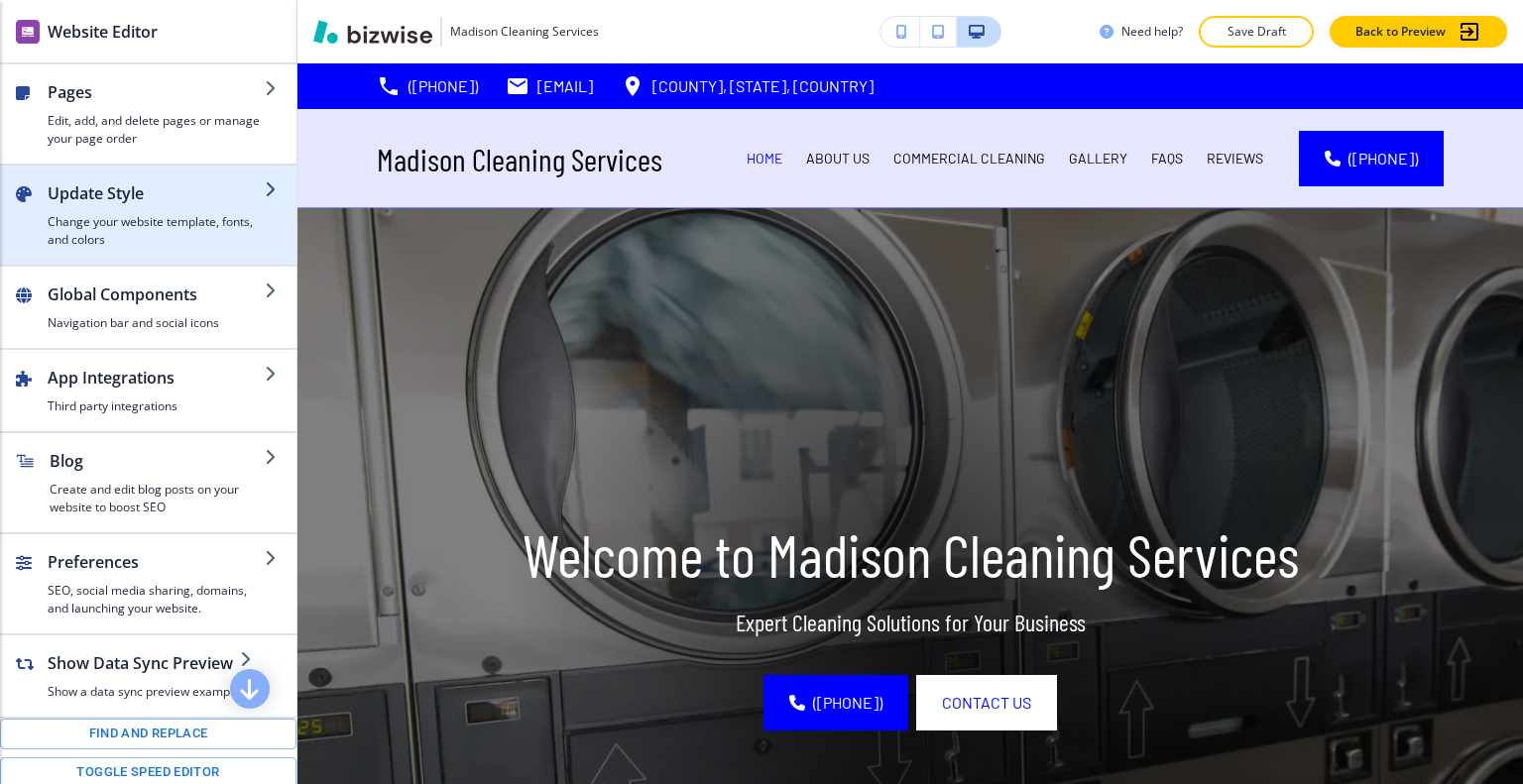 click on "Update Style" at bounding box center [156, 193] 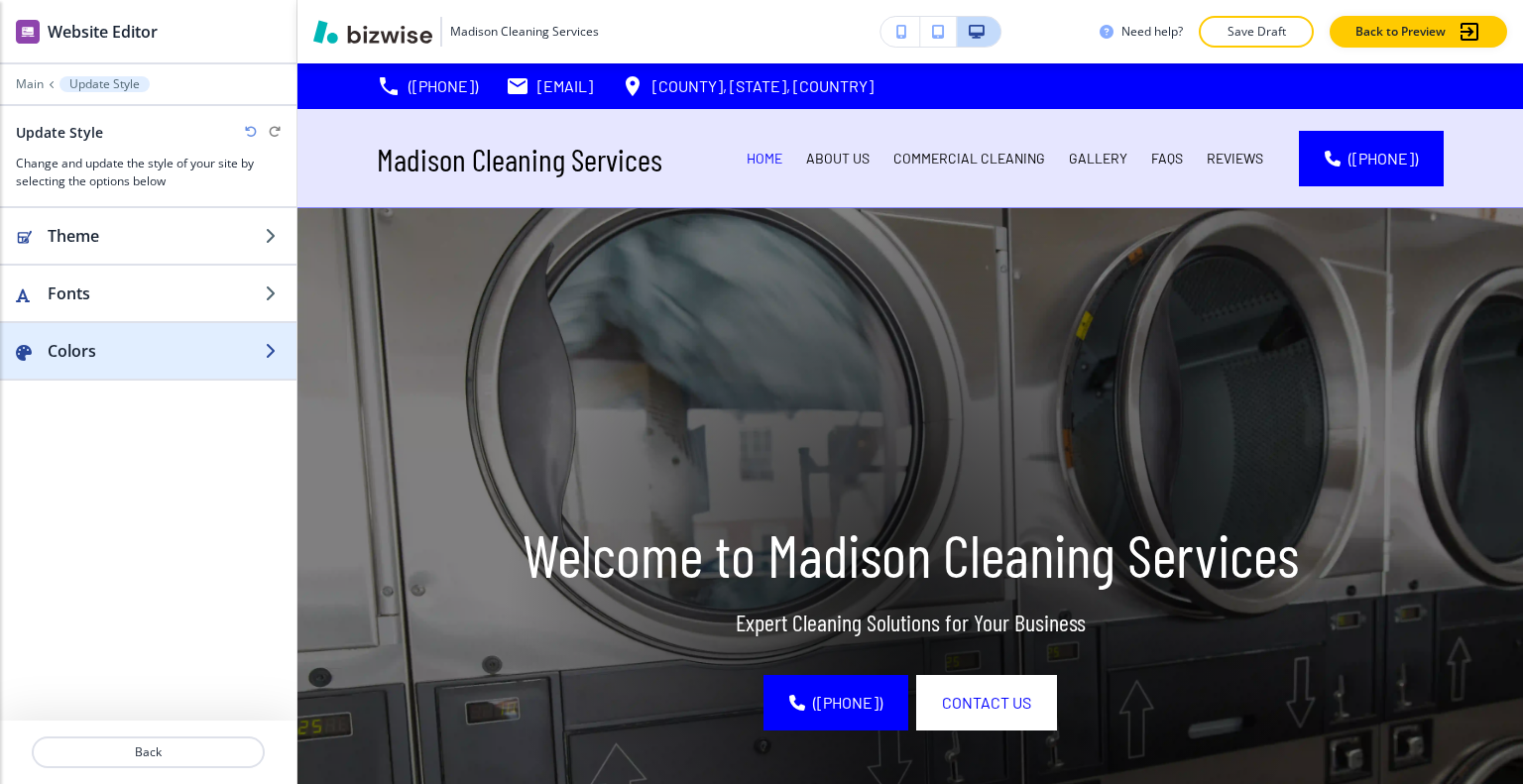 click on "Colors" at bounding box center (156, 351) 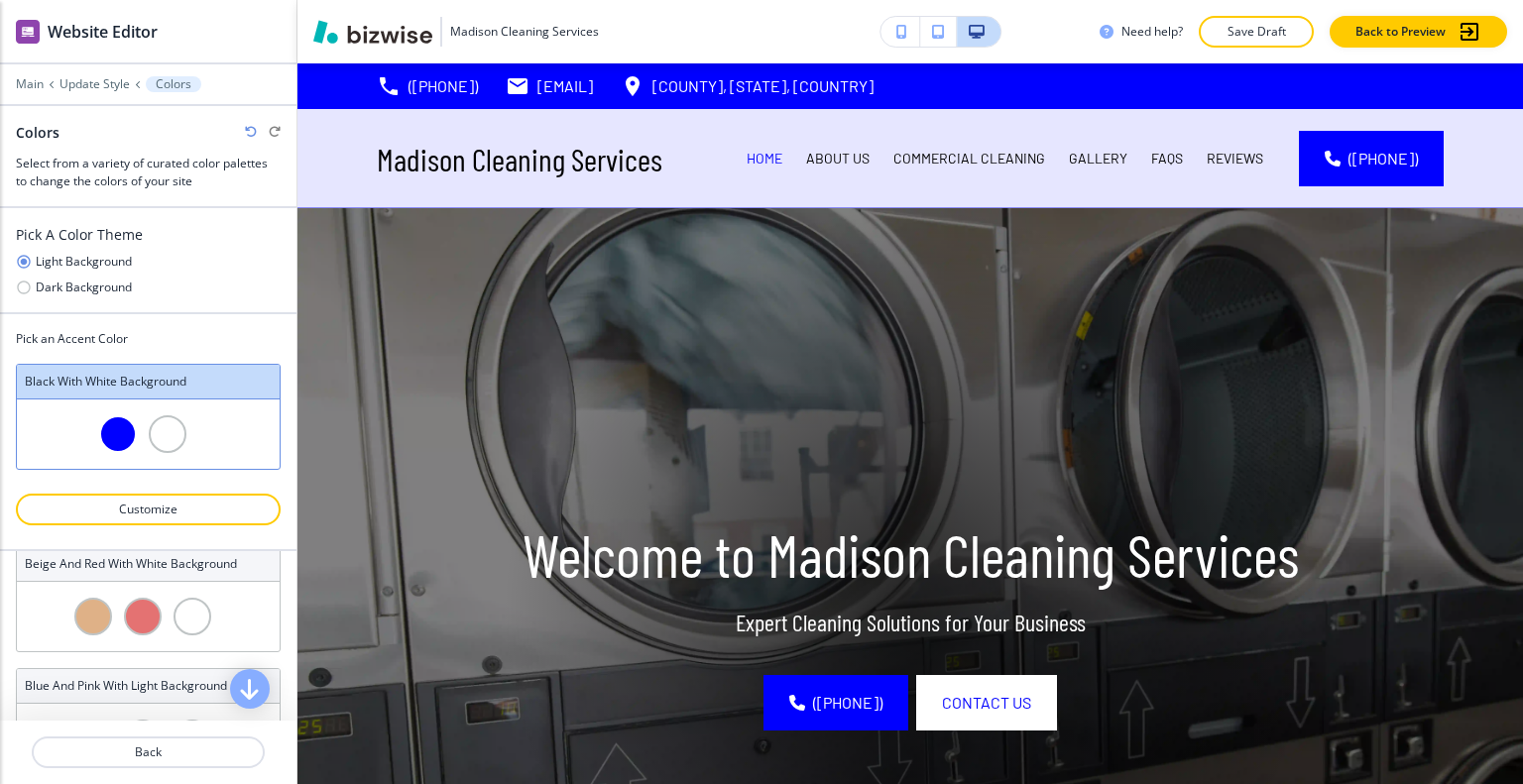 scroll, scrollTop: 1609, scrollLeft: 0, axis: vertical 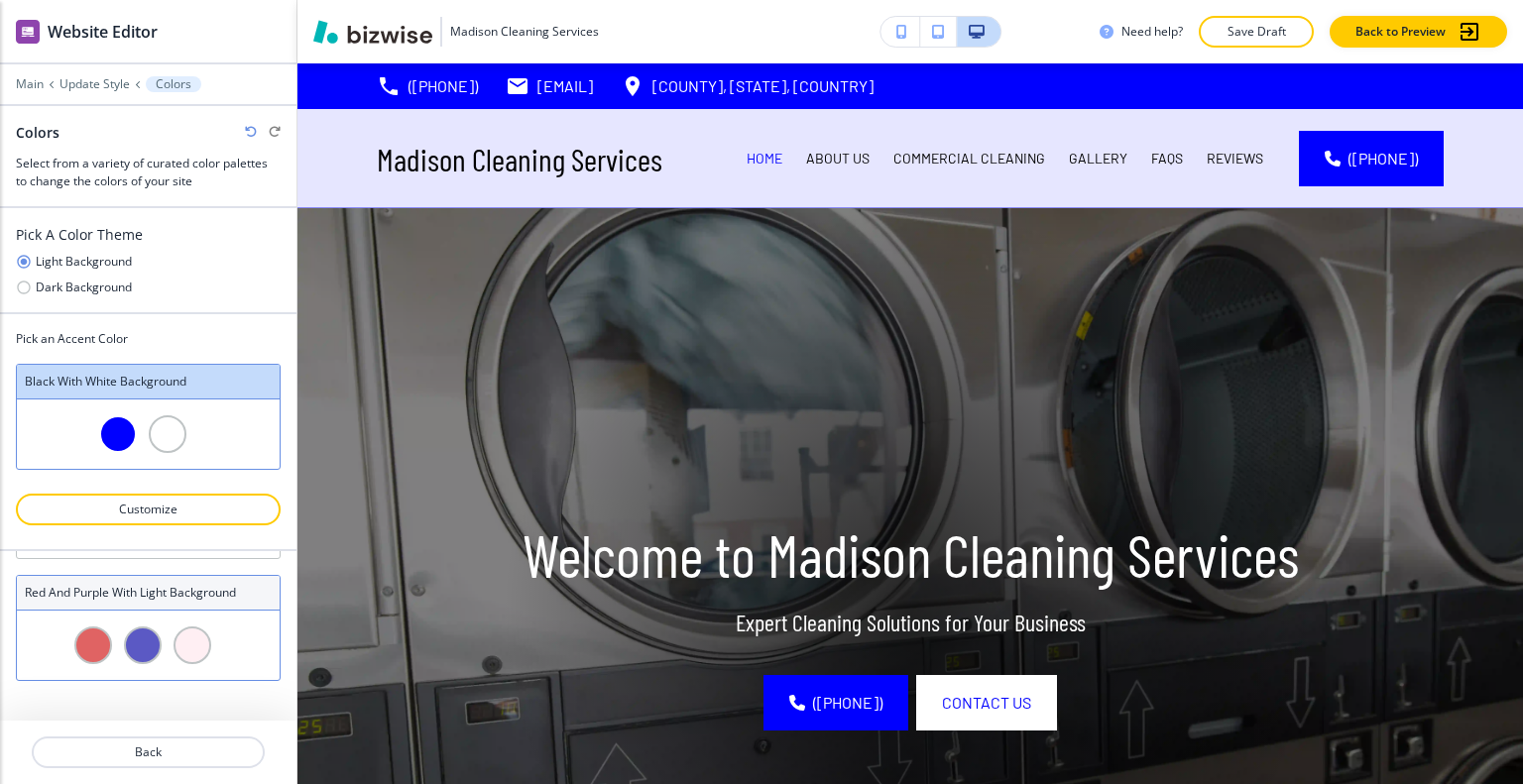 click at bounding box center (148, 645) 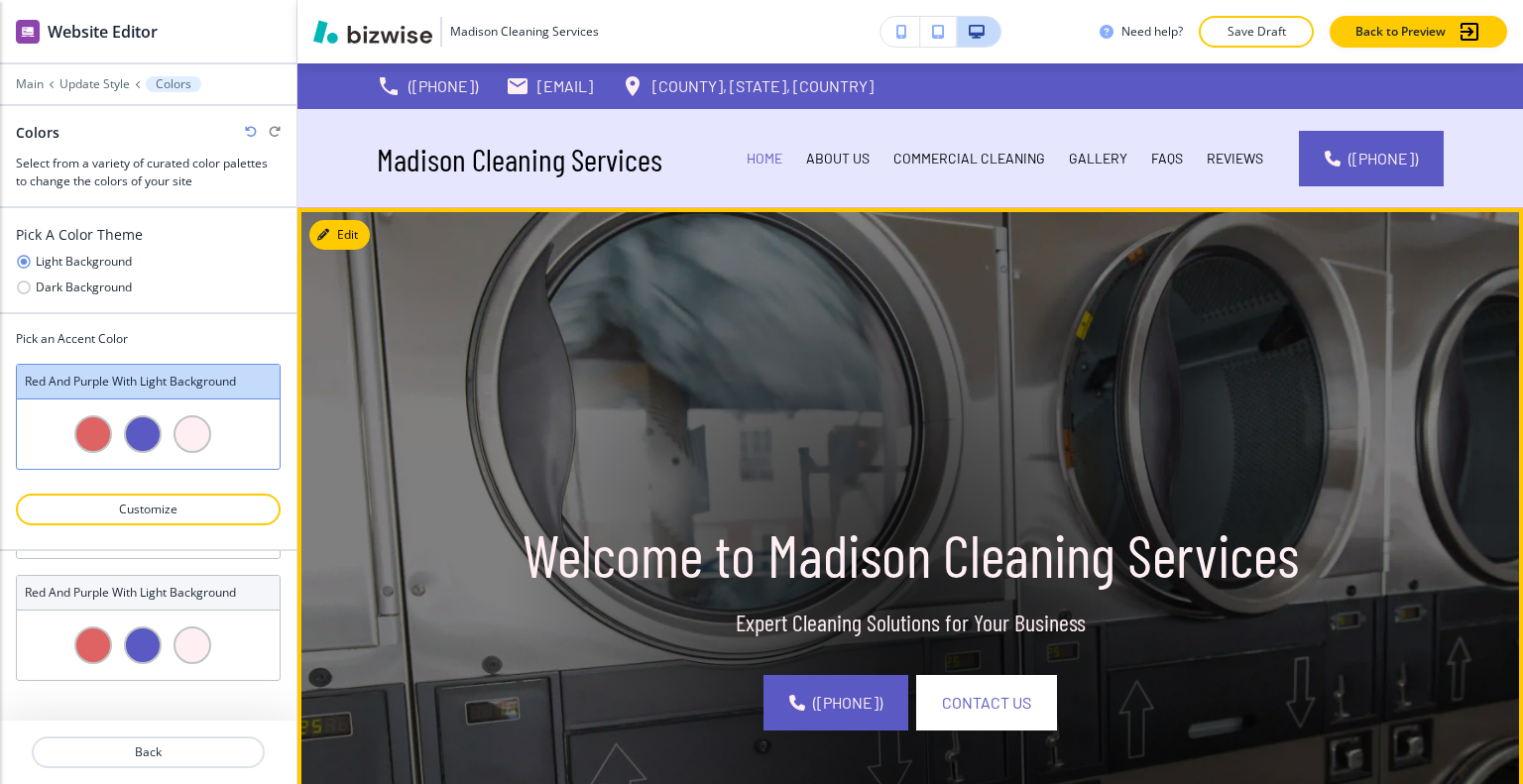 scroll, scrollTop: 595, scrollLeft: 0, axis: vertical 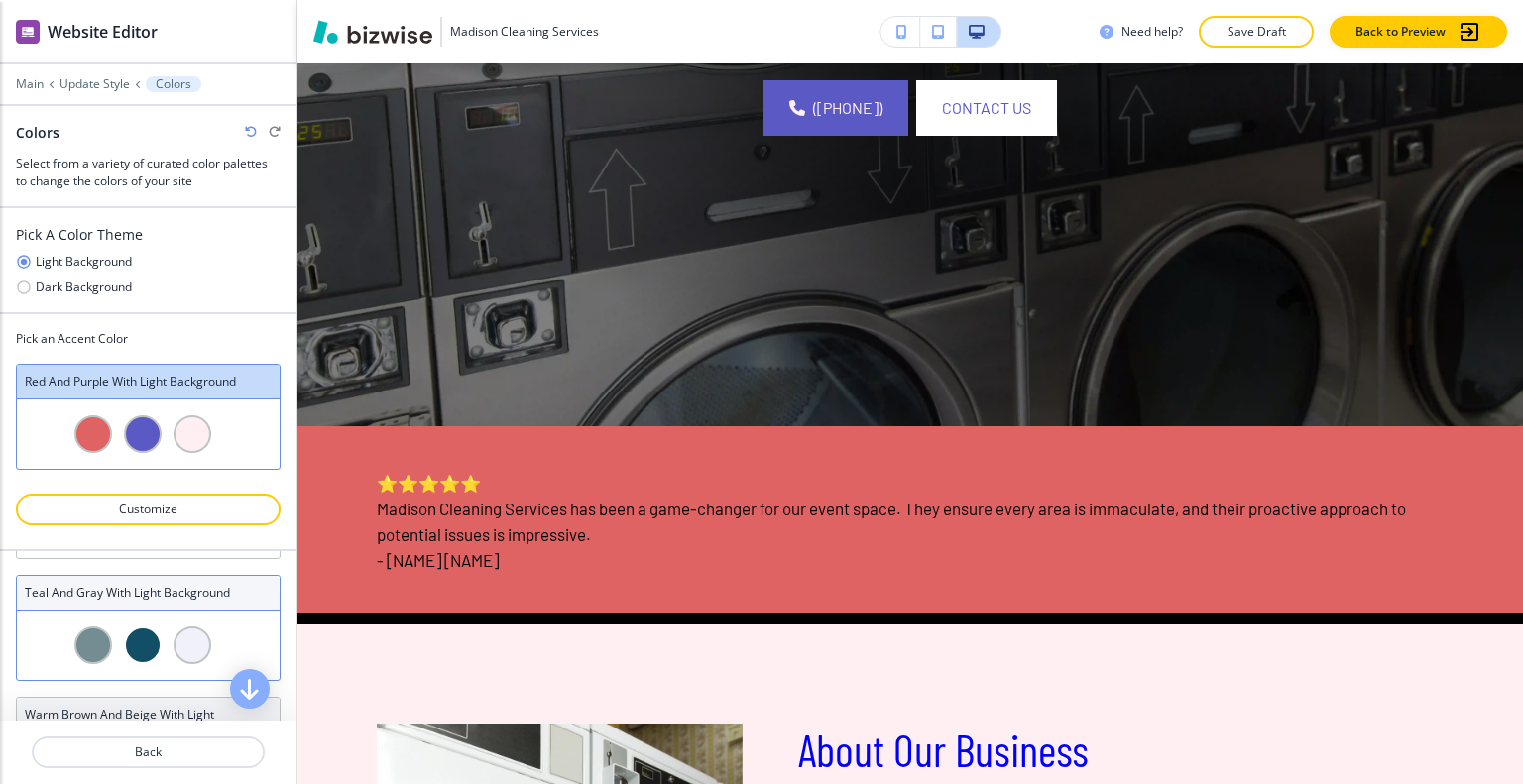 click at bounding box center (192, 645) 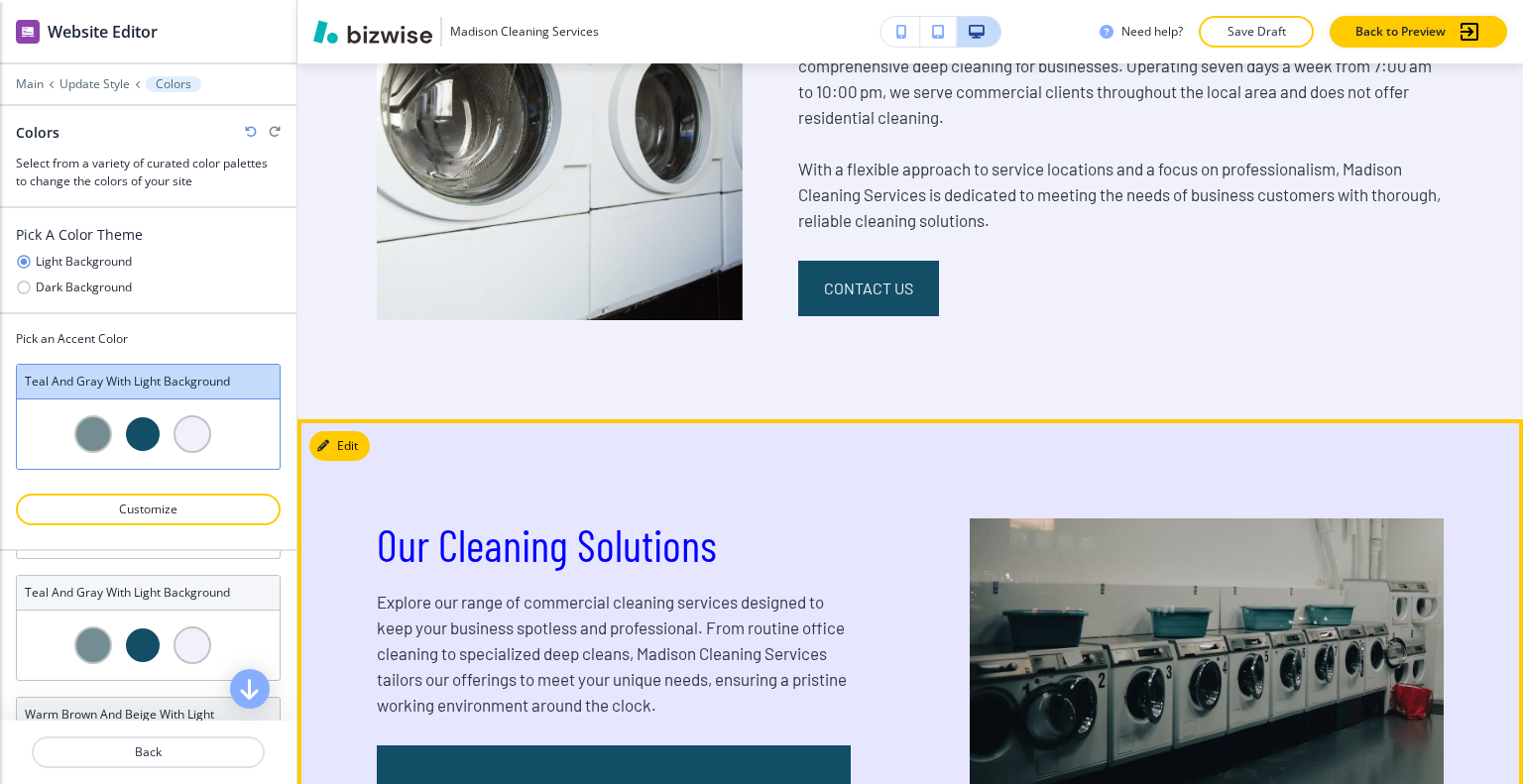 scroll, scrollTop: 1784, scrollLeft: 0, axis: vertical 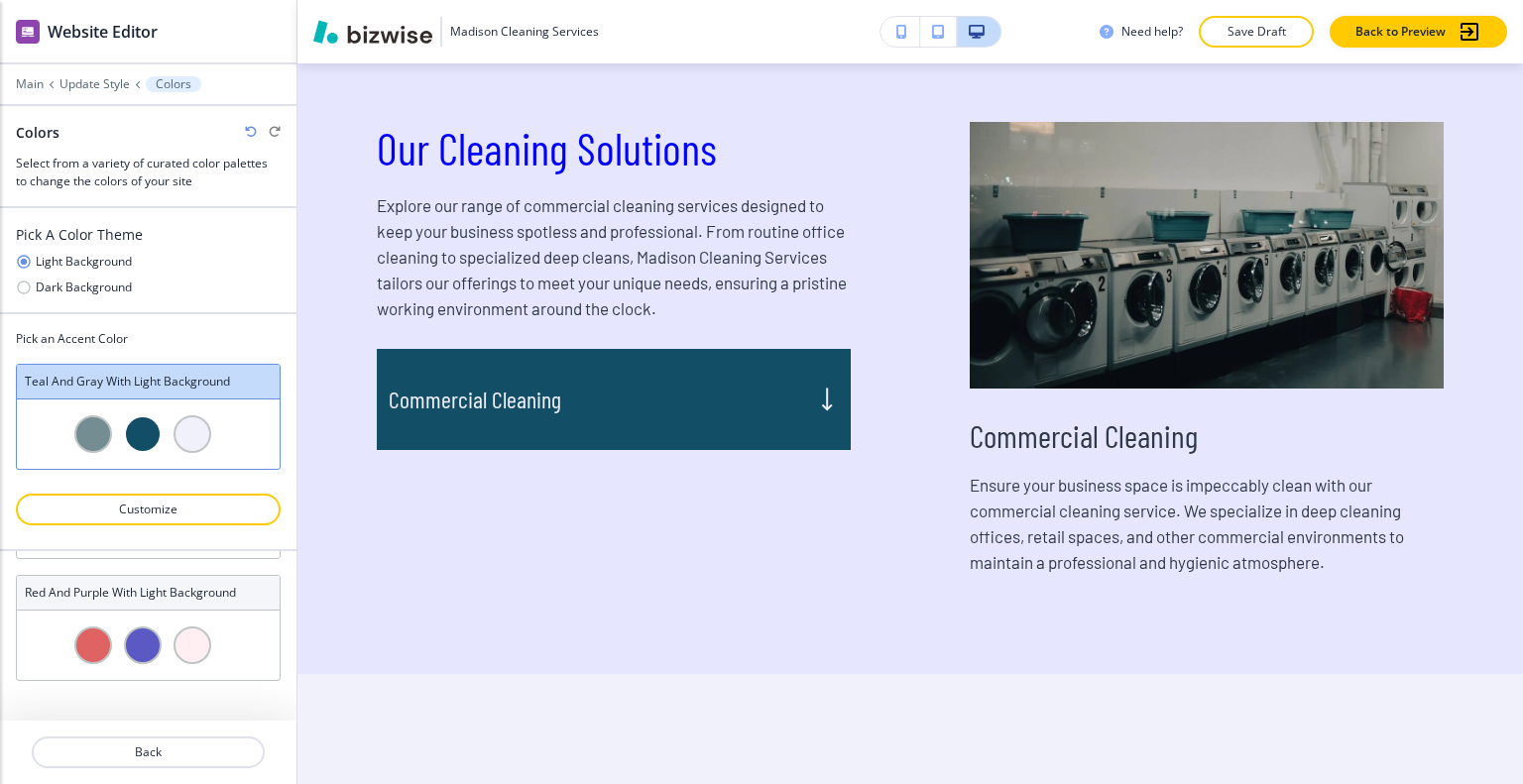 click at bounding box center (251, 132) 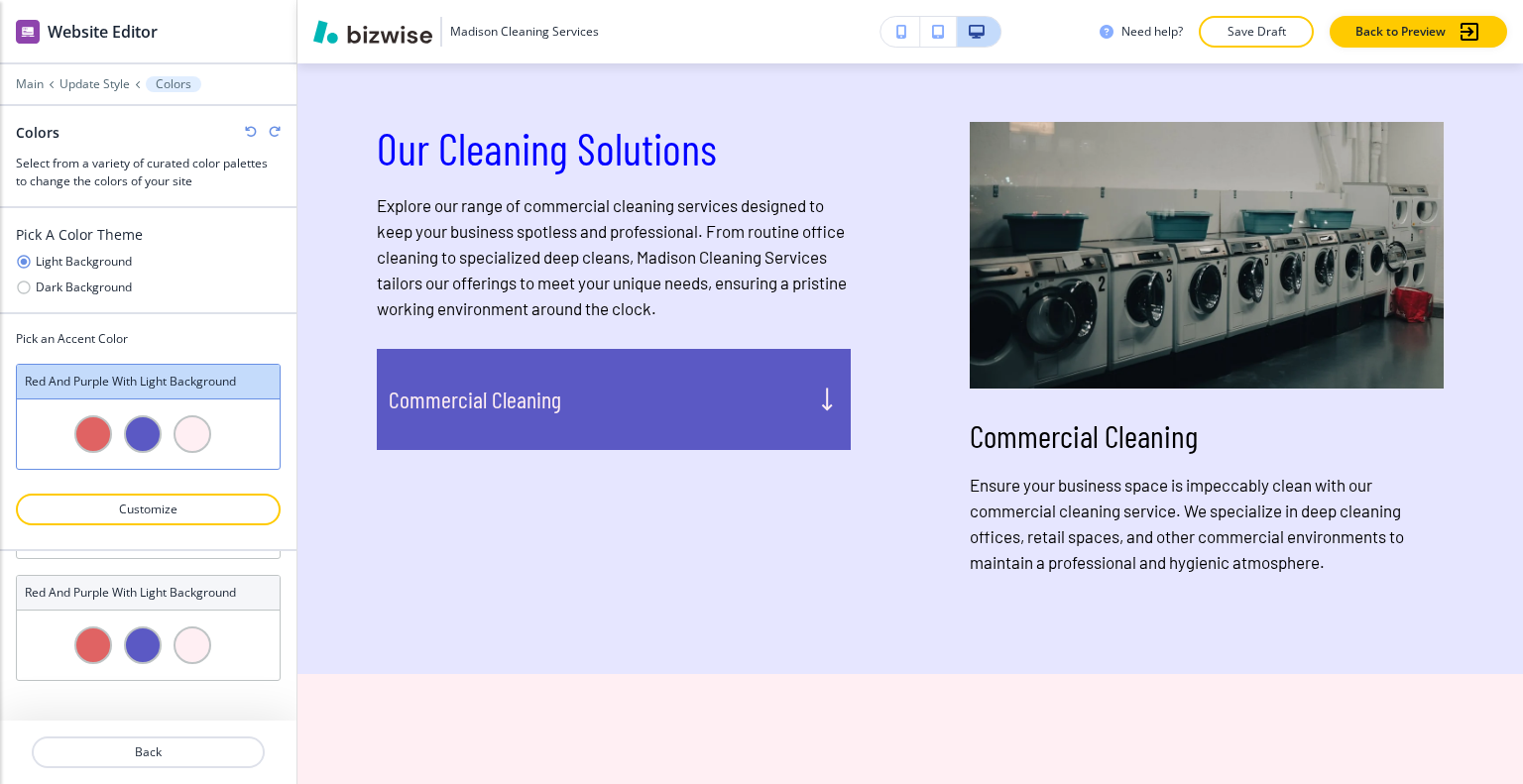 click at bounding box center [251, 132] 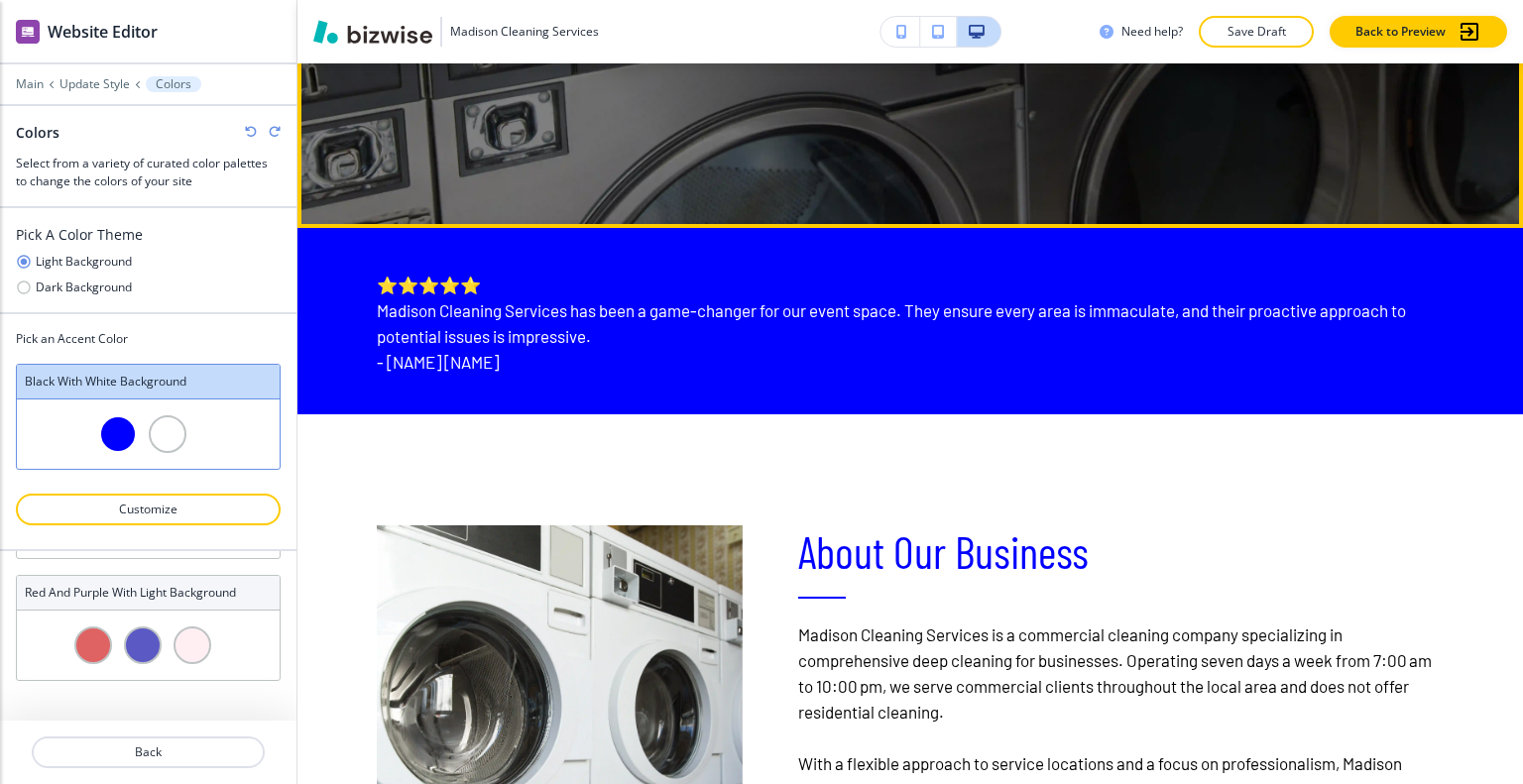 scroll, scrollTop: 396, scrollLeft: 0, axis: vertical 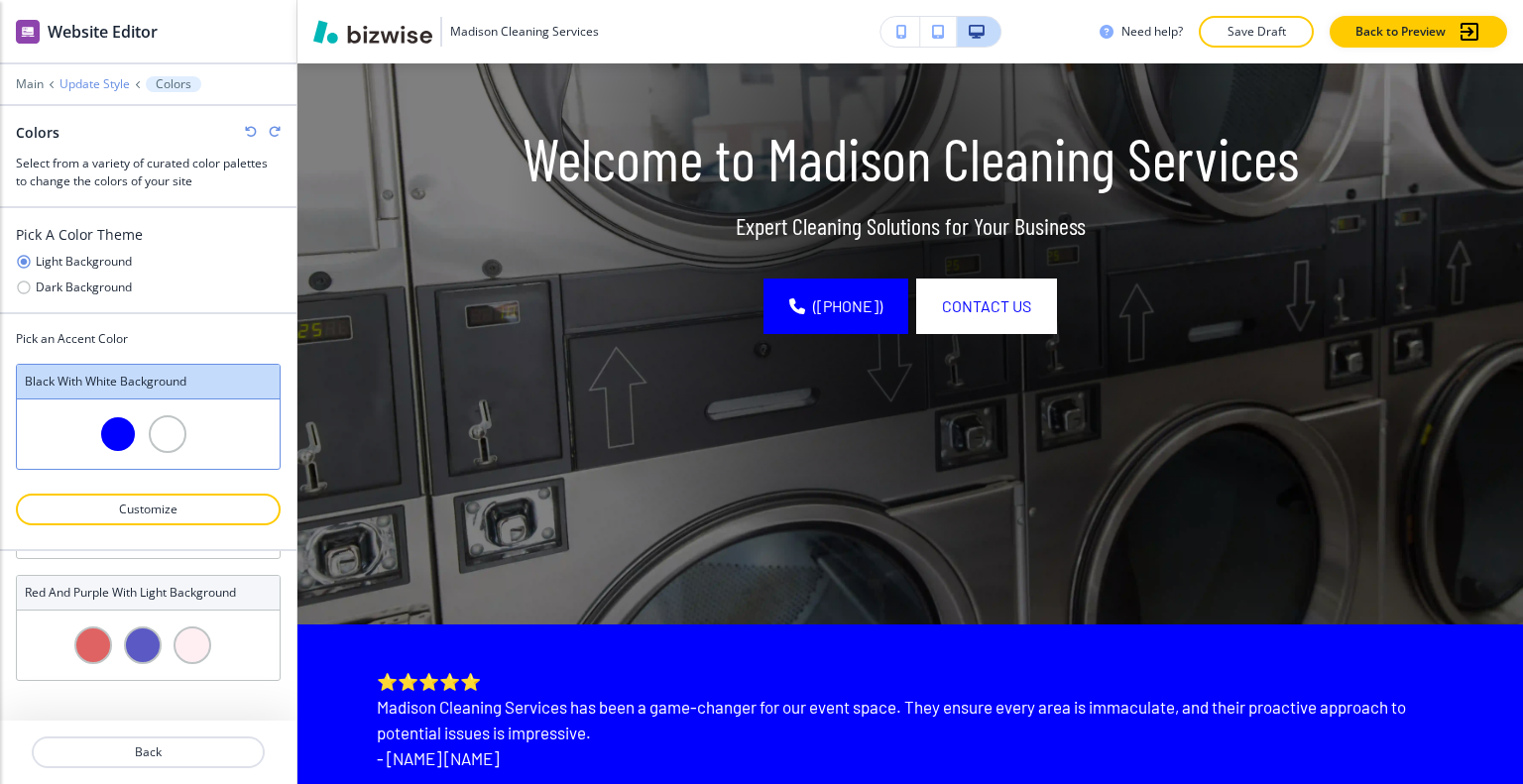 click on "Update Style" at bounding box center [94, 84] 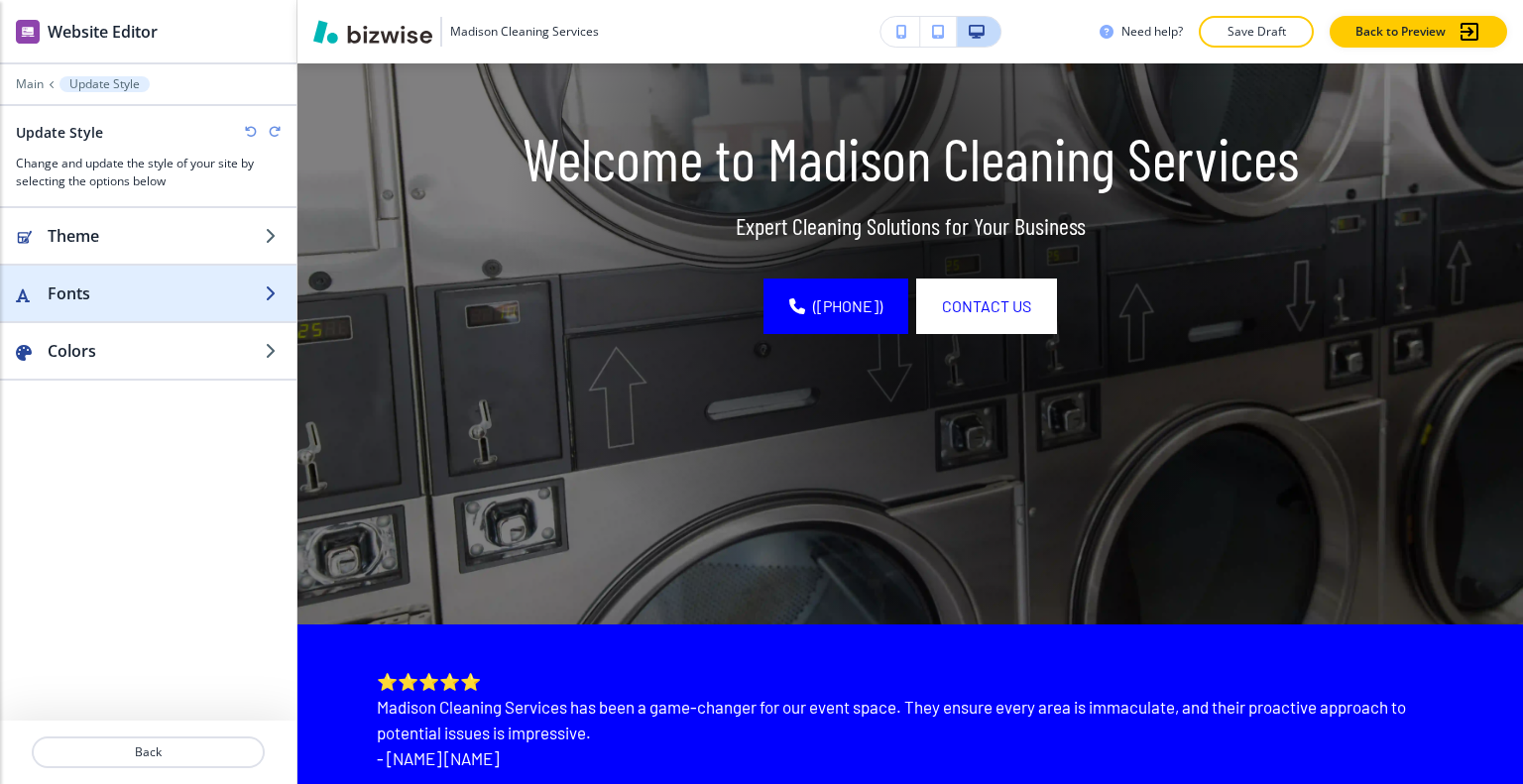 click on "Fonts" at bounding box center (156, 293) 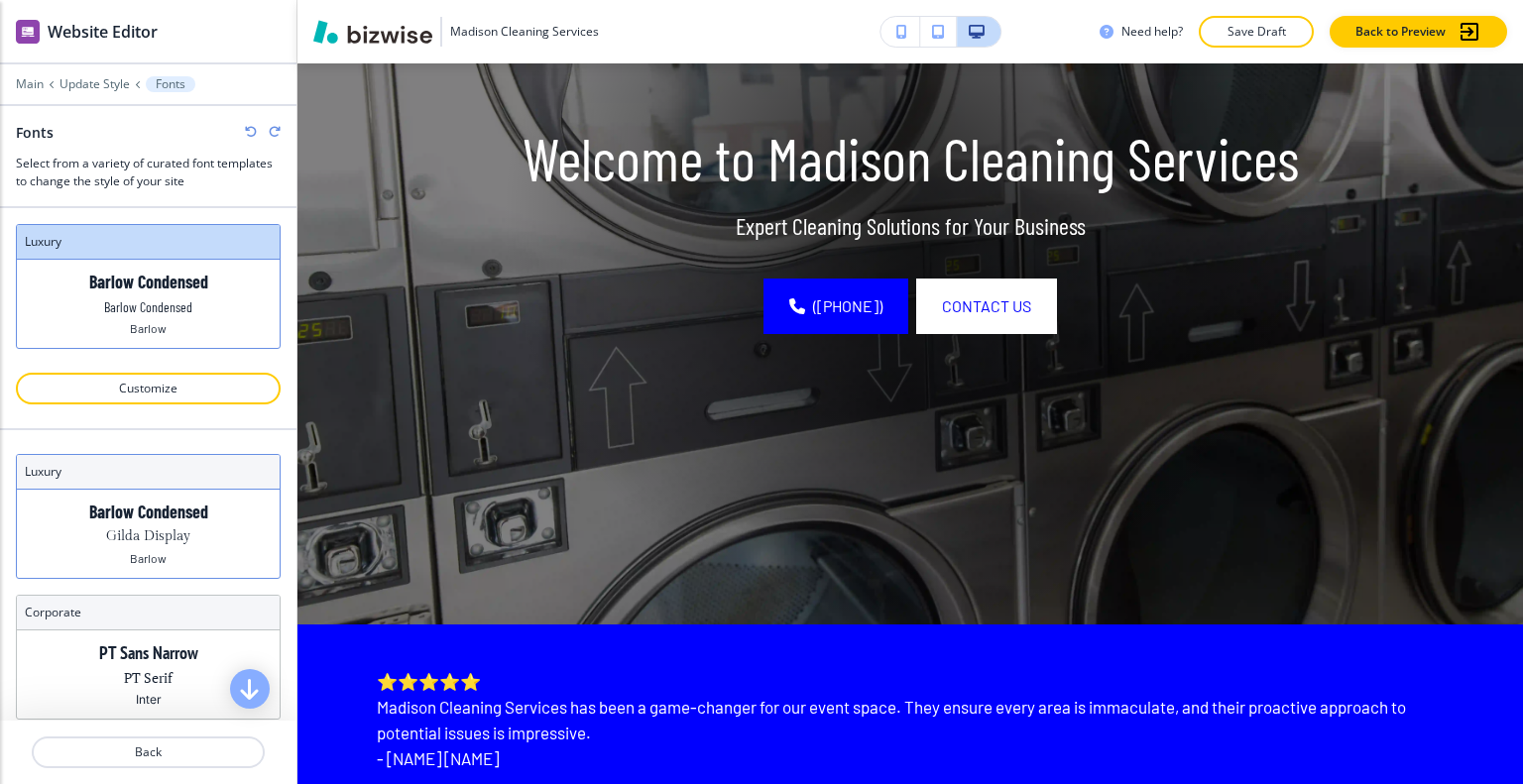 click on "Barlow" at bounding box center [148, 558] 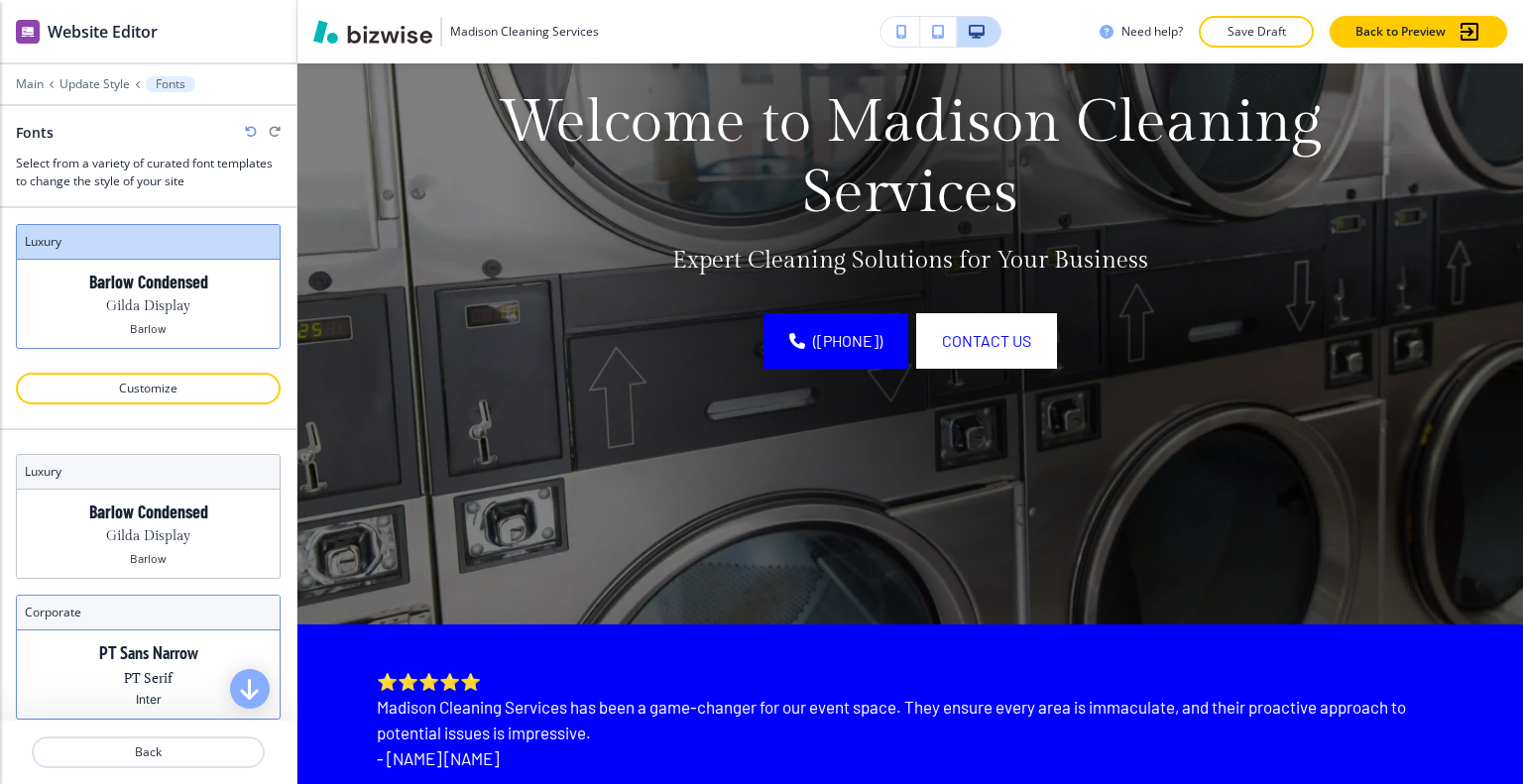 click on "PT Sans Narrow" at bounding box center [149, 652] 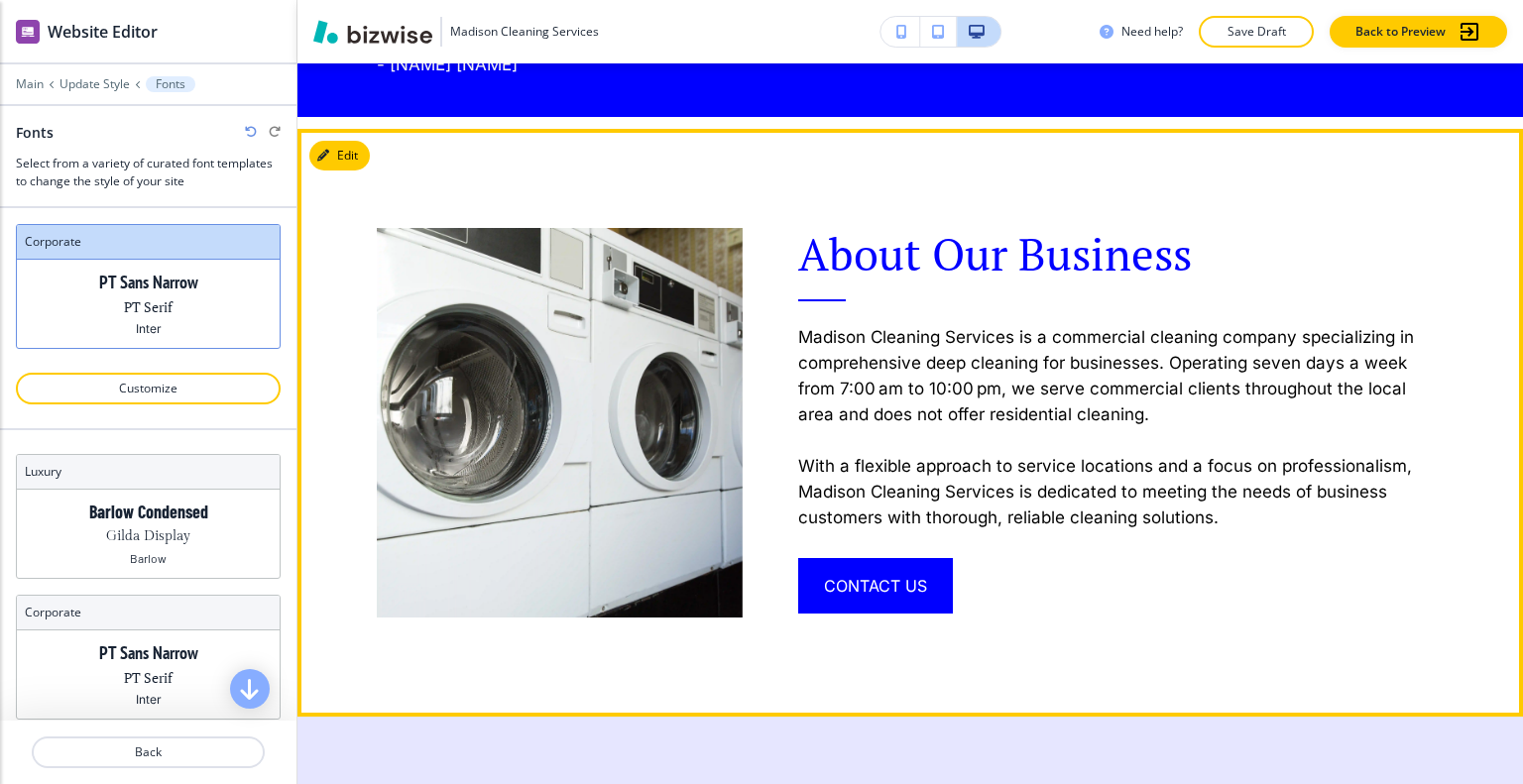 scroll, scrollTop: 1189, scrollLeft: 0, axis: vertical 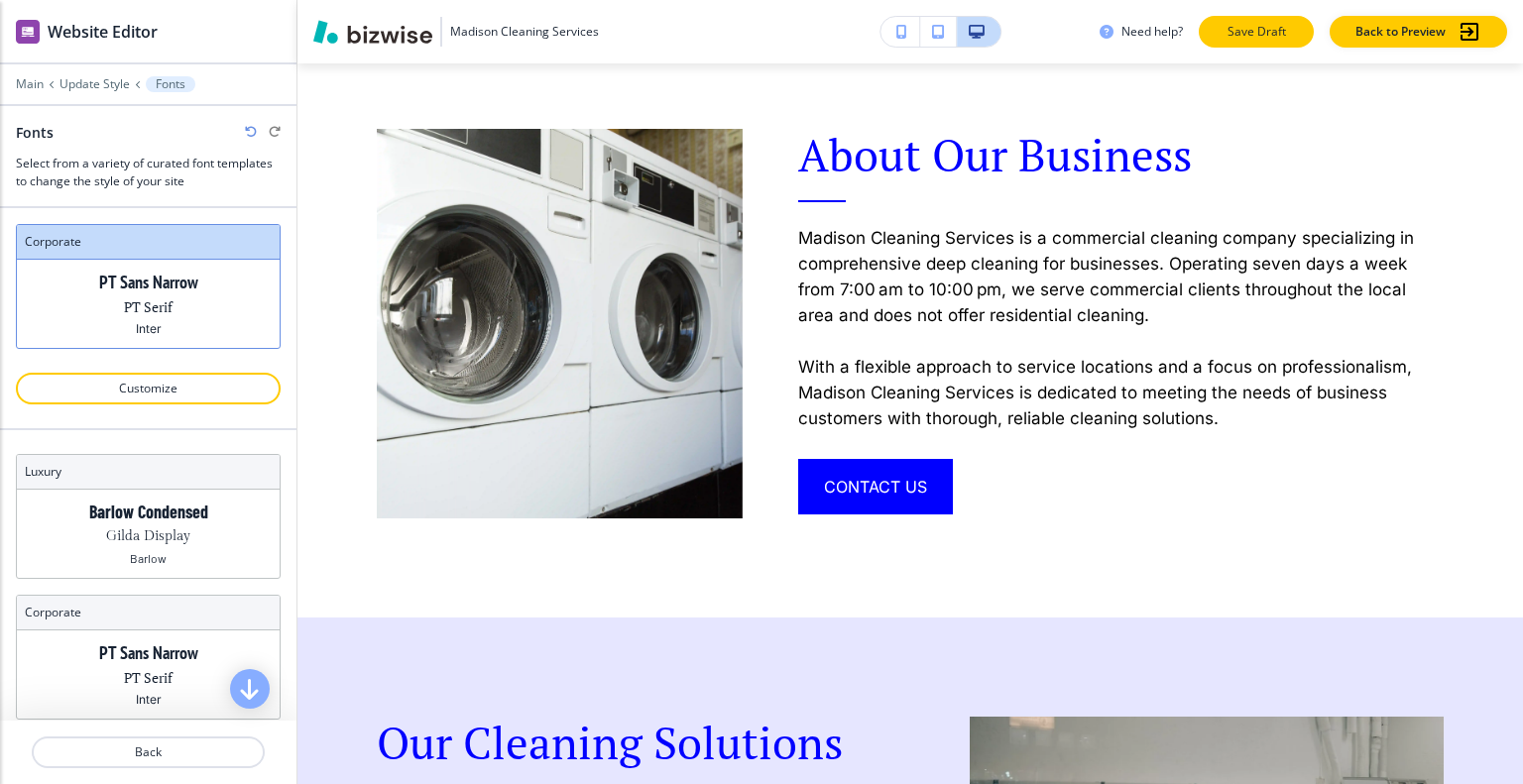 click on "Save Draft" at bounding box center [1256, 32] 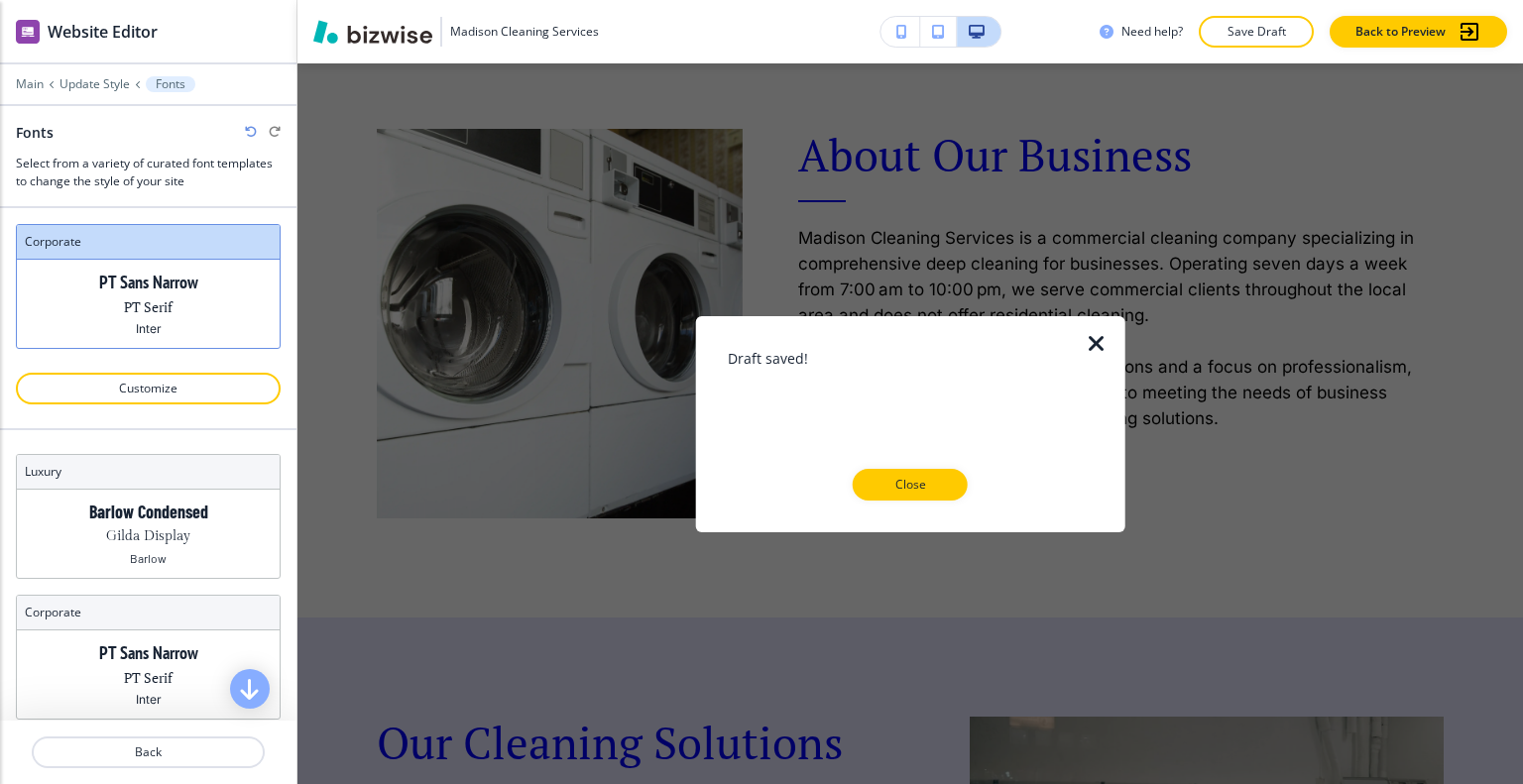 click on "Close" at bounding box center [910, 485] 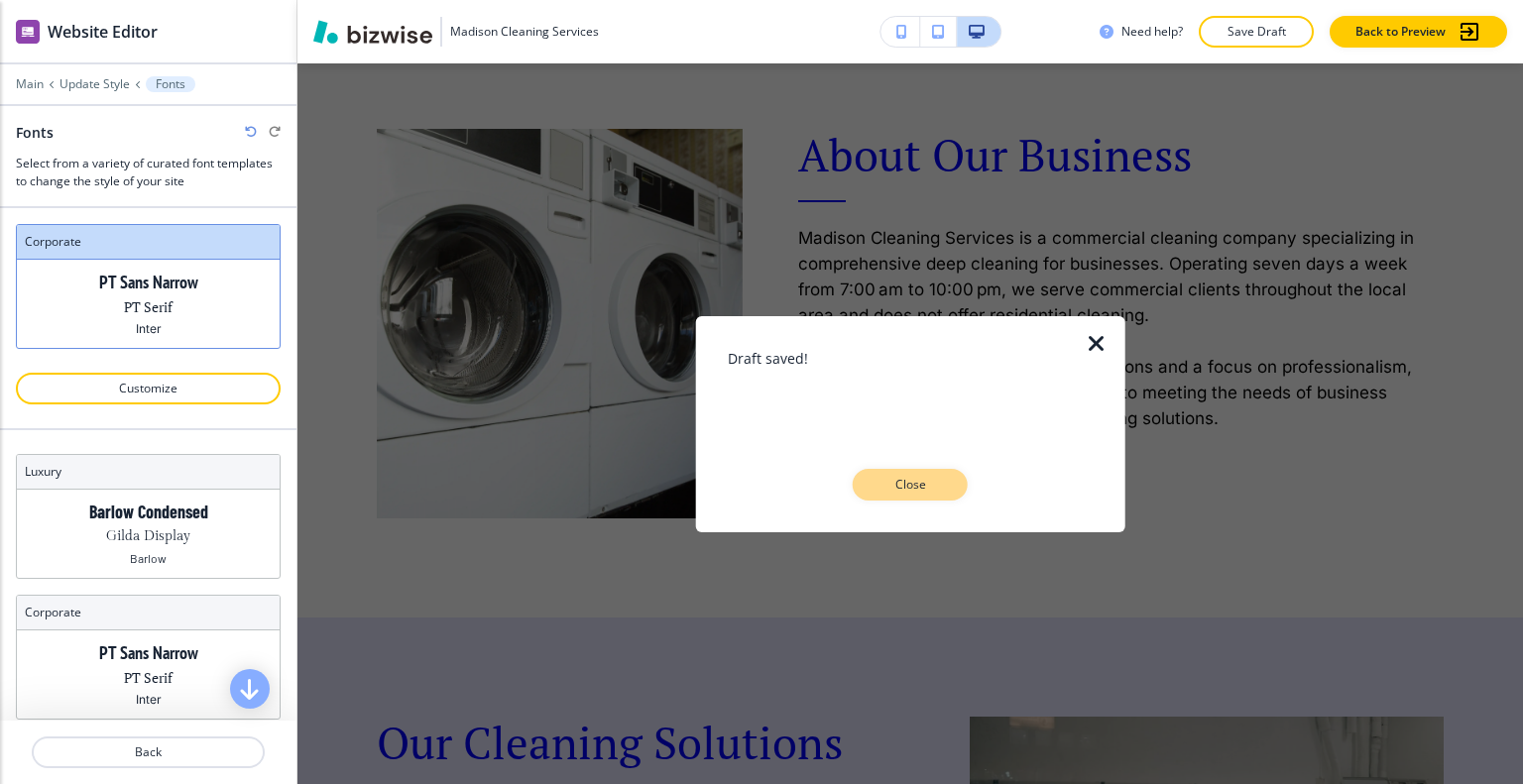click on "Close" at bounding box center [910, 485] 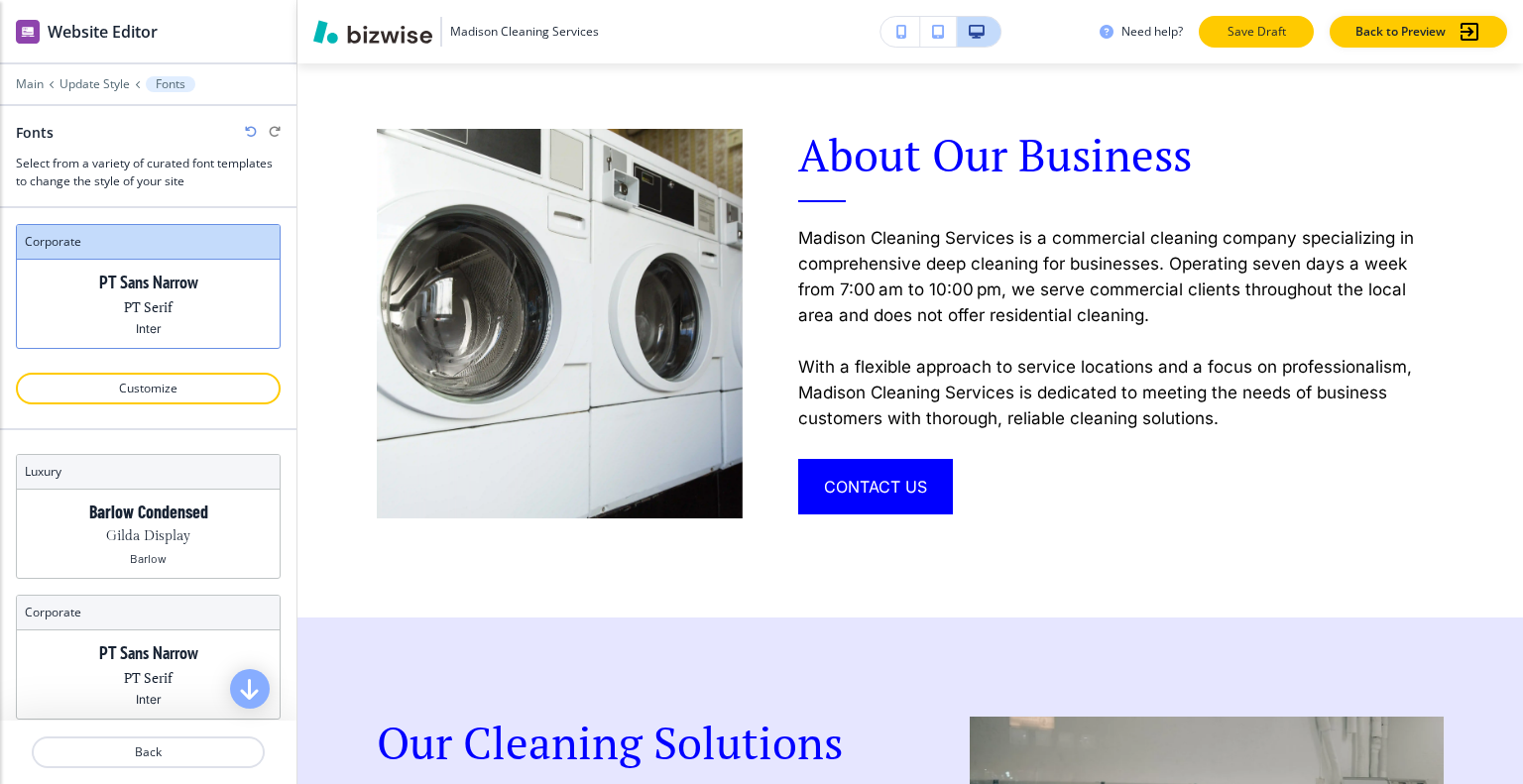 click on "Save Draft" at bounding box center [1256, 32] 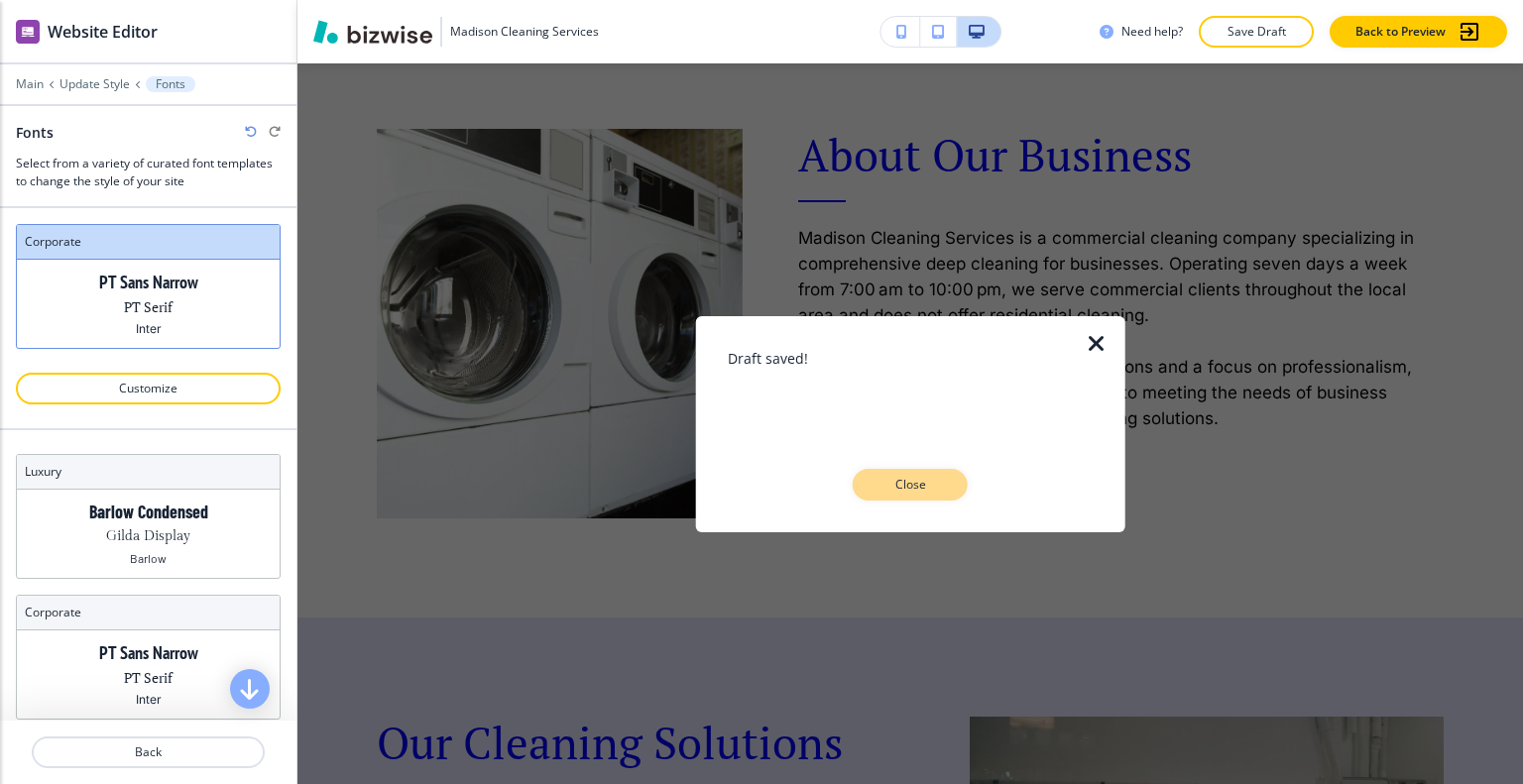 click on "Close" at bounding box center [910, 485] 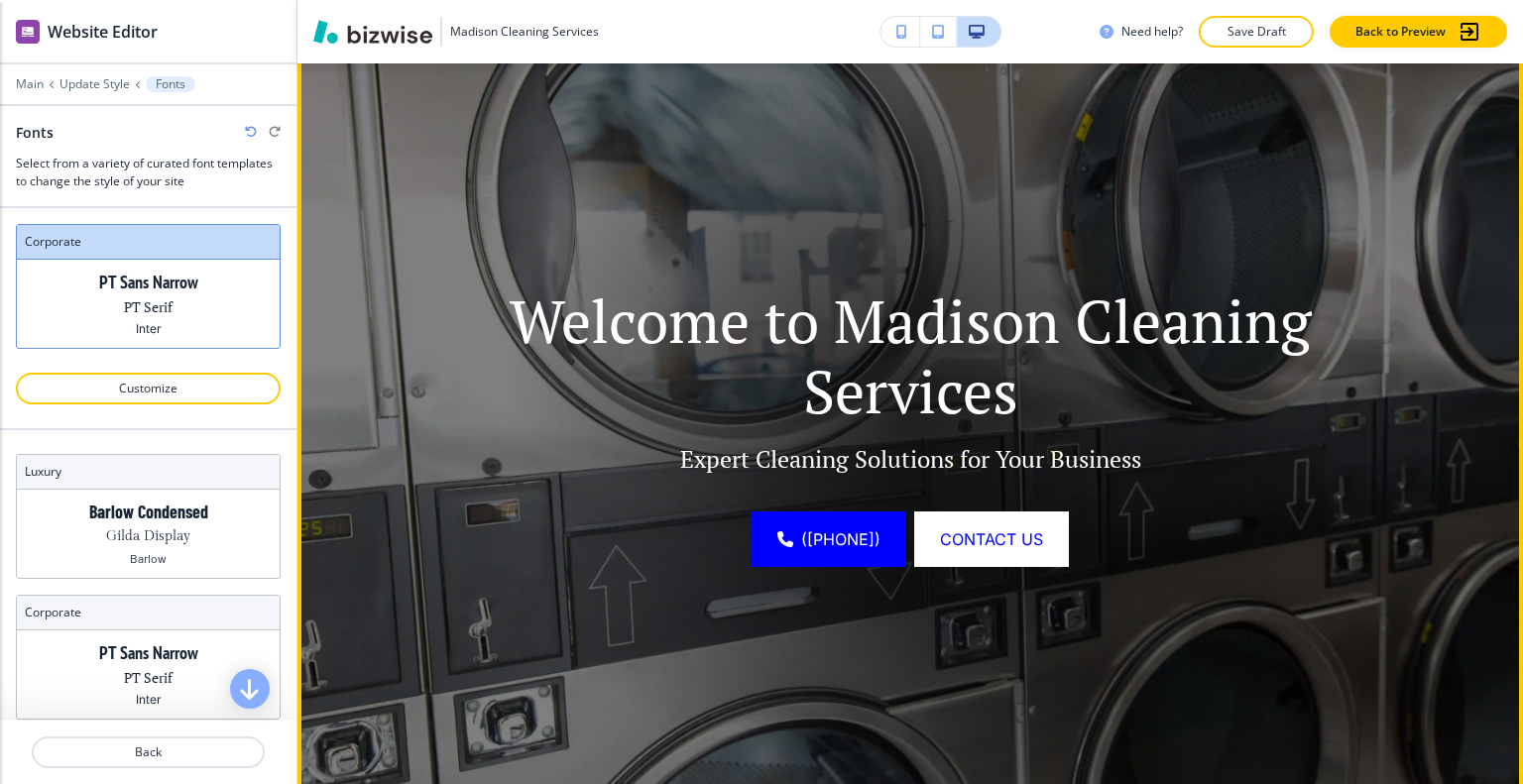 scroll, scrollTop: 0, scrollLeft: 0, axis: both 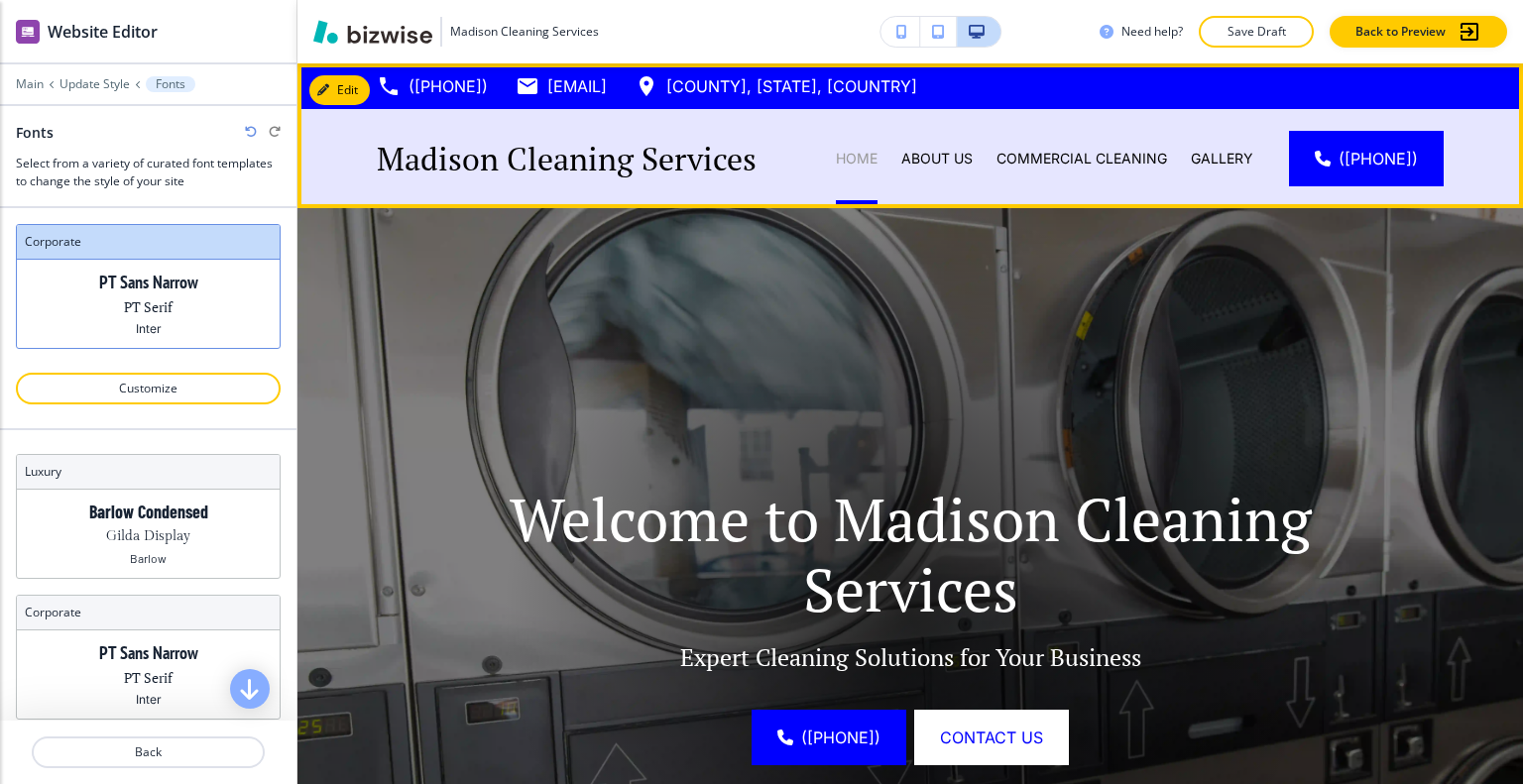 click on "Home" at bounding box center [857, 159] 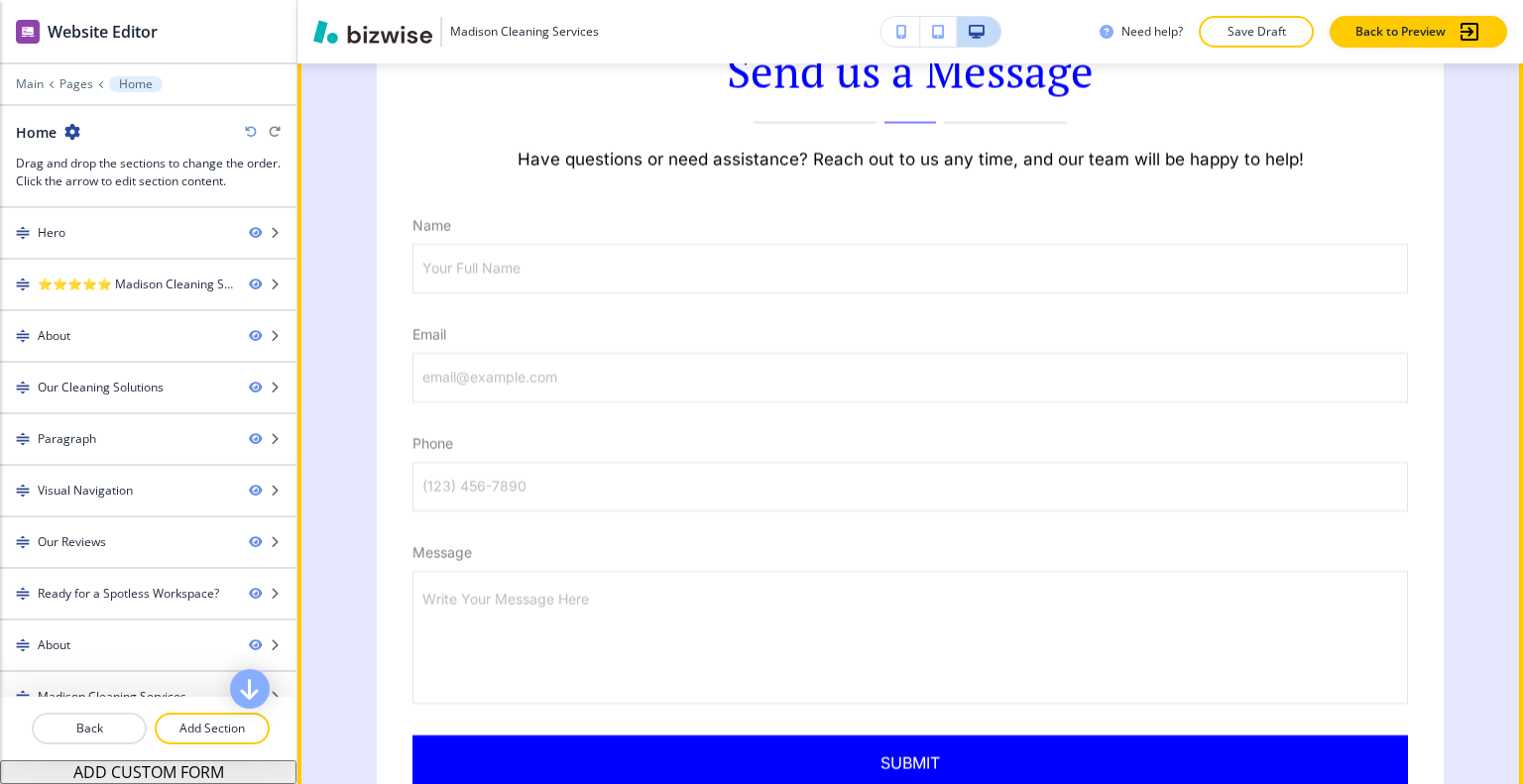 scroll, scrollTop: 6046, scrollLeft: 0, axis: vertical 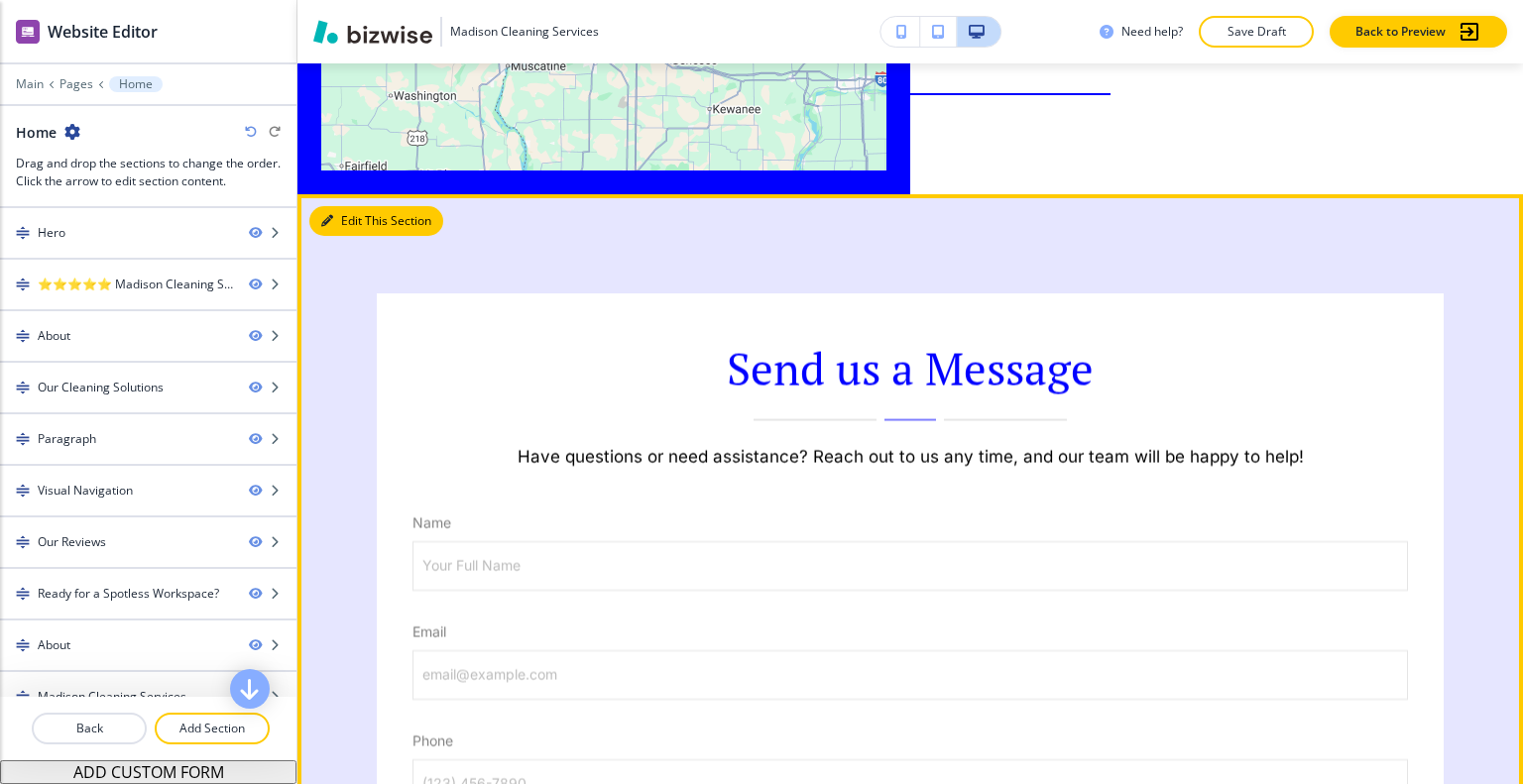 click on "Edit This Section" at bounding box center (376, 221) 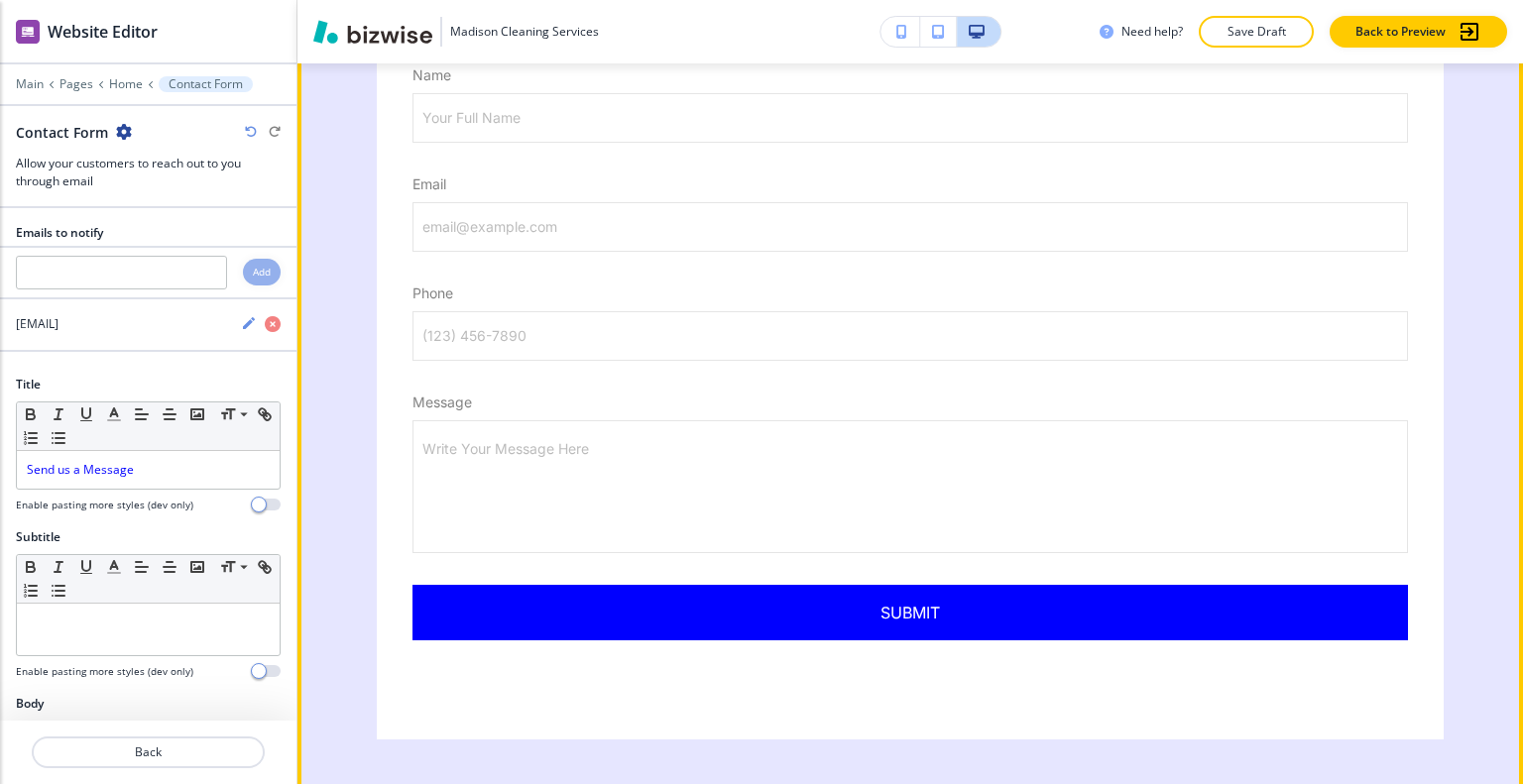 scroll, scrollTop: 6395, scrollLeft: 0, axis: vertical 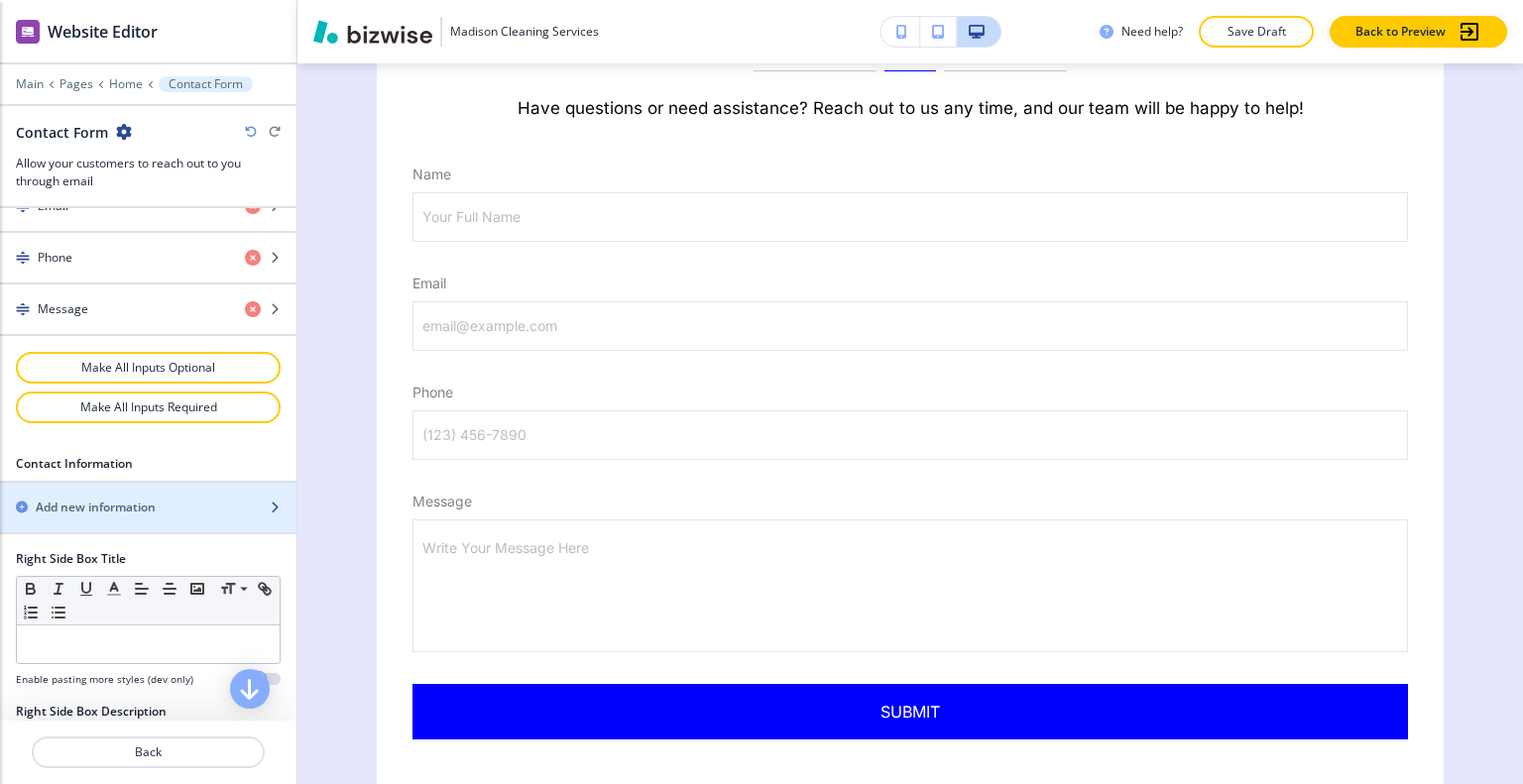 click on "Add new information" at bounding box center (95, 507) 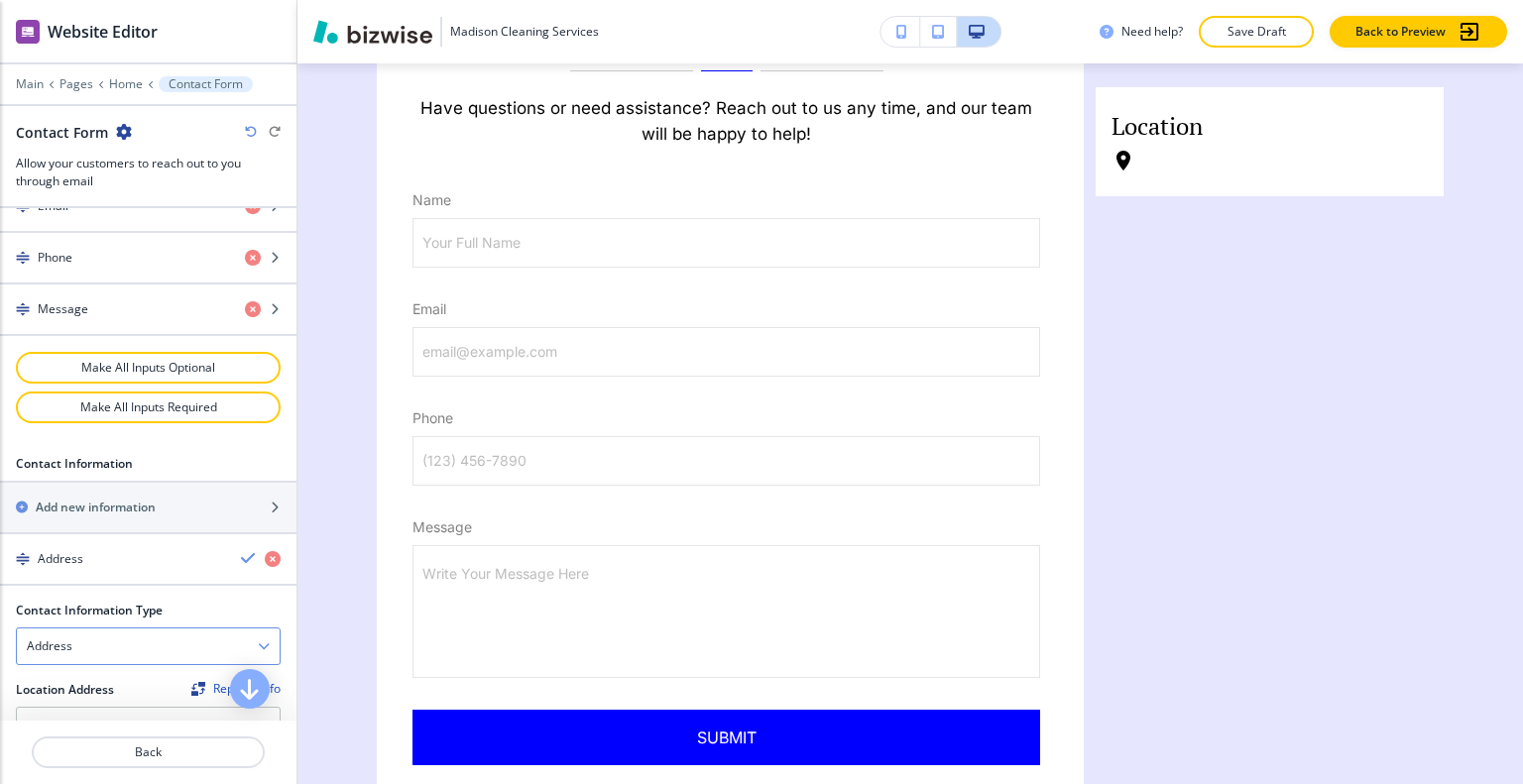scroll, scrollTop: 1090, scrollLeft: 0, axis: vertical 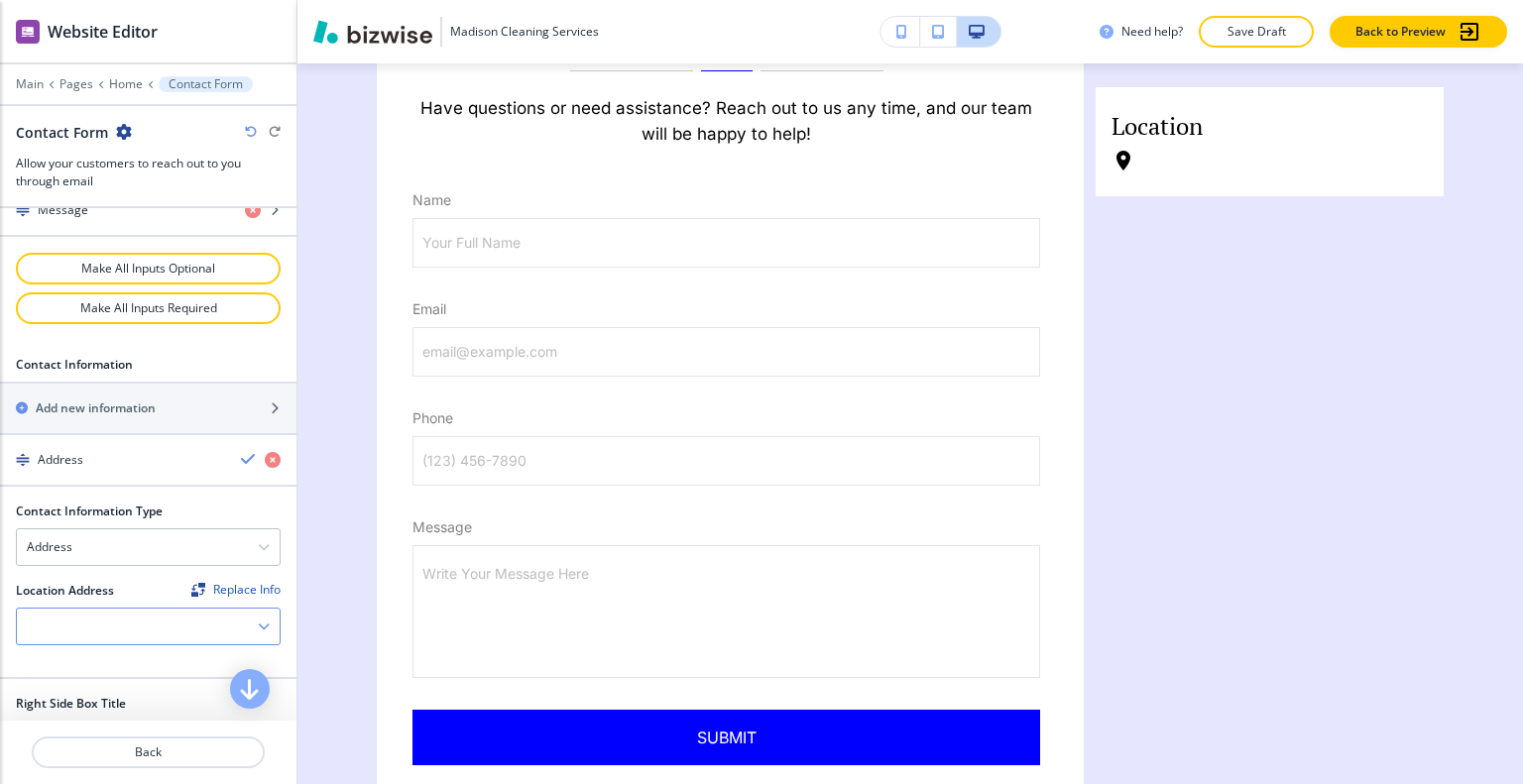 click at bounding box center (148, 626) 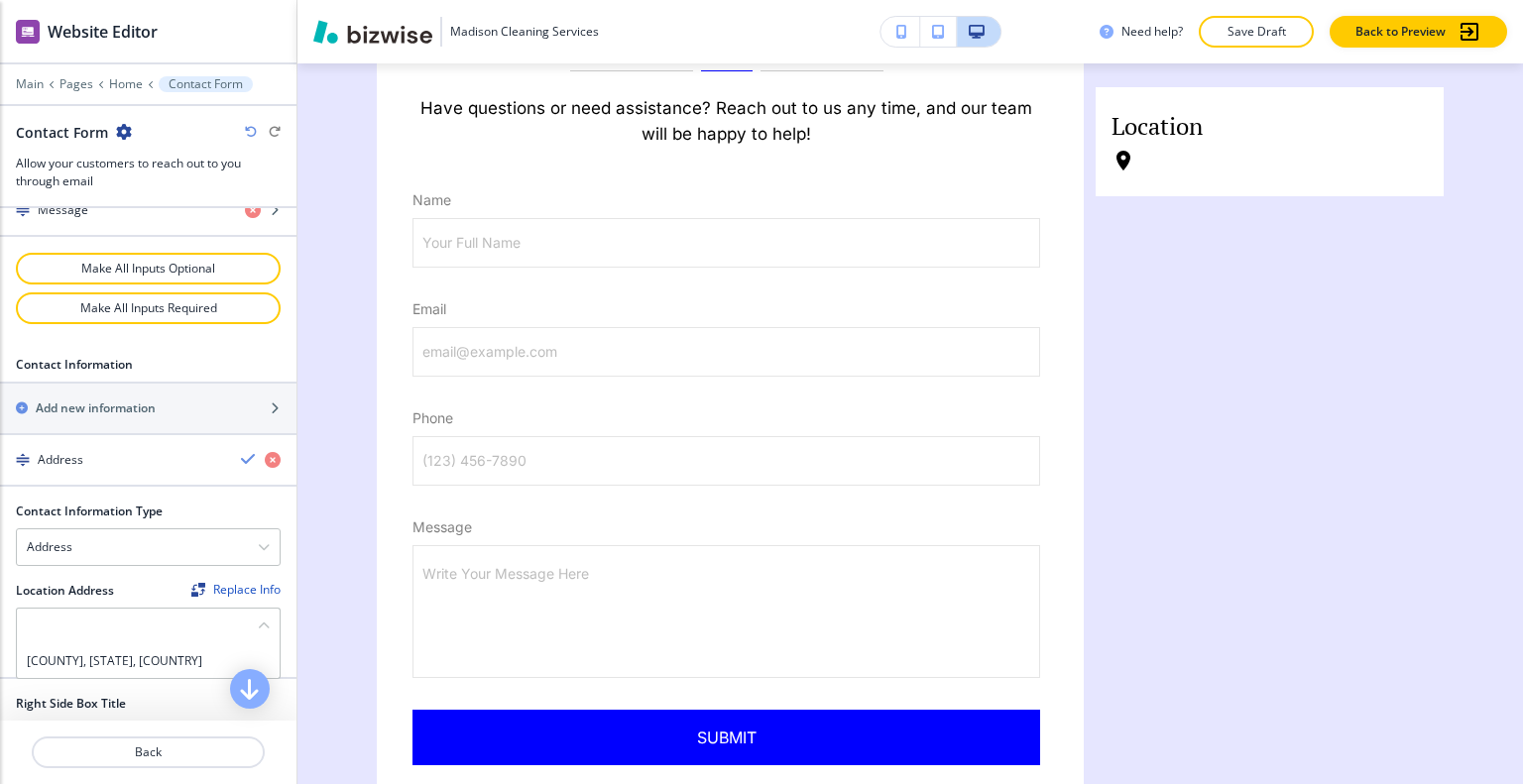 click on "[COUNTY], [STATE], [COUNTRY]" at bounding box center [148, 661] 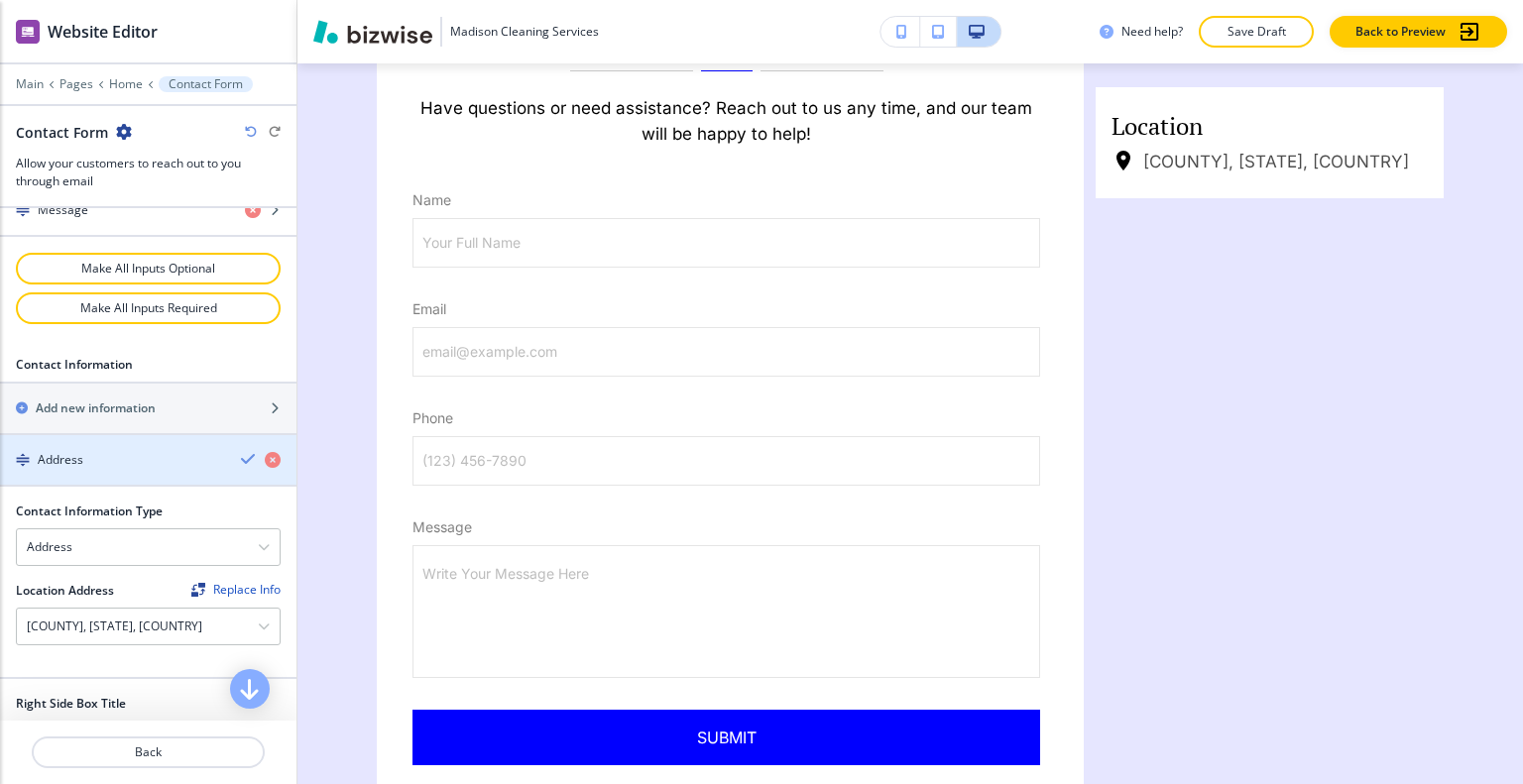 click at bounding box center (249, 459) 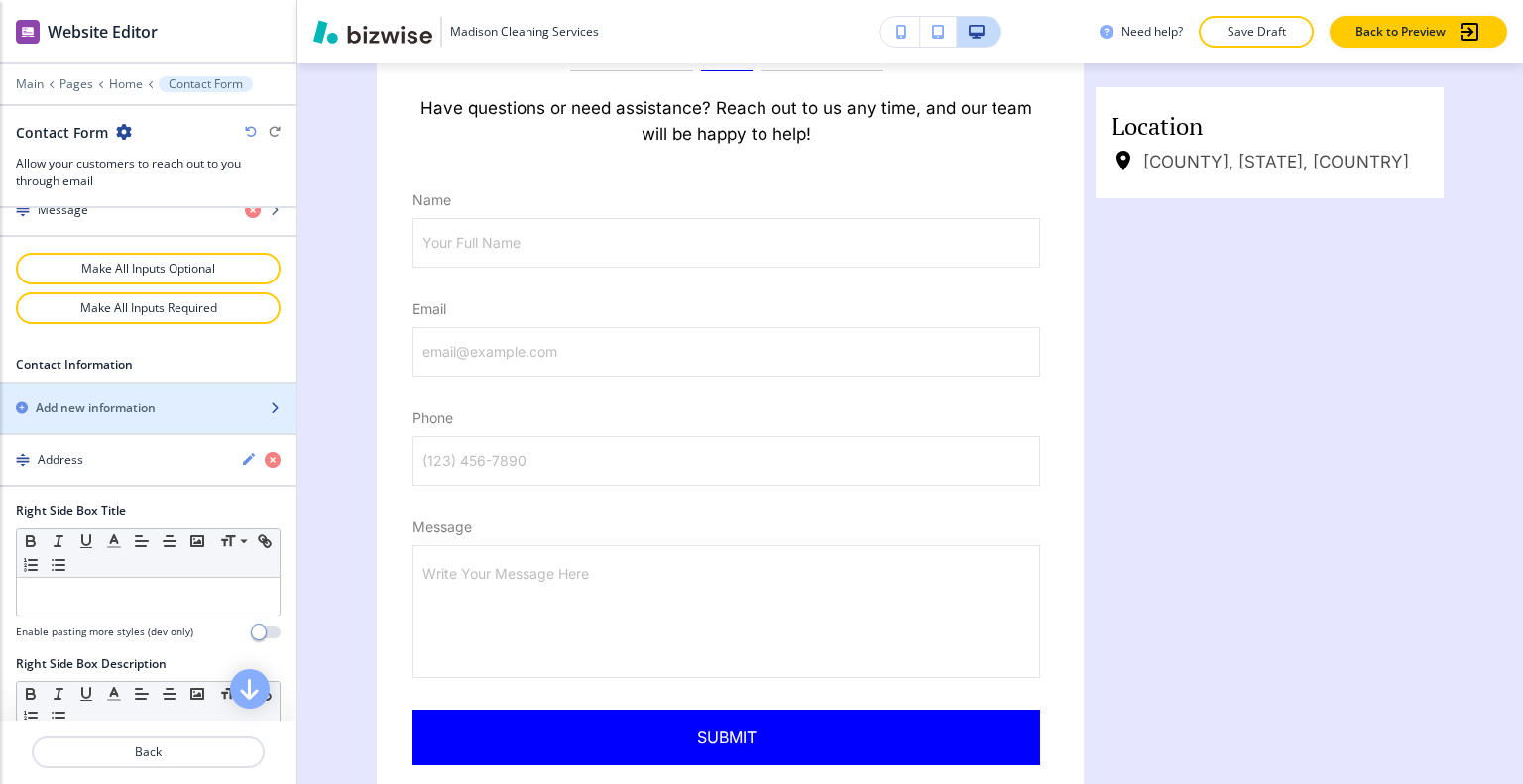 click at bounding box center [148, 425] 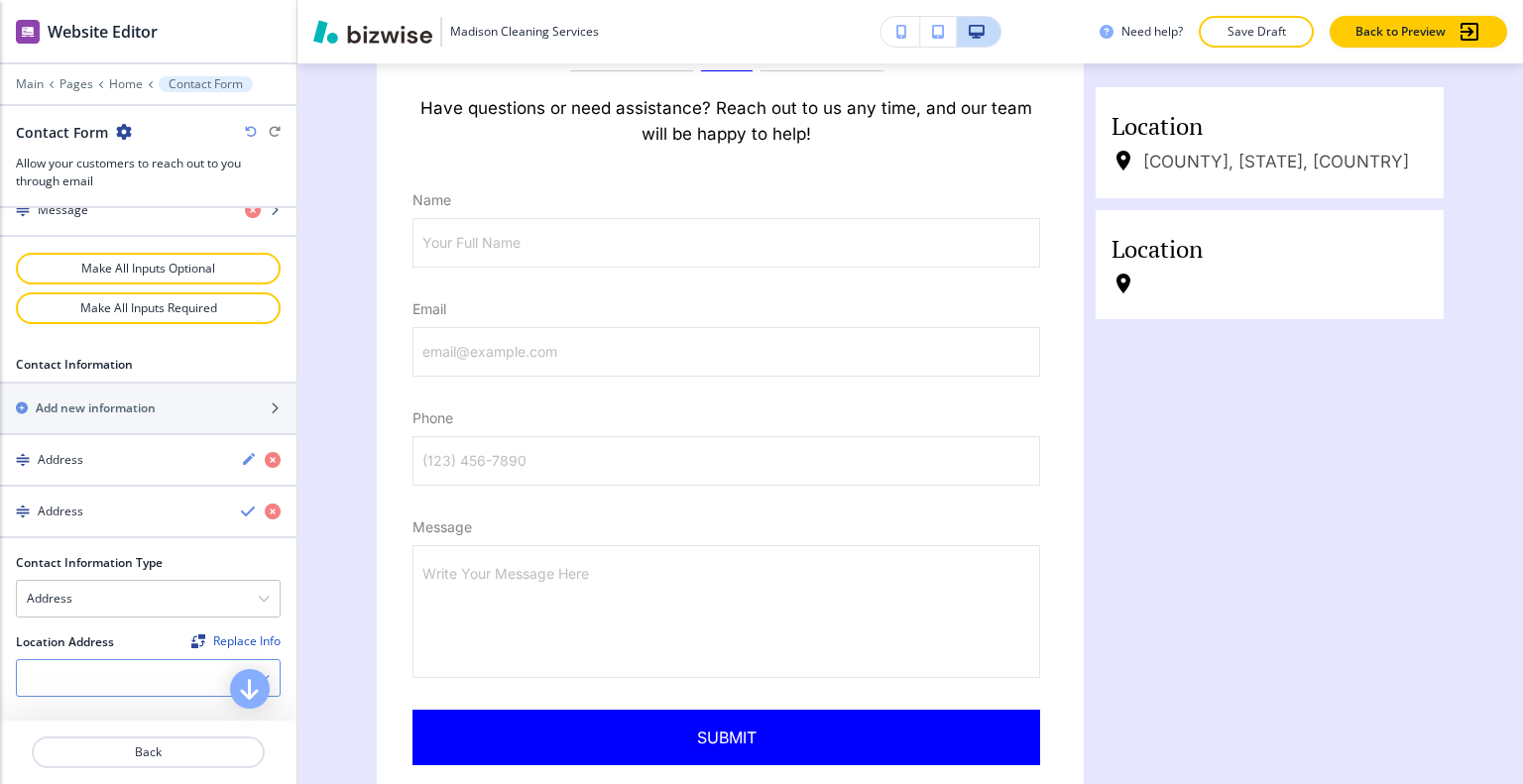 scroll, scrollTop: 1288, scrollLeft: 0, axis: vertical 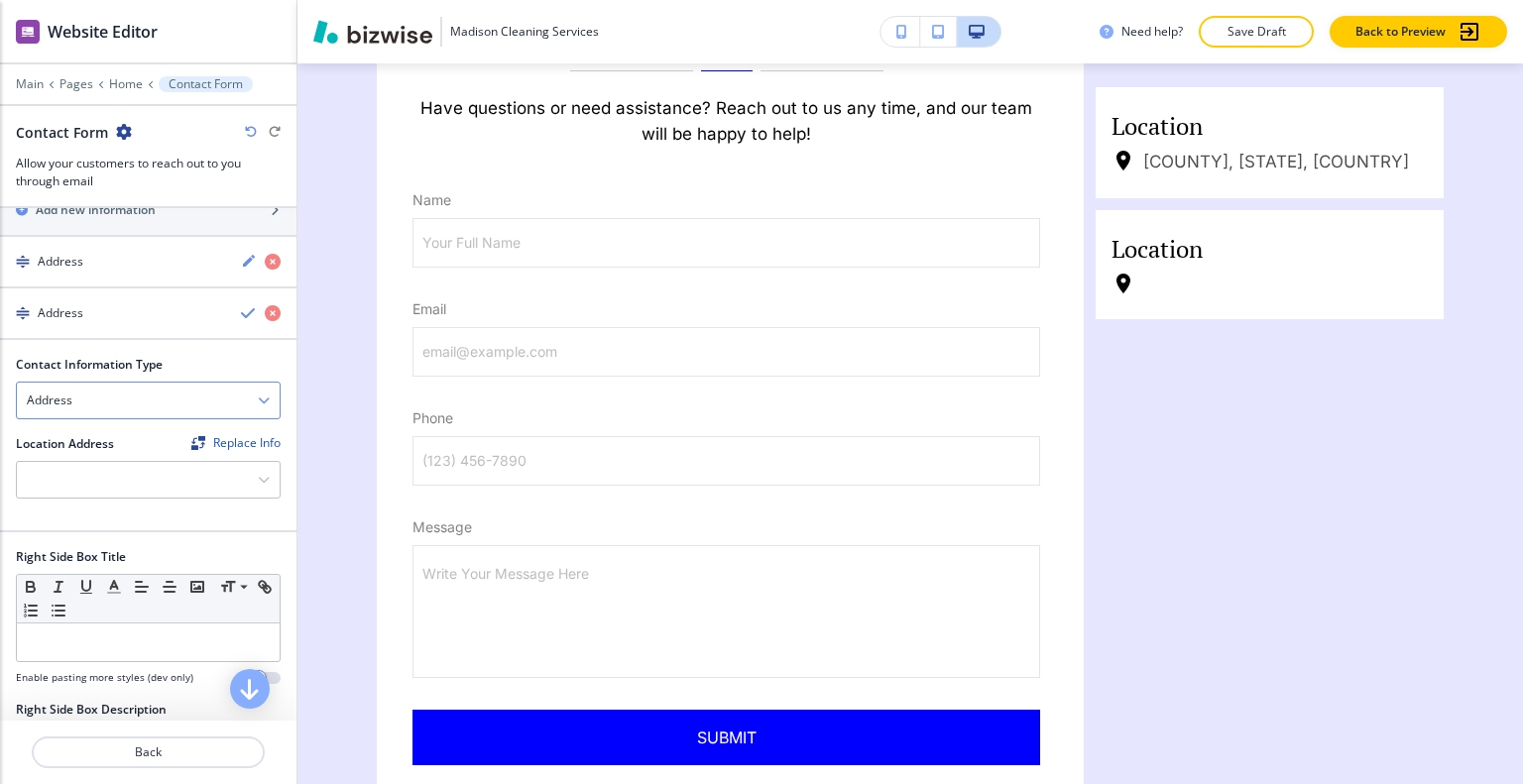 click on "Address" at bounding box center [148, 400] 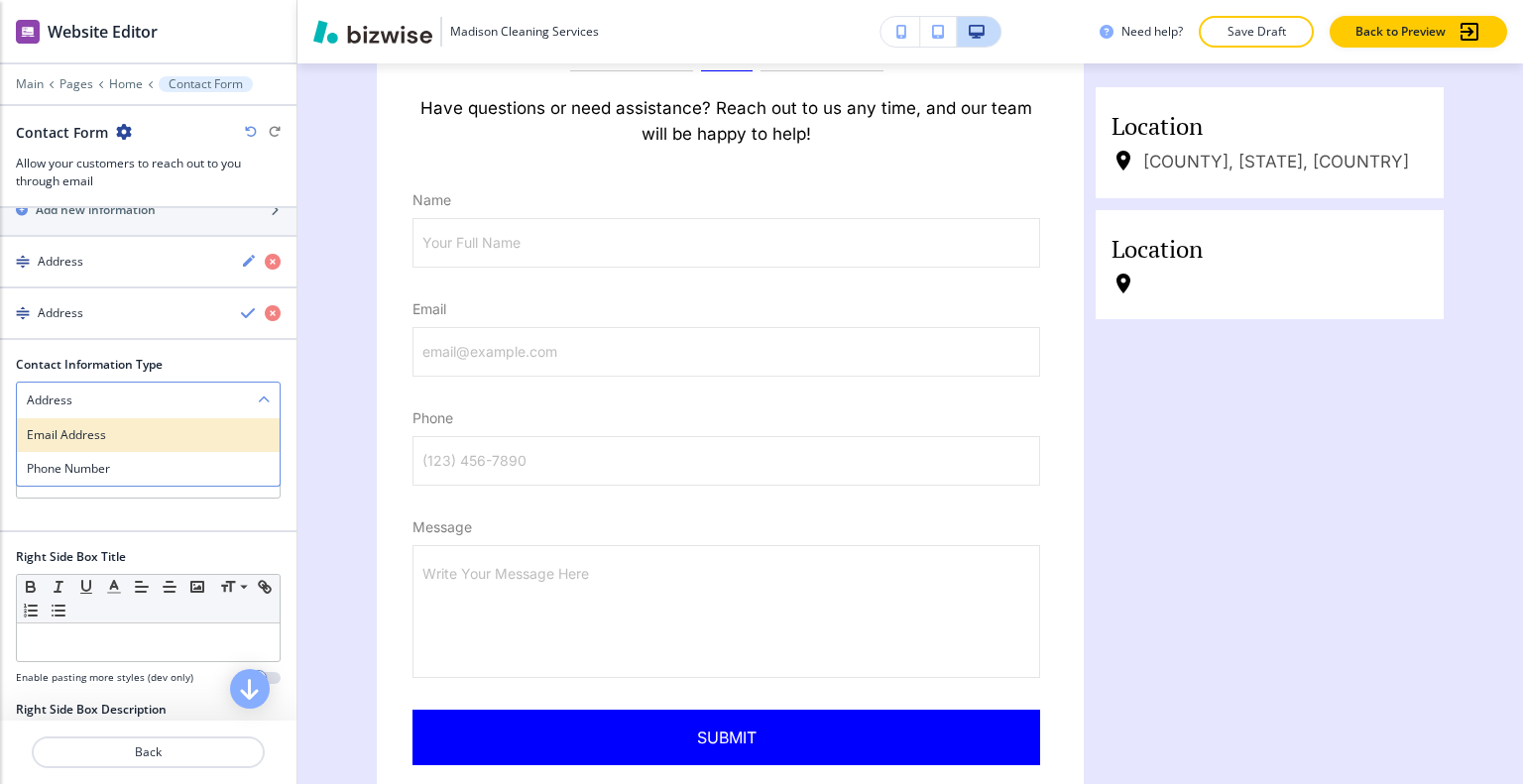 click on "Email Address" at bounding box center (148, 435) 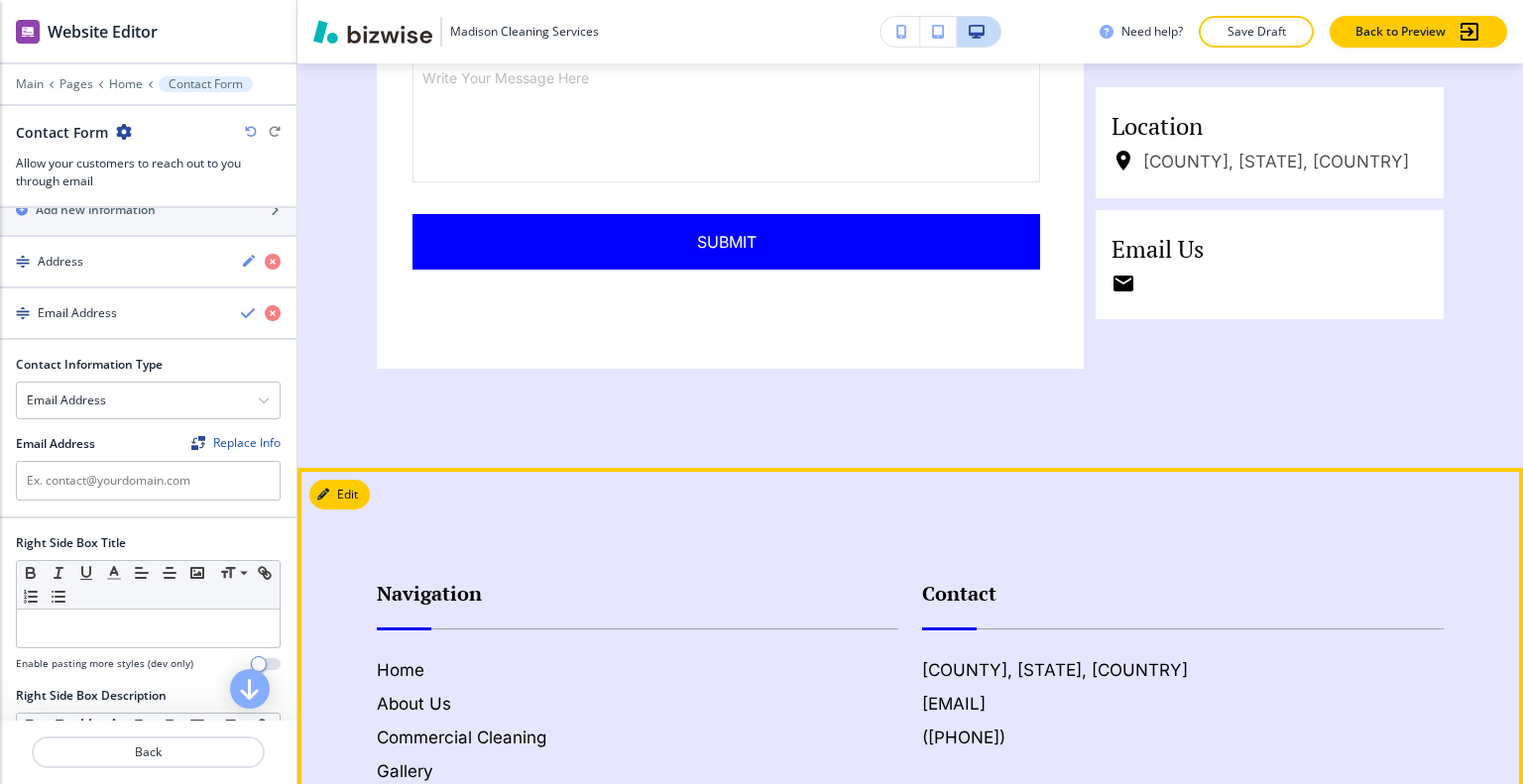 scroll, scrollTop: 7089, scrollLeft: 0, axis: vertical 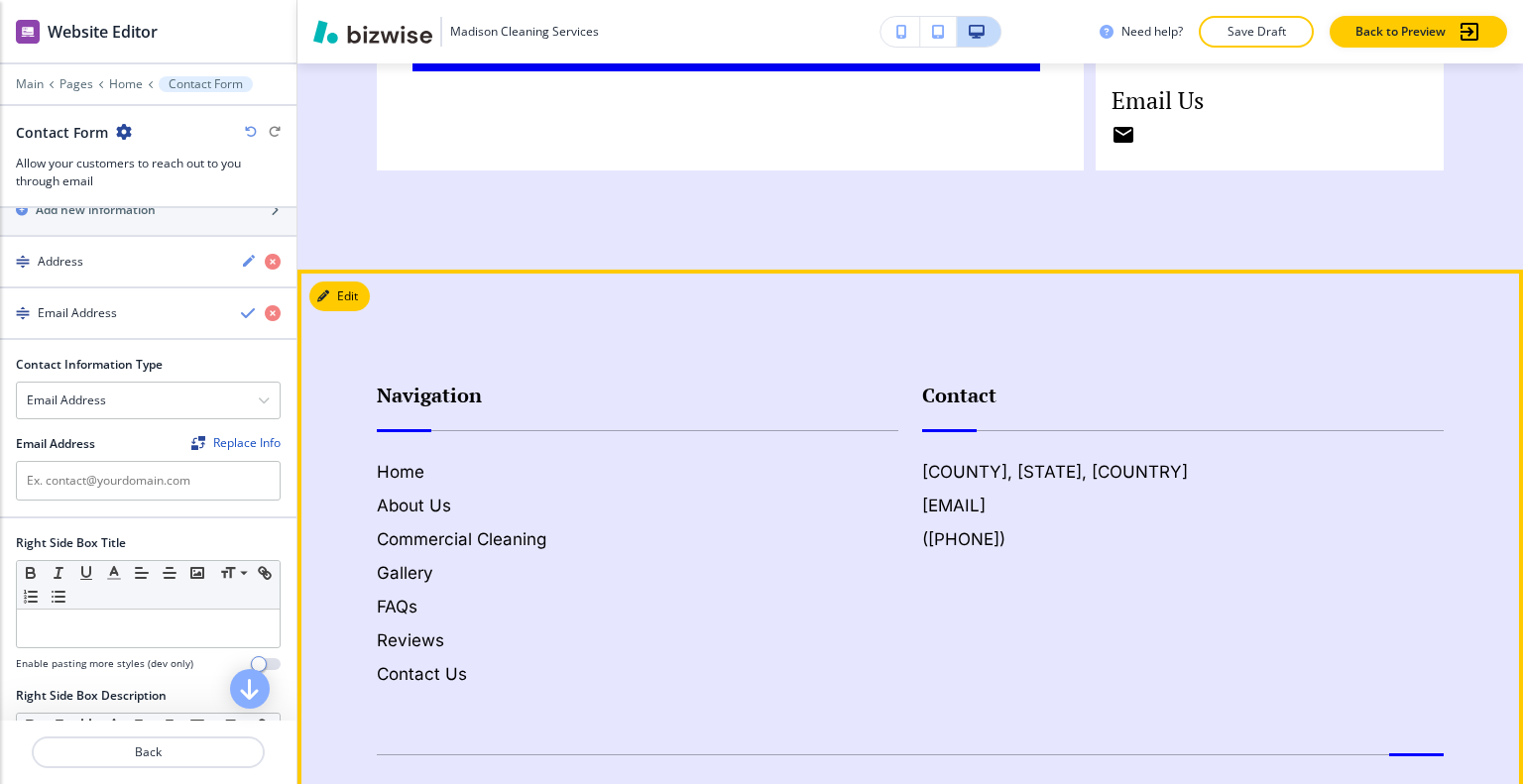 drag, startPoint x: 1195, startPoint y: 526, endPoint x: 904, endPoint y: 528, distance: 291.00687 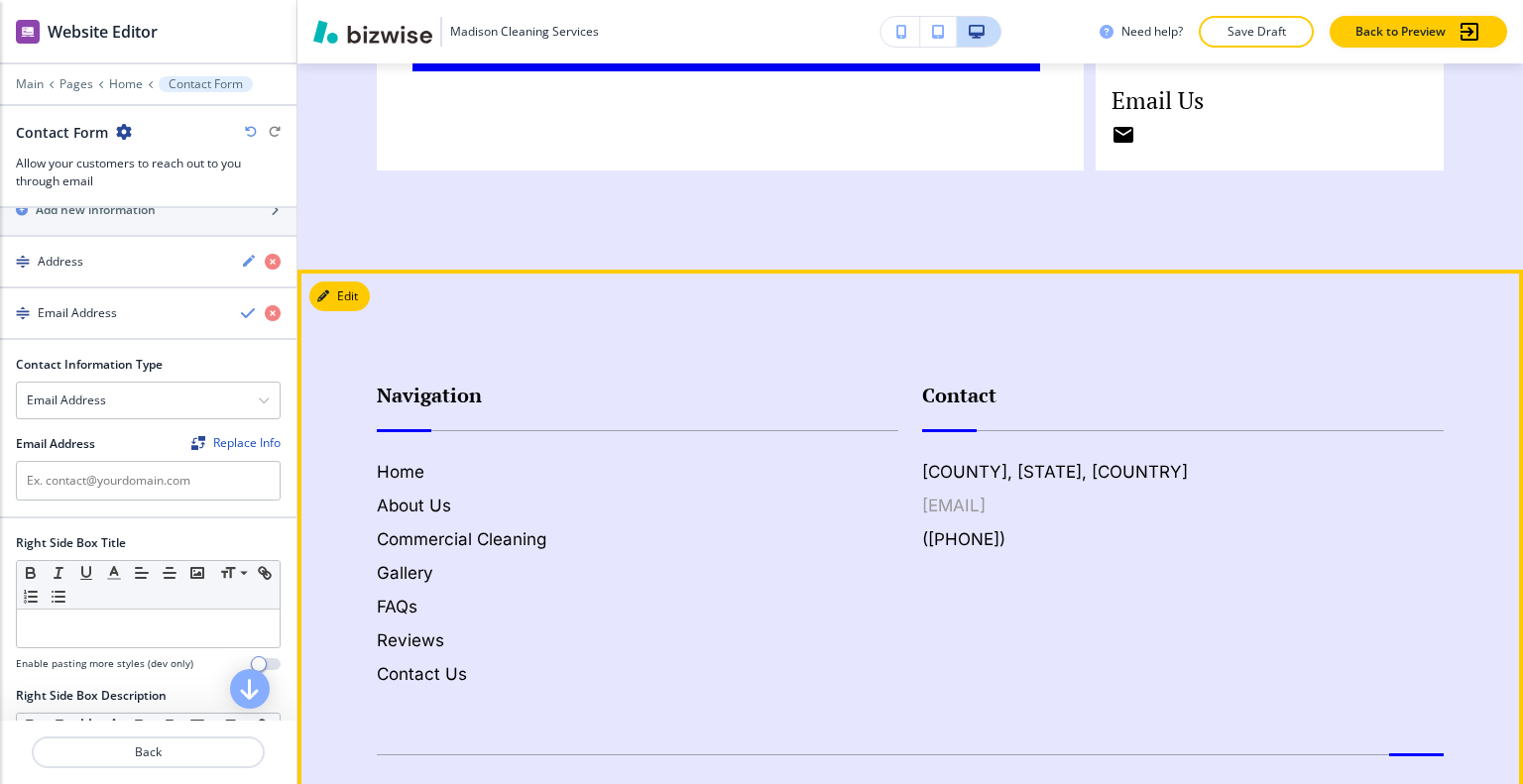 copy on "[EMAIL]" 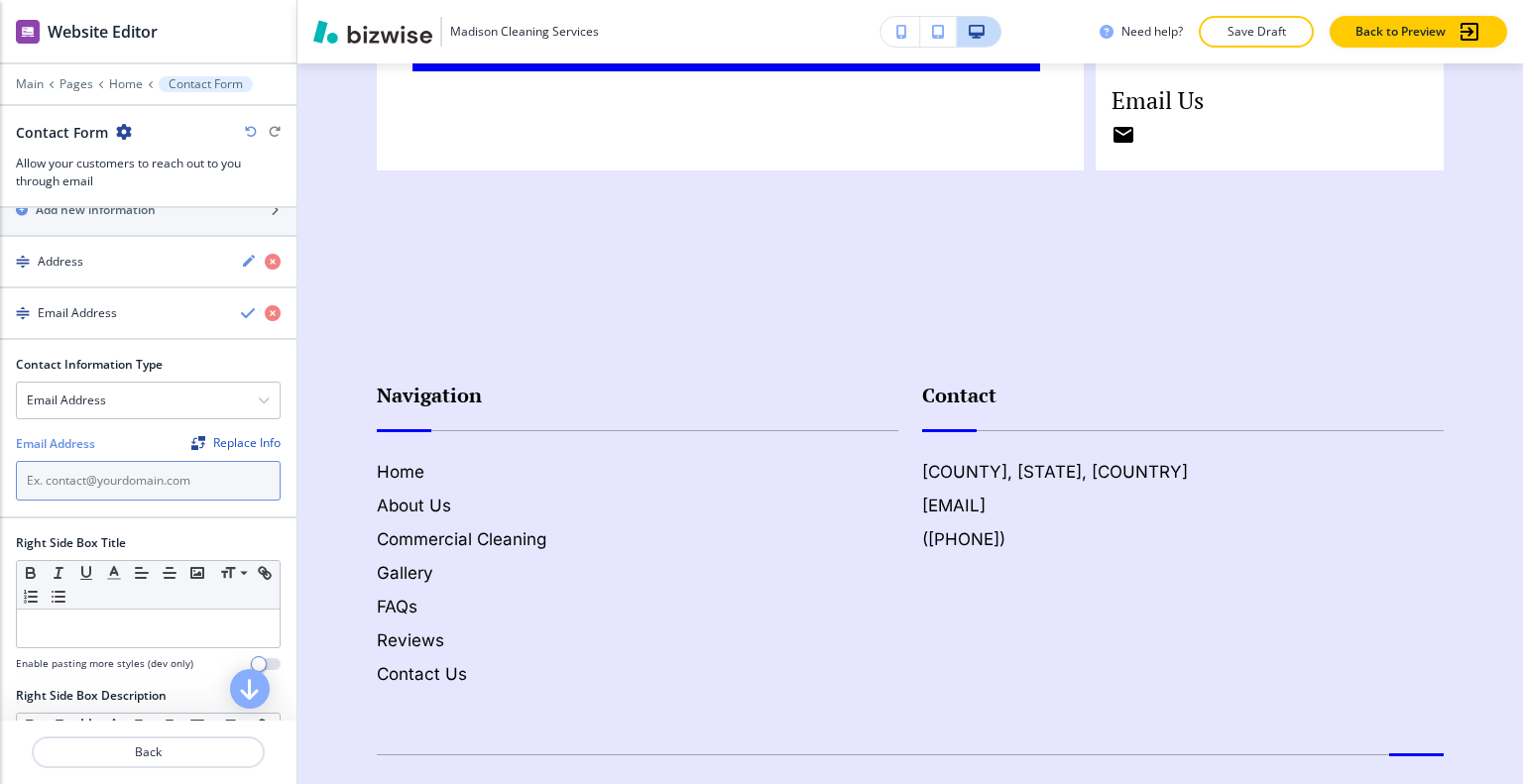 paste on "[EMAIL]" 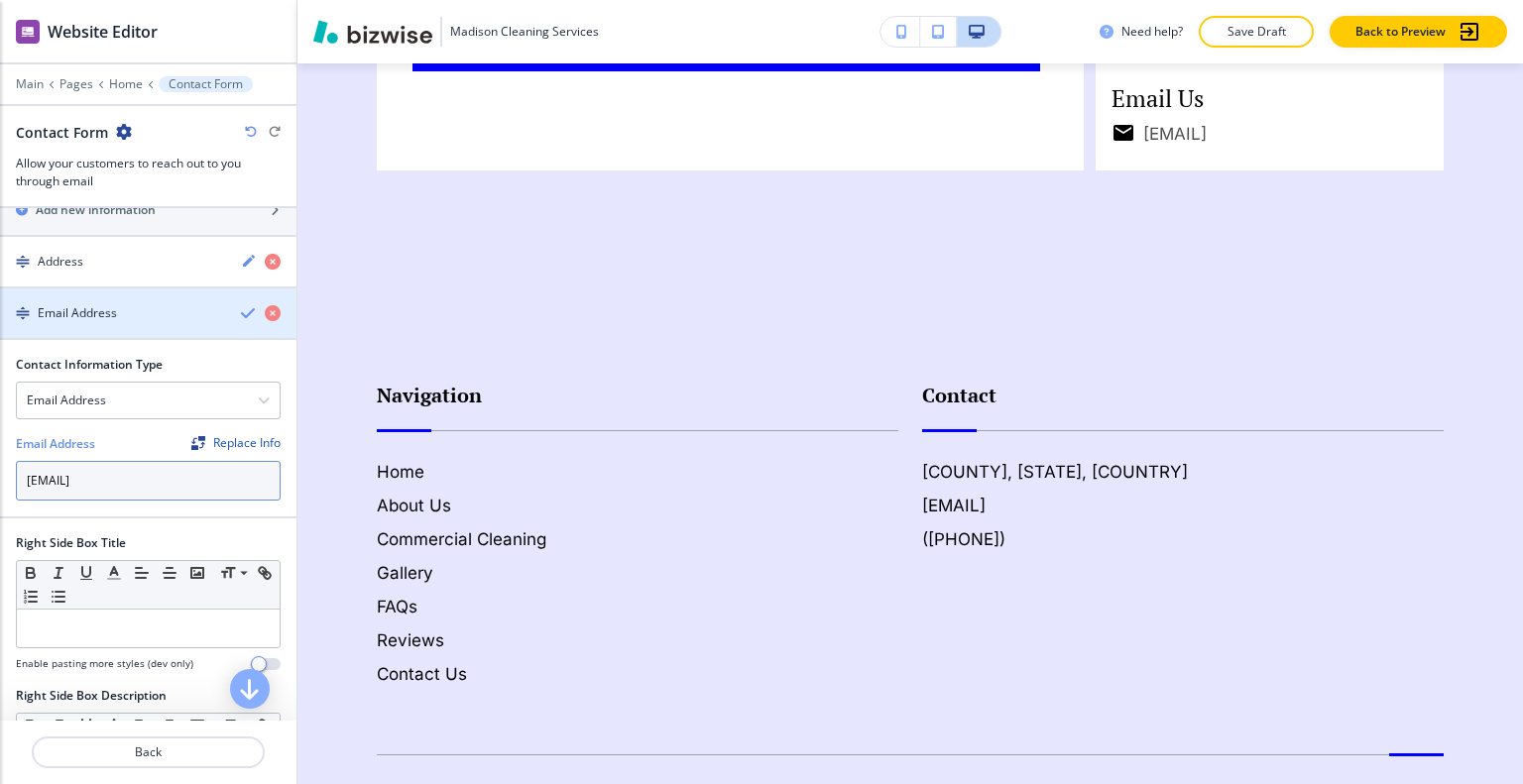 type on "[EMAIL]" 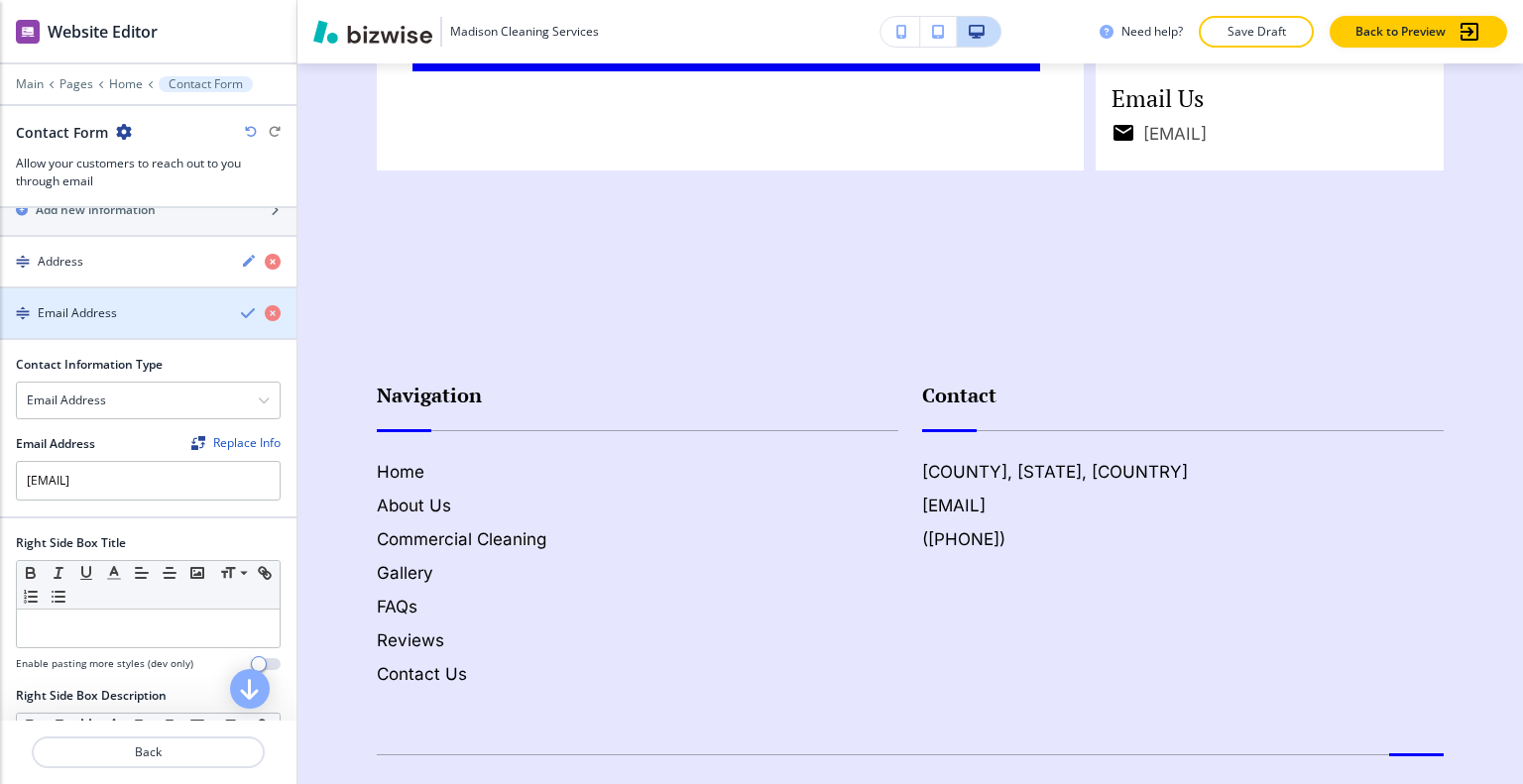 click at bounding box center [249, 313] 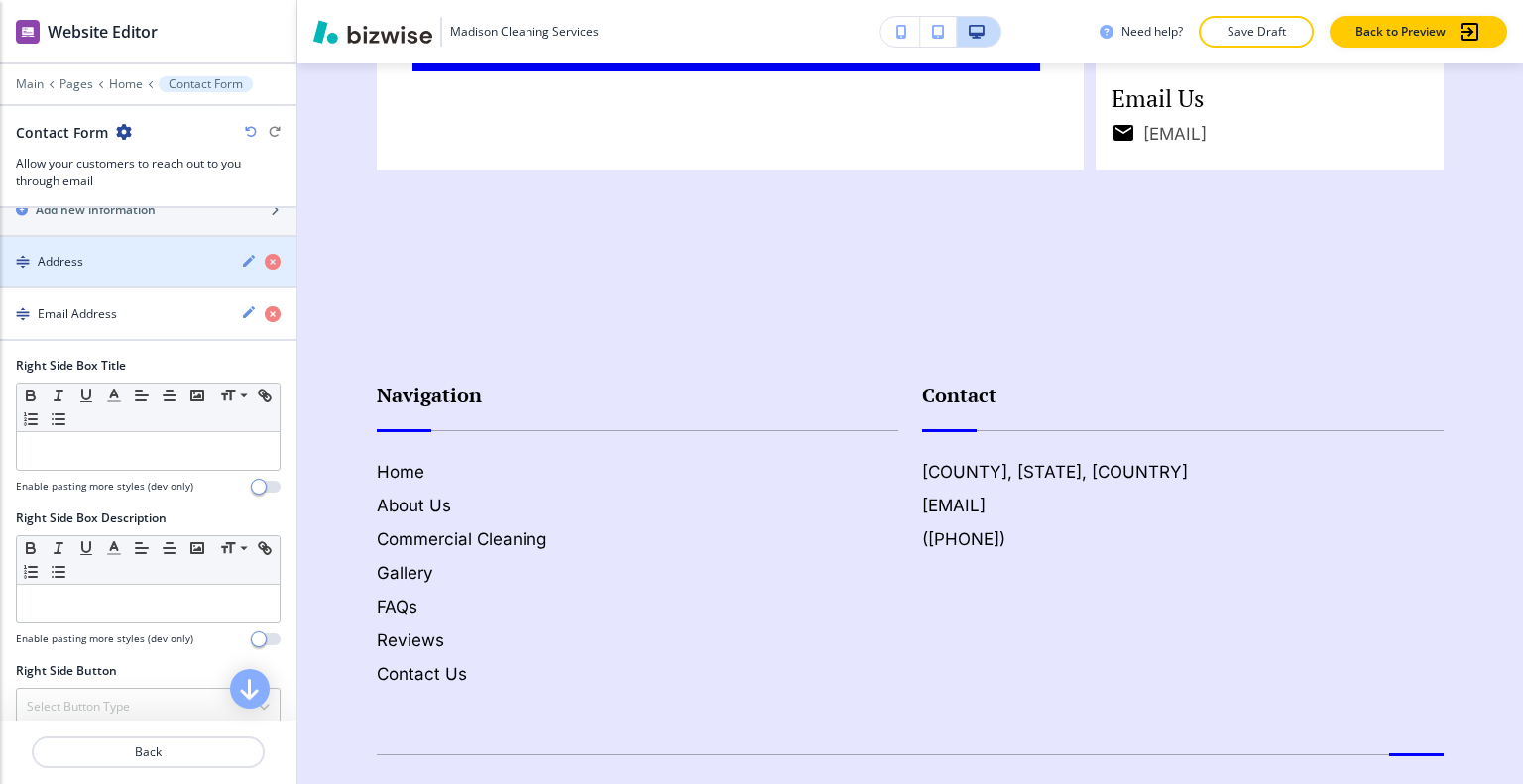 scroll, scrollTop: 1090, scrollLeft: 0, axis: vertical 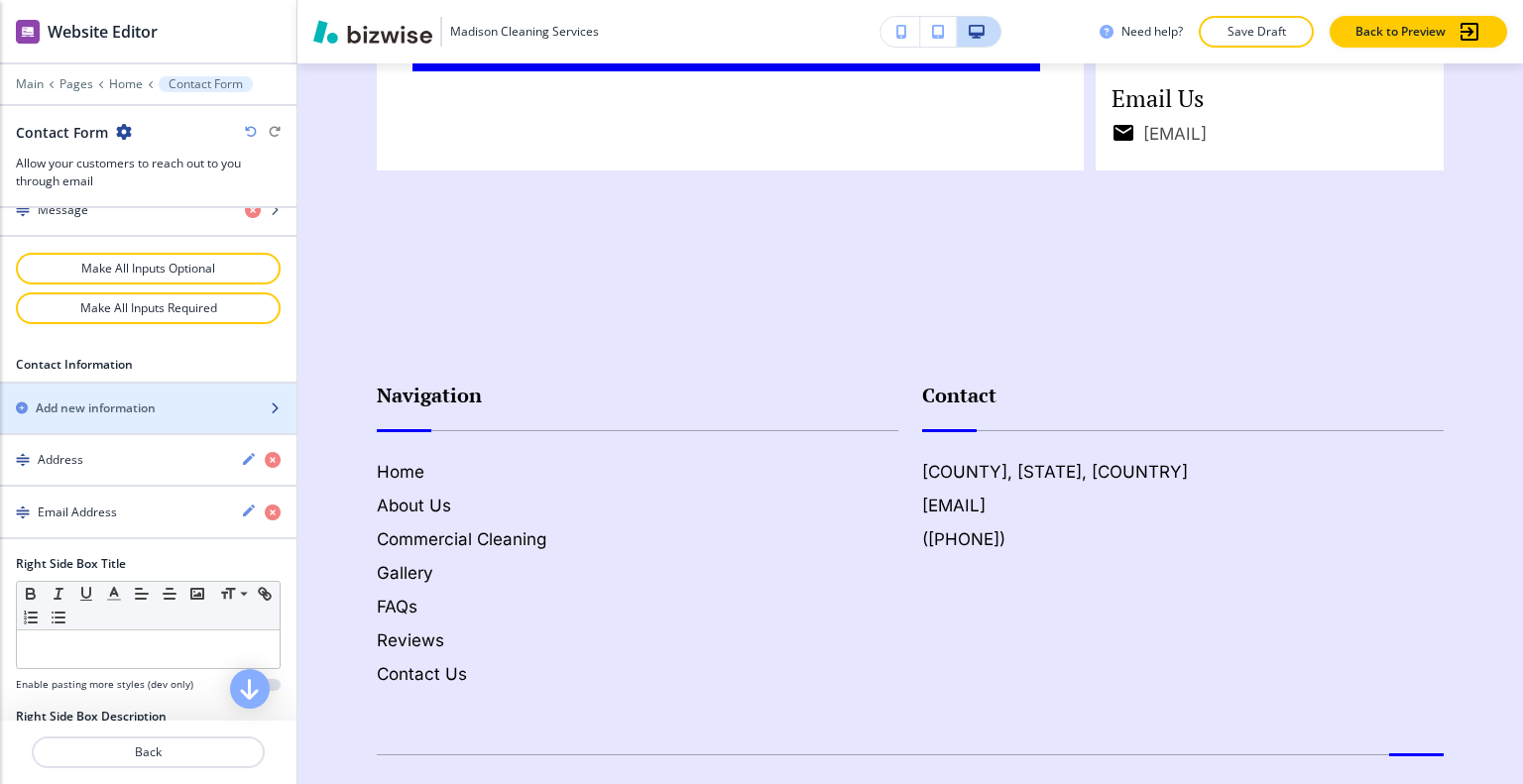 click at bounding box center (148, 425) 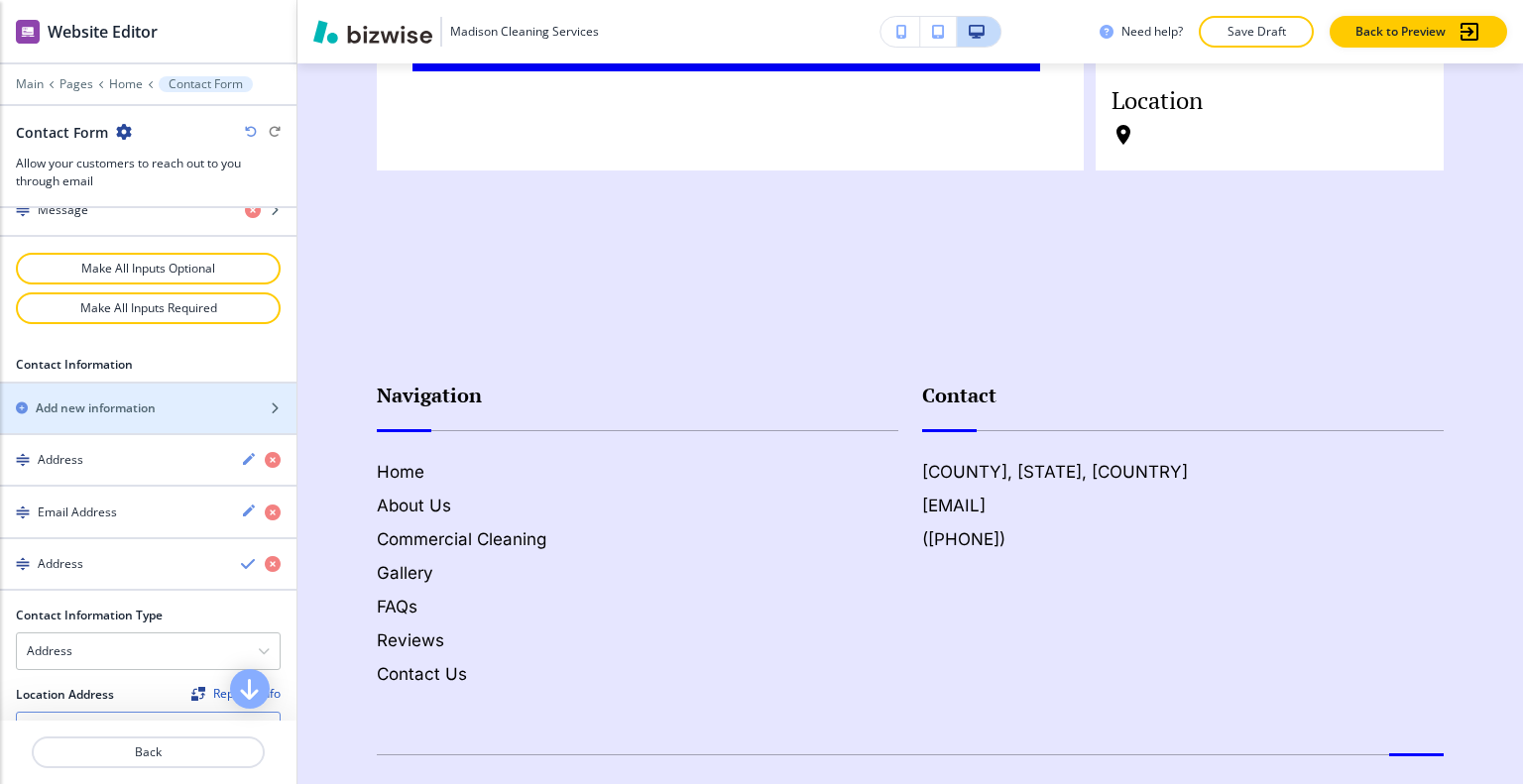 scroll, scrollTop: 1388, scrollLeft: 0, axis: vertical 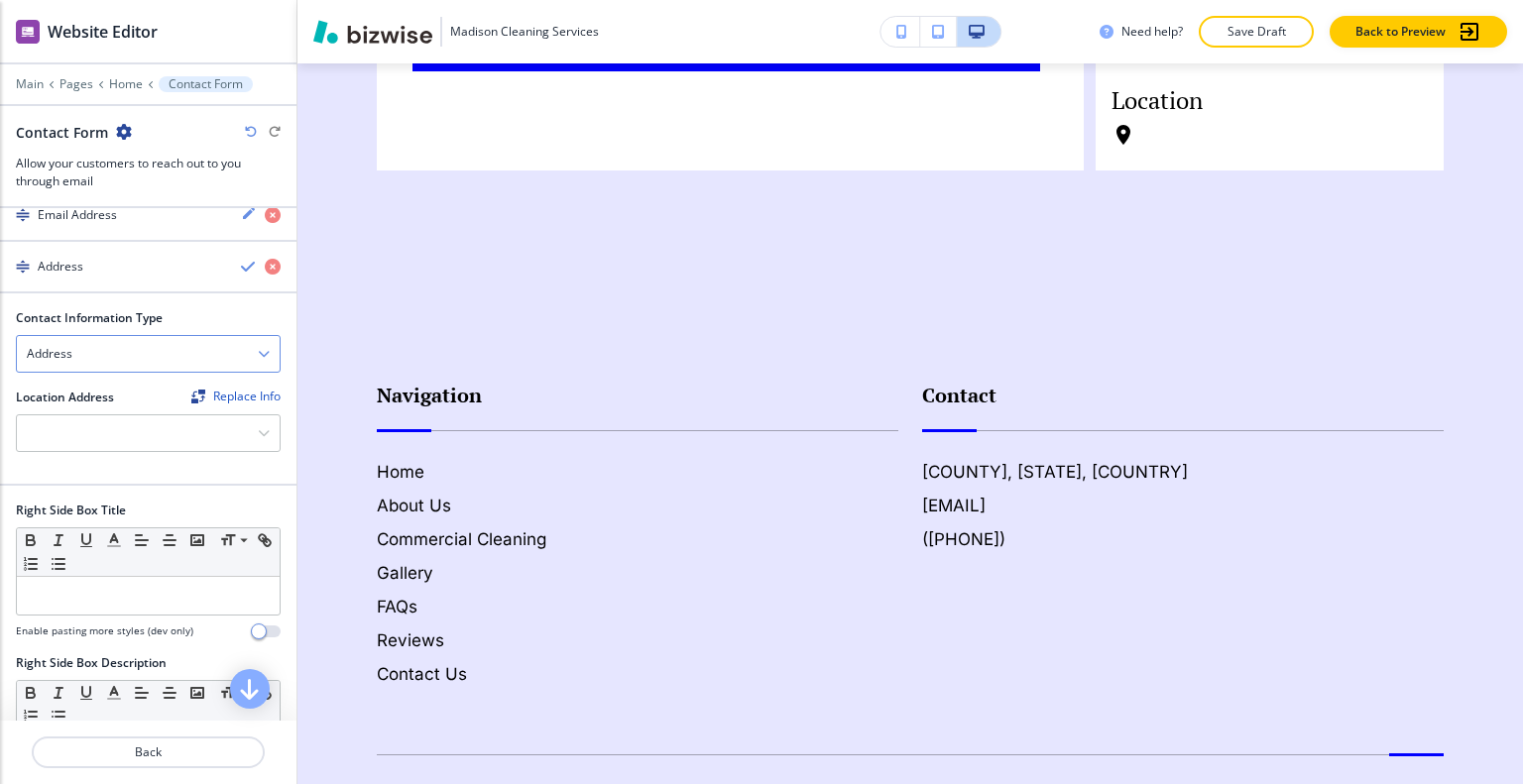 click on "Address" at bounding box center [148, 354] 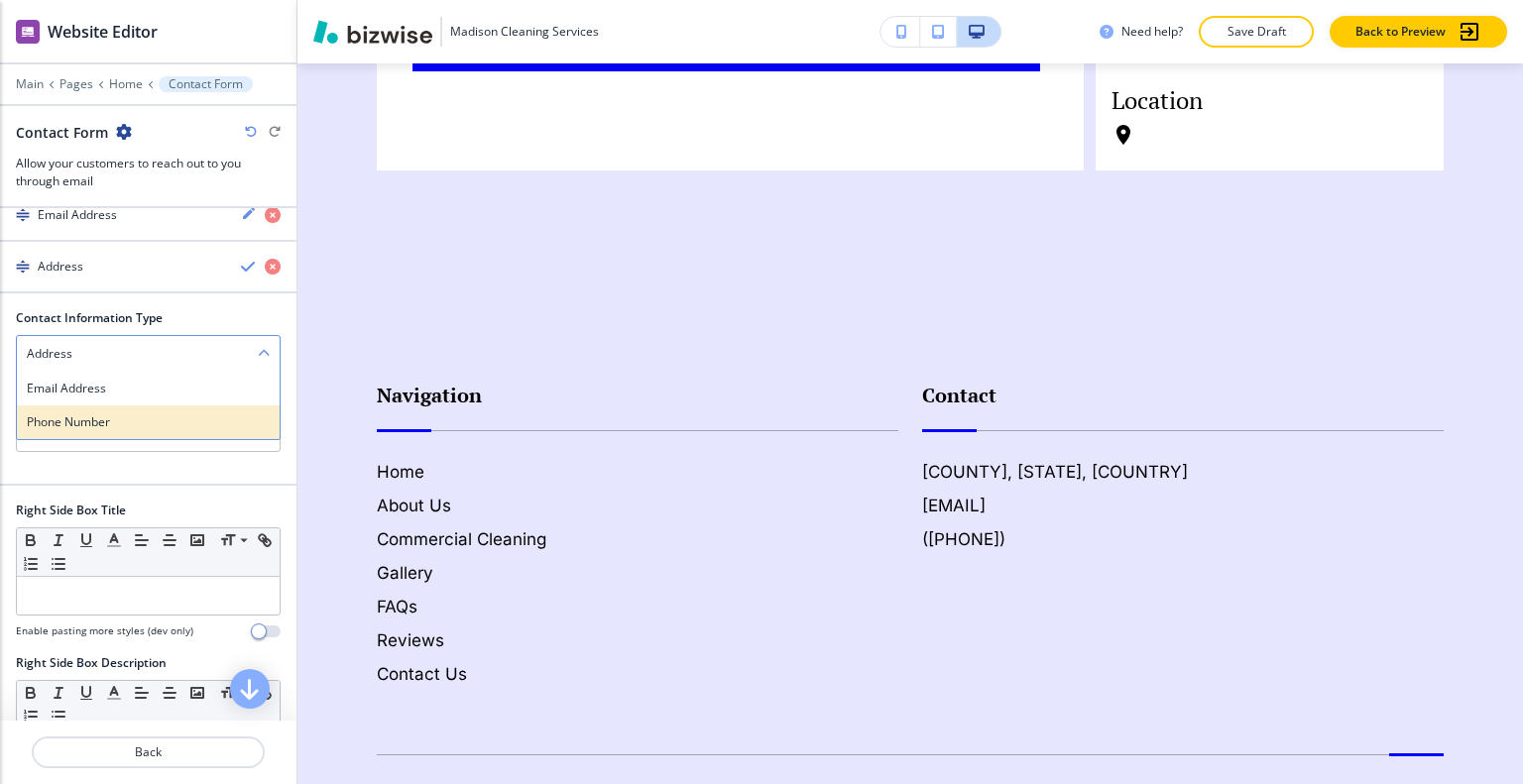 click on "Phone Number" at bounding box center [148, 422] 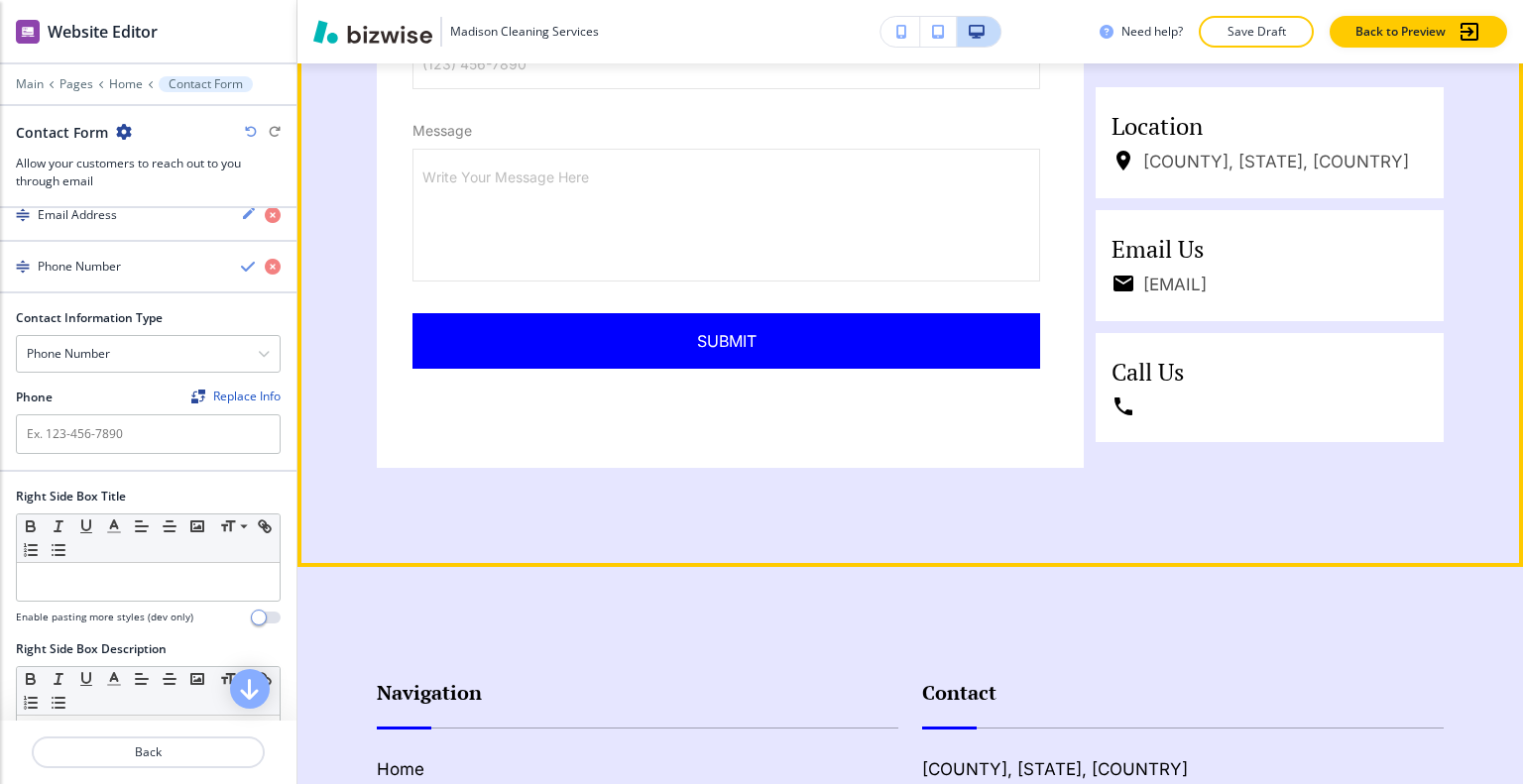 scroll, scrollTop: 6990, scrollLeft: 0, axis: vertical 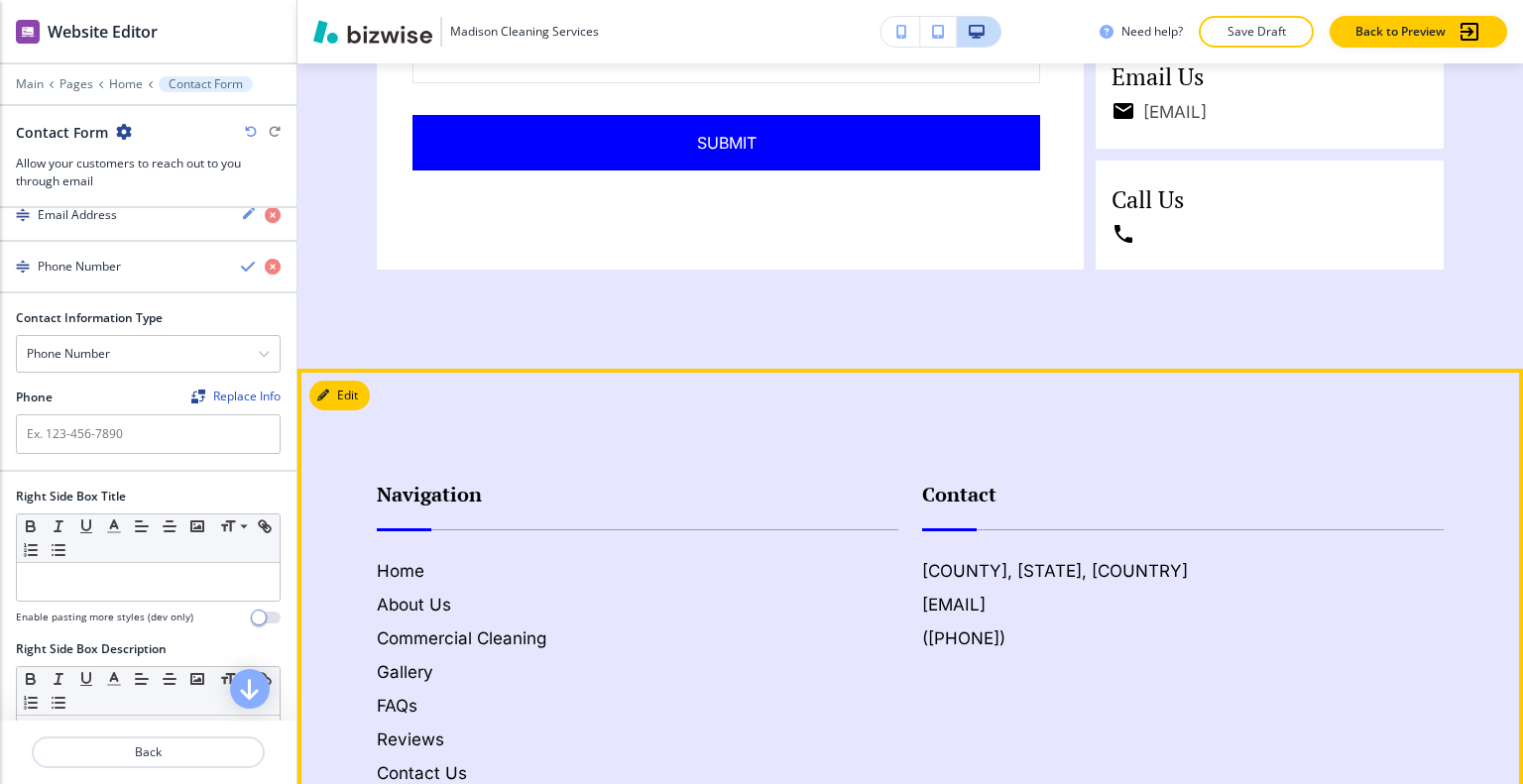 drag, startPoint x: 1039, startPoint y: 658, endPoint x: 907, endPoint y: 649, distance: 132.30646 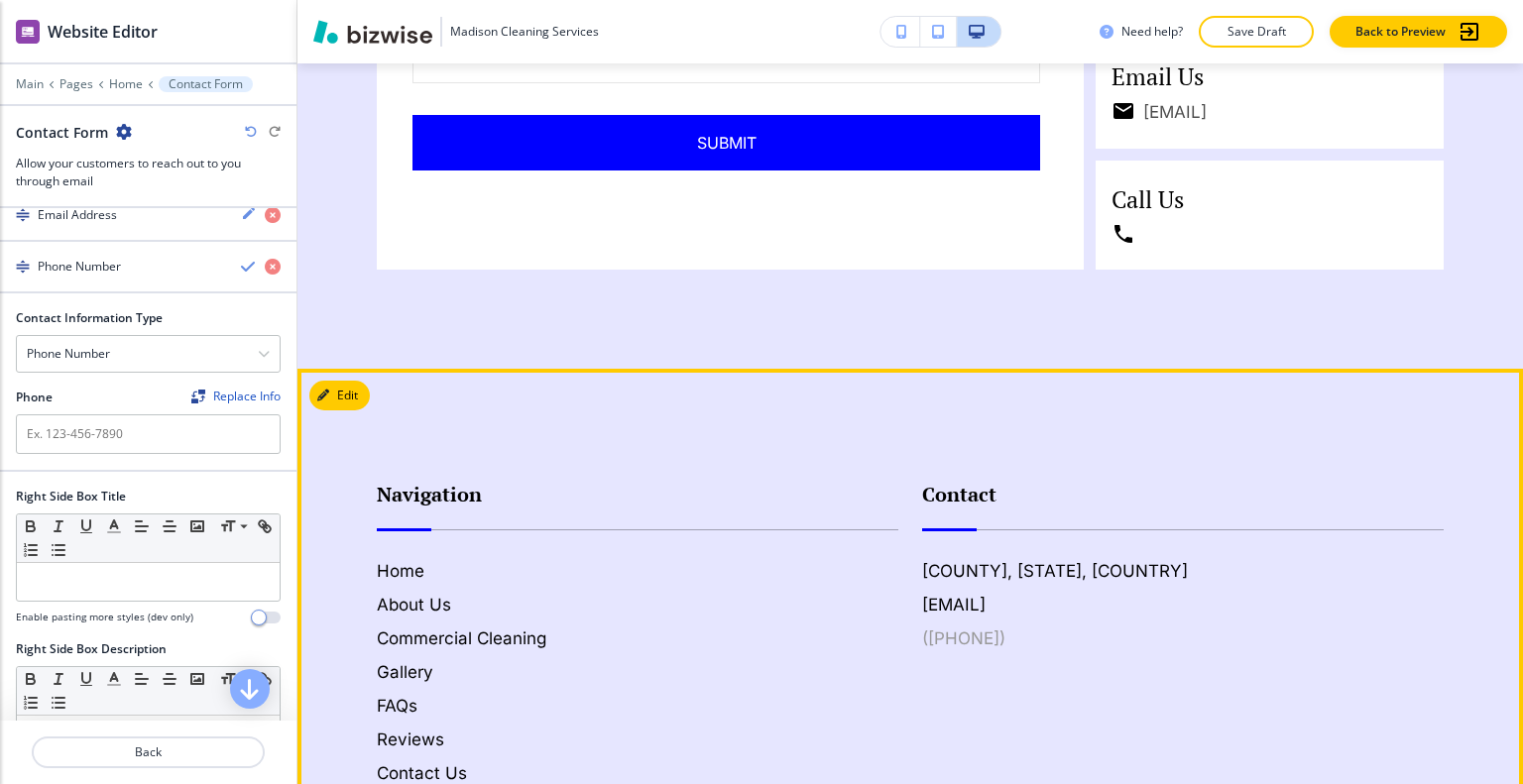 copy on "([PHONE])" 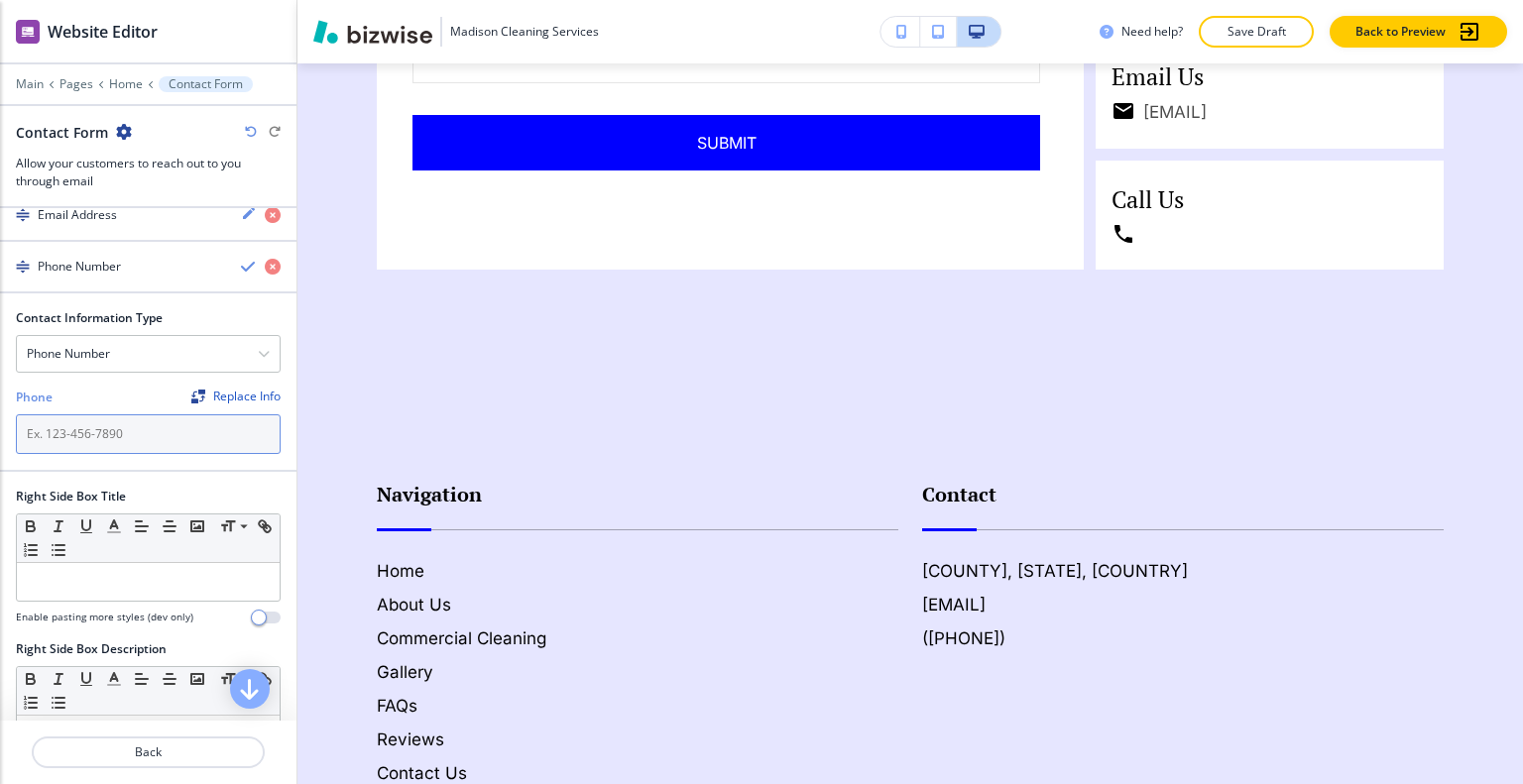 paste on "([PHONE])" 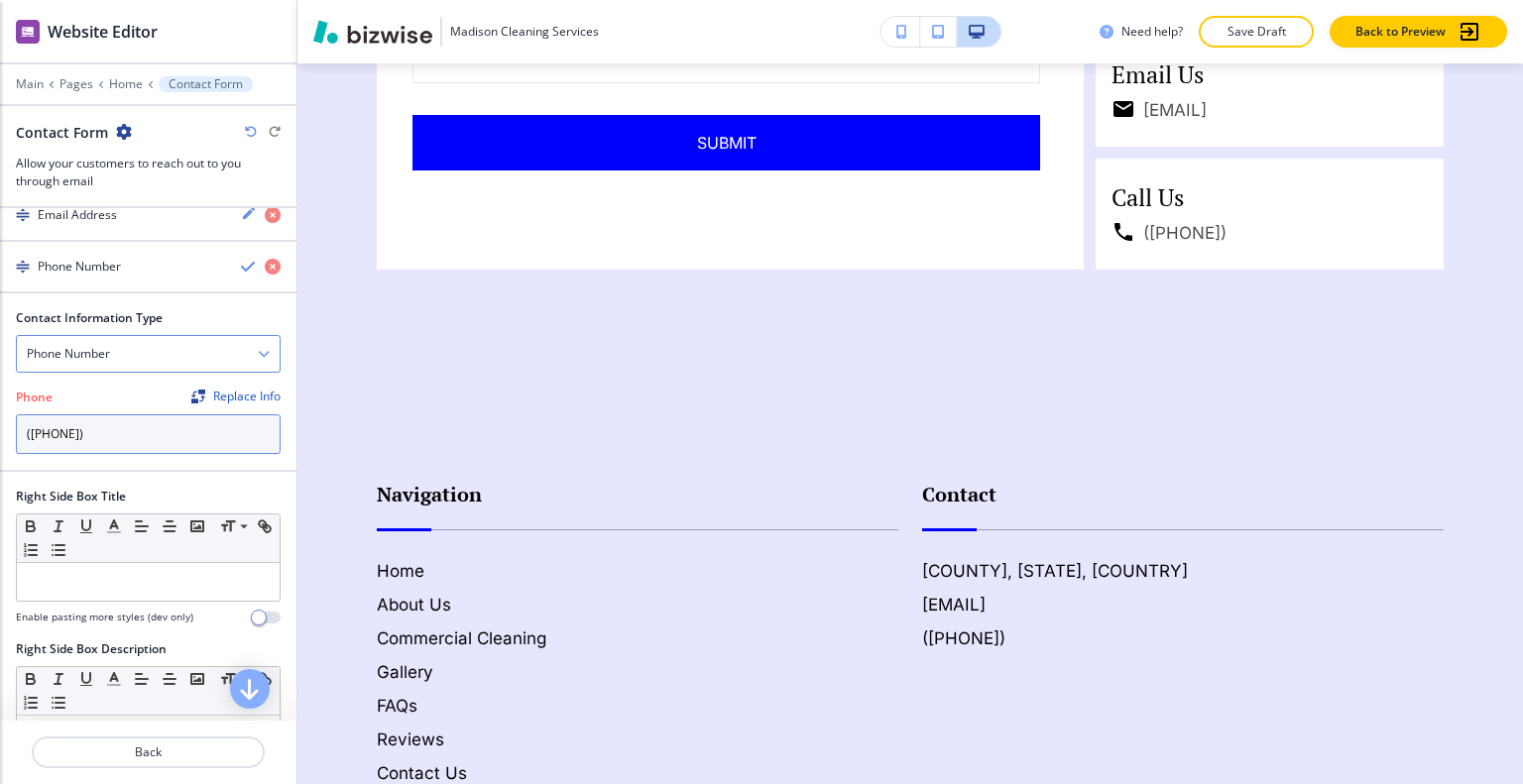 type on "([PHONE])" 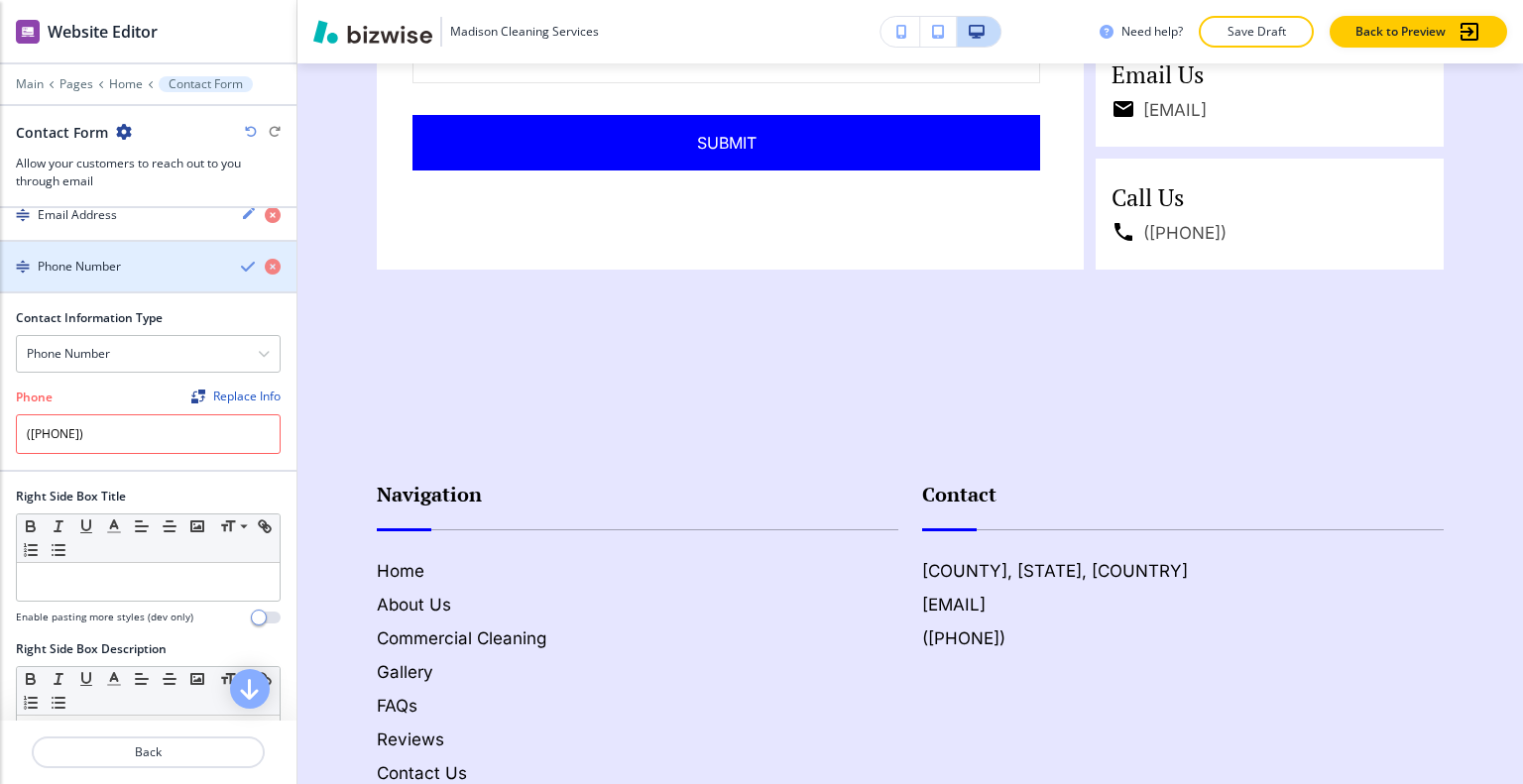 click at bounding box center [249, 267] 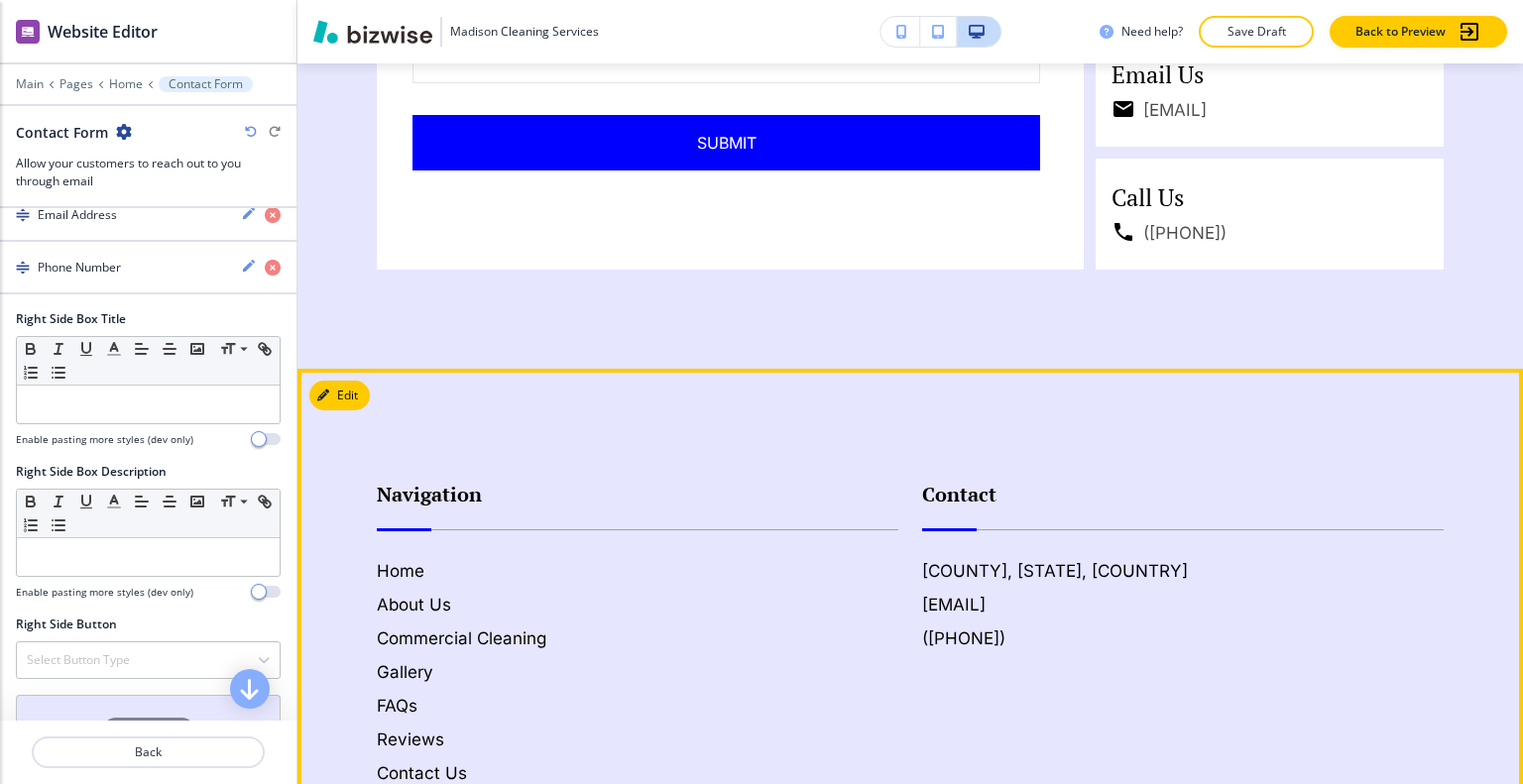 click on "Navigation Home About Us Commercial Cleaning Gallery FAQs Reviews Contact Us Contact [COUNTY], [STATE], [COUNTRY] [EMAIL] ([PHONE]) Madison Cleaning Services © 2025 Madison Cleaning Services" at bounding box center [910, 690] 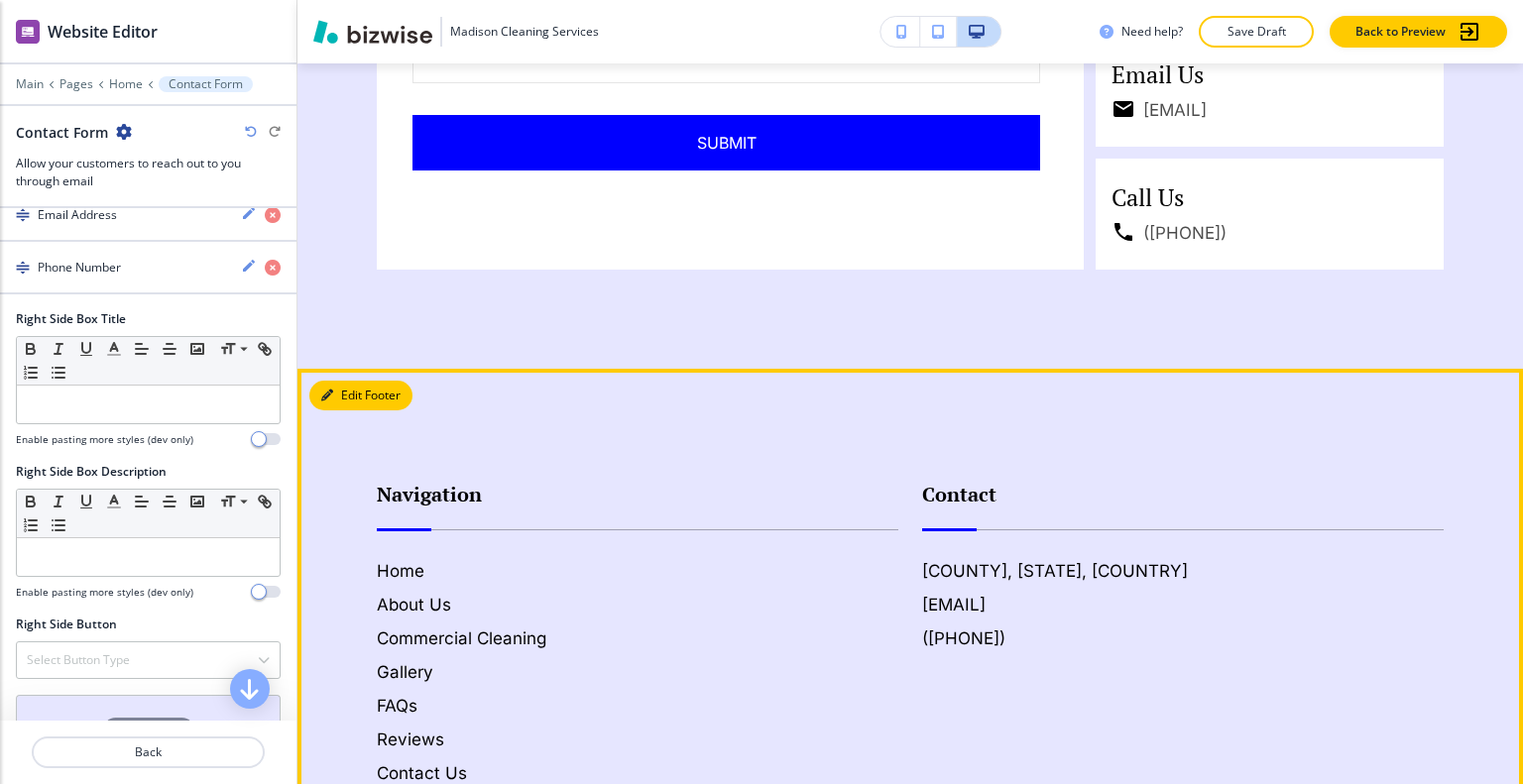 click on "Edit Footer" at bounding box center [361, 395] 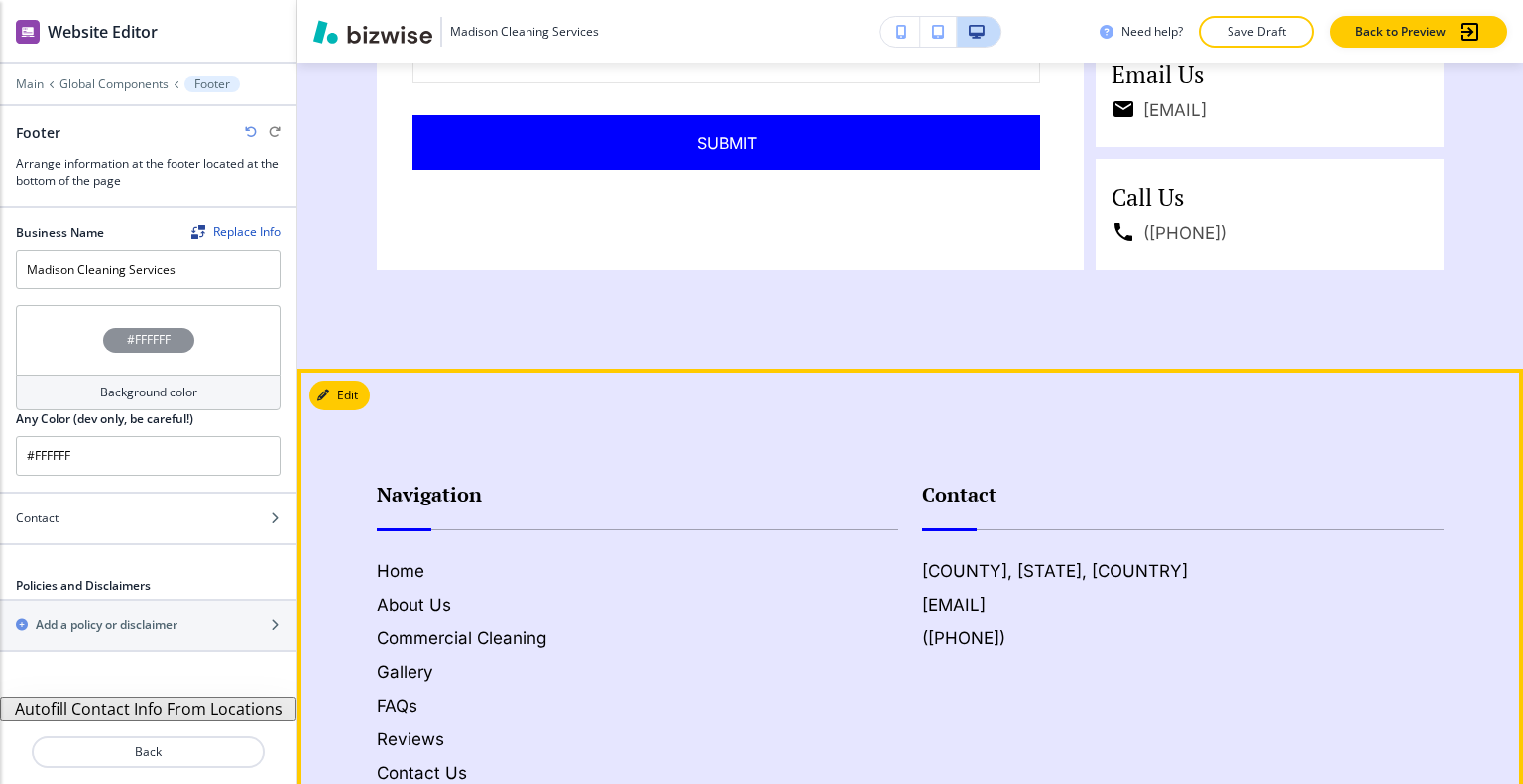 scroll, scrollTop: 7235, scrollLeft: 0, axis: vertical 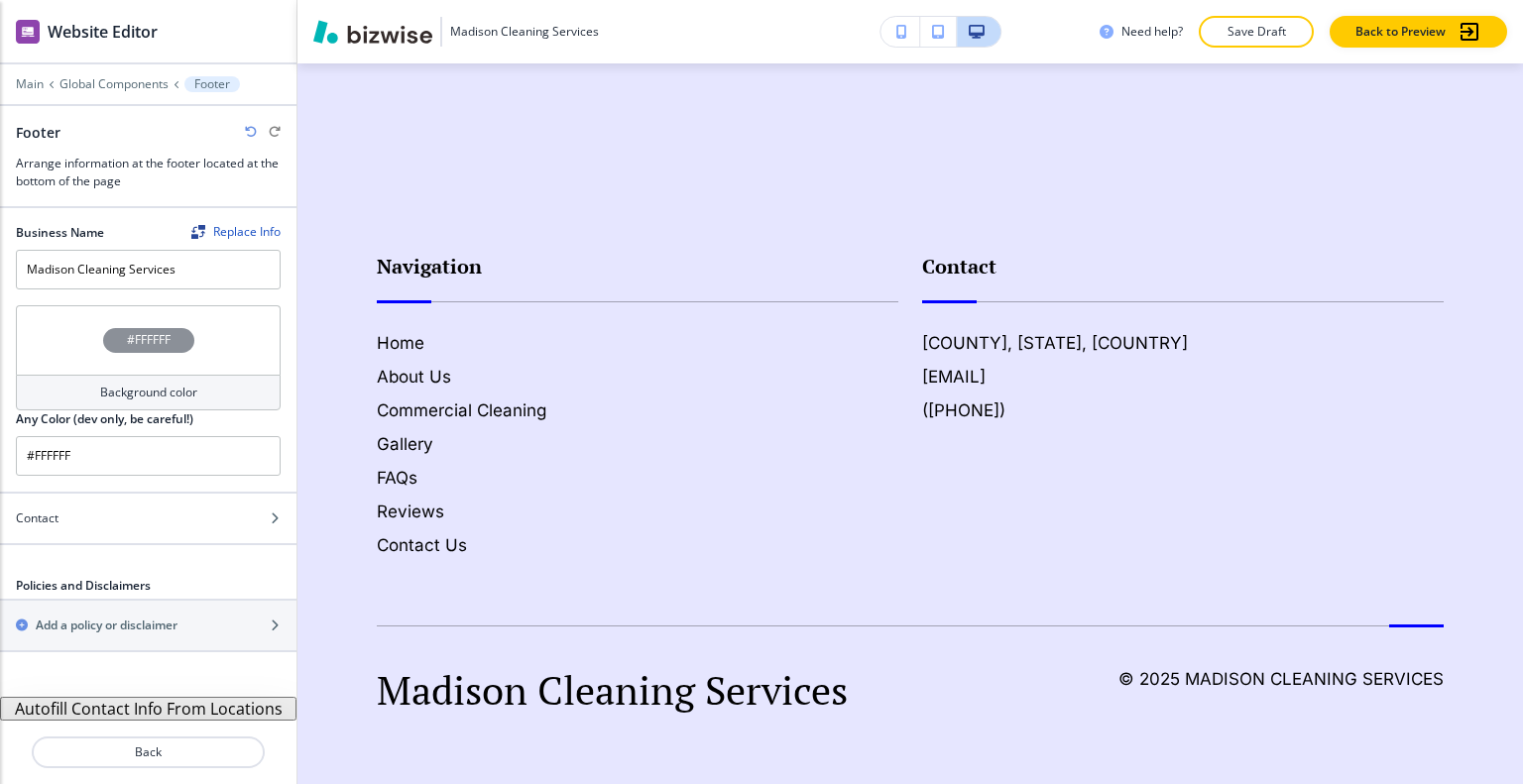 click on "#FFFFFF" at bounding box center (148, 340) 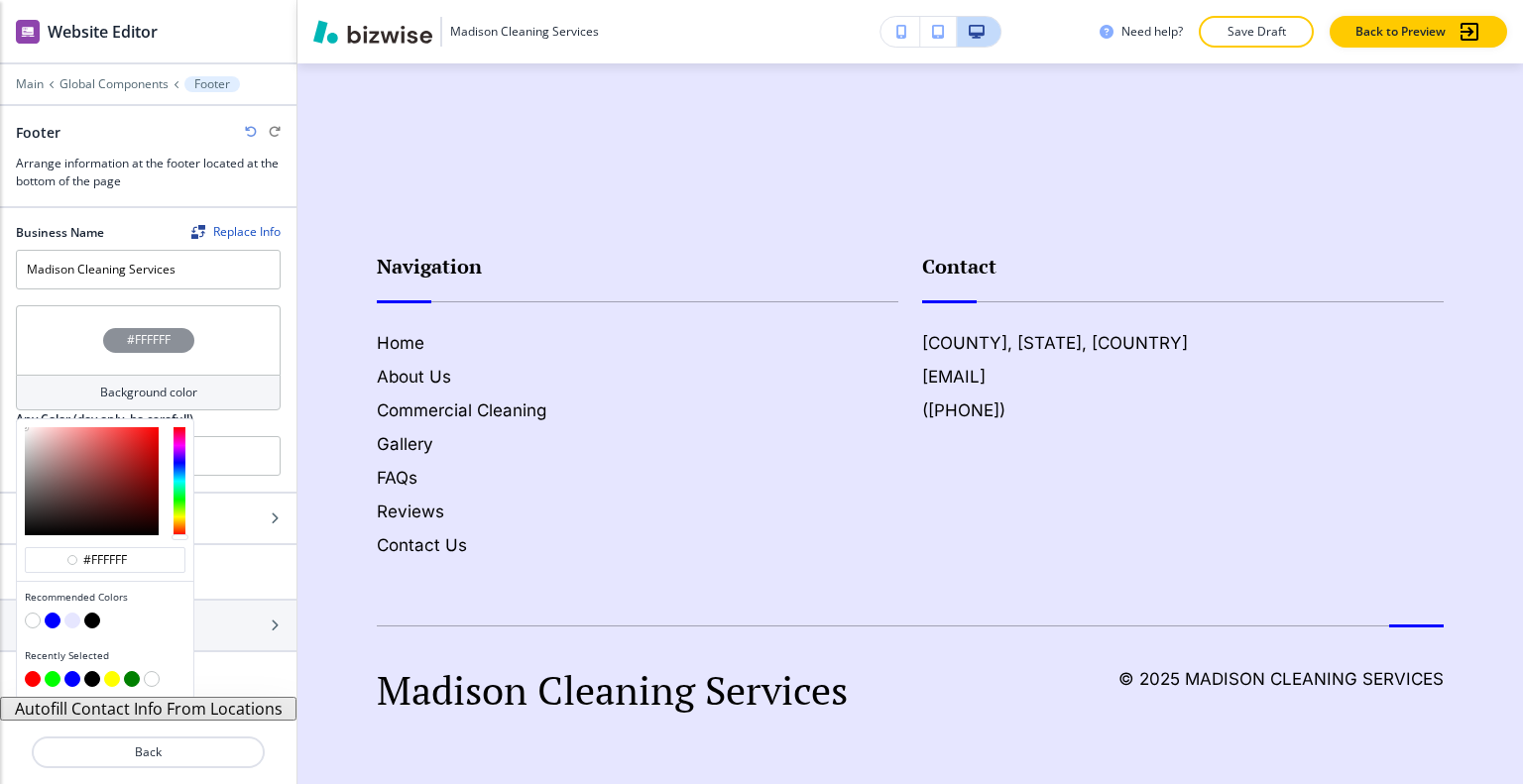 click at bounding box center [92, 620] 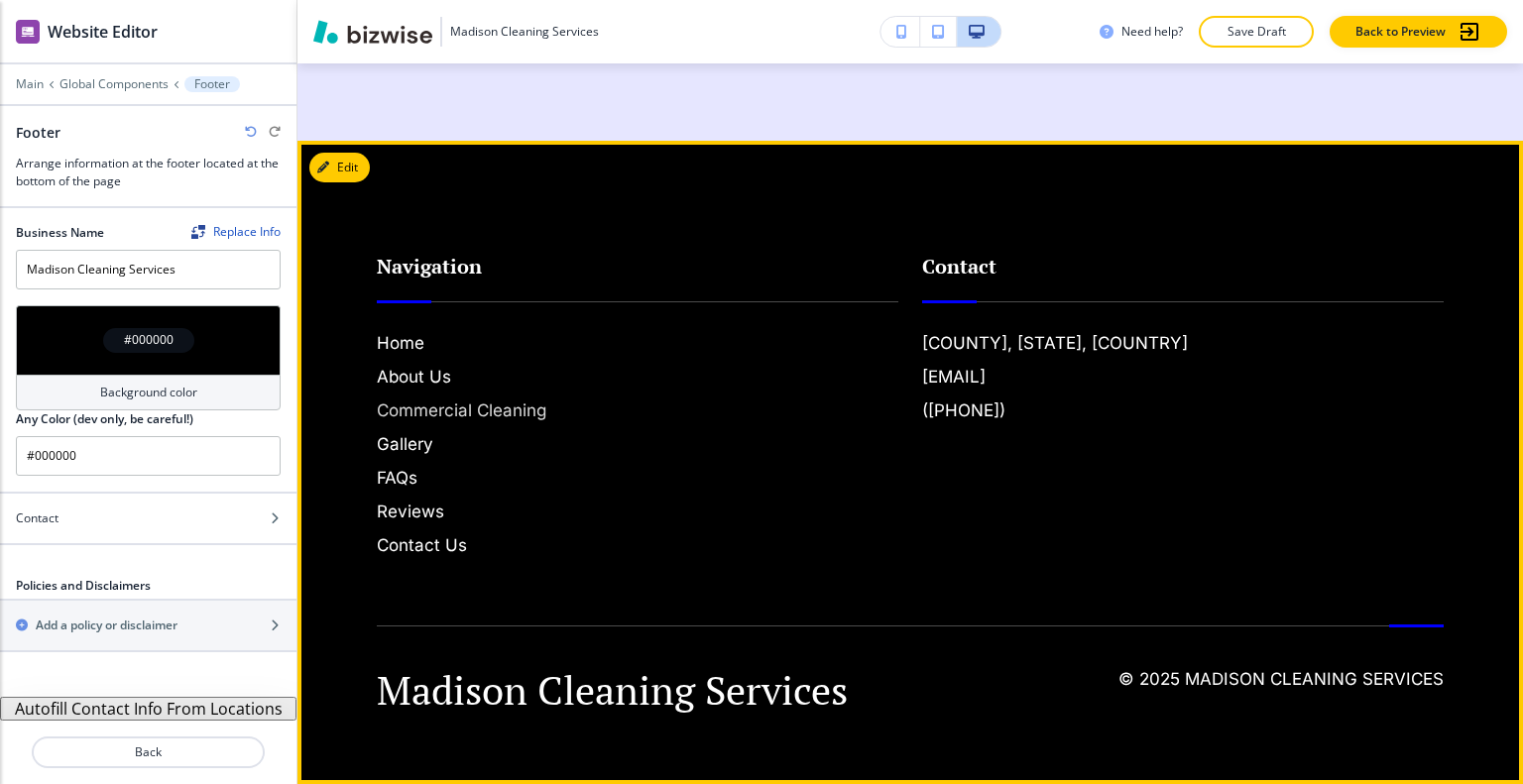 scroll, scrollTop: 6938, scrollLeft: 0, axis: vertical 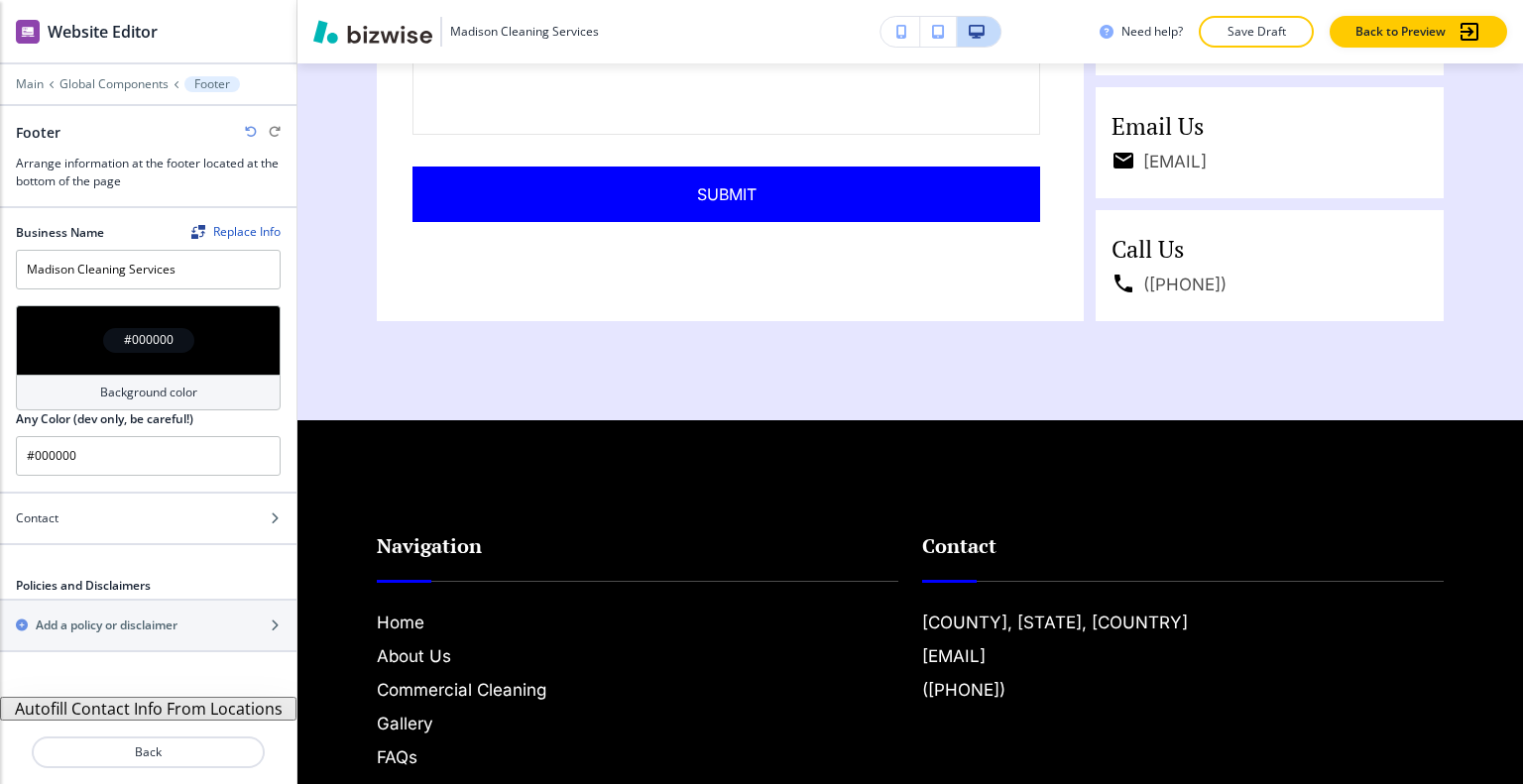 click on "#000000" at bounding box center [148, 340] 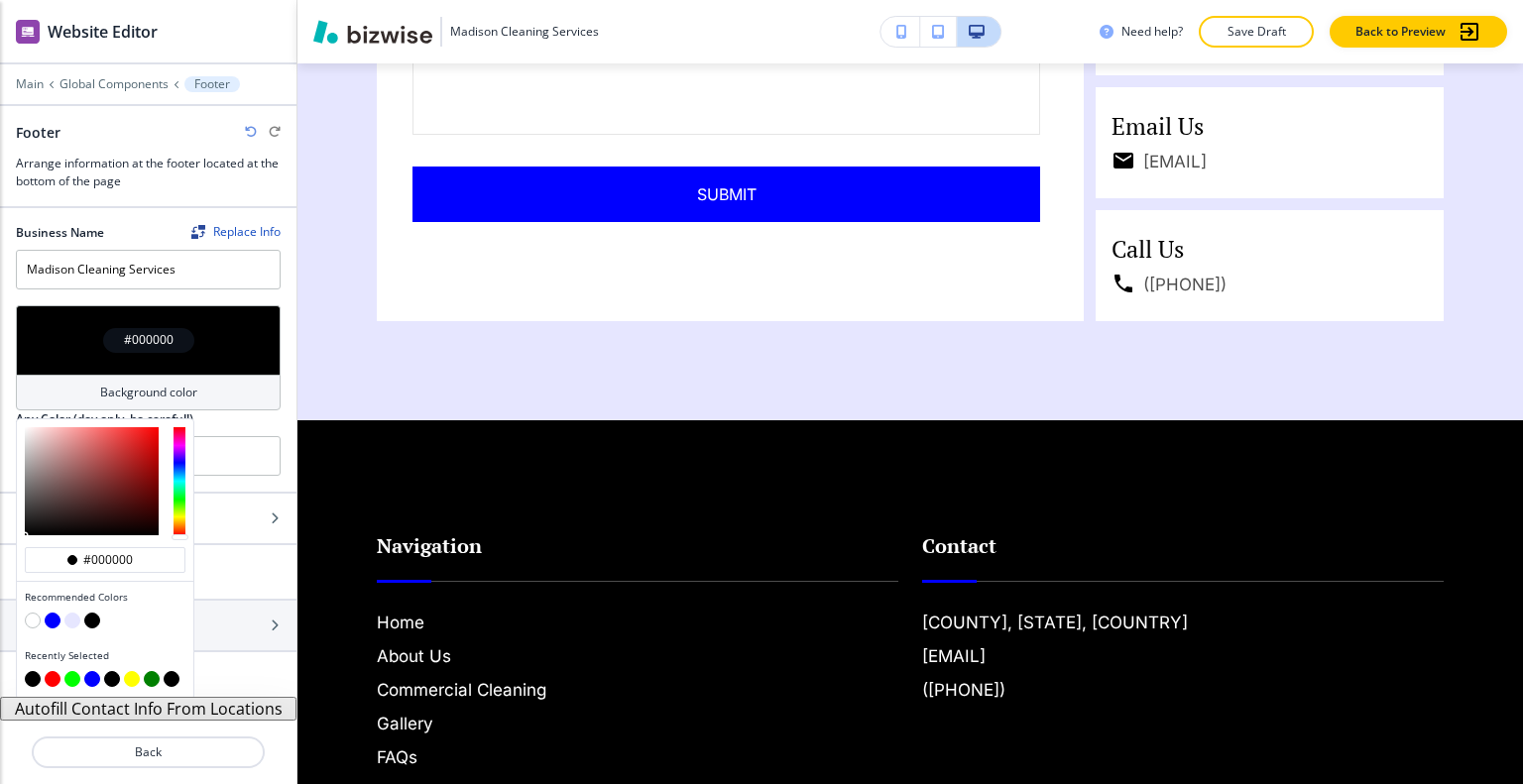scroll, scrollTop: 0, scrollLeft: 0, axis: both 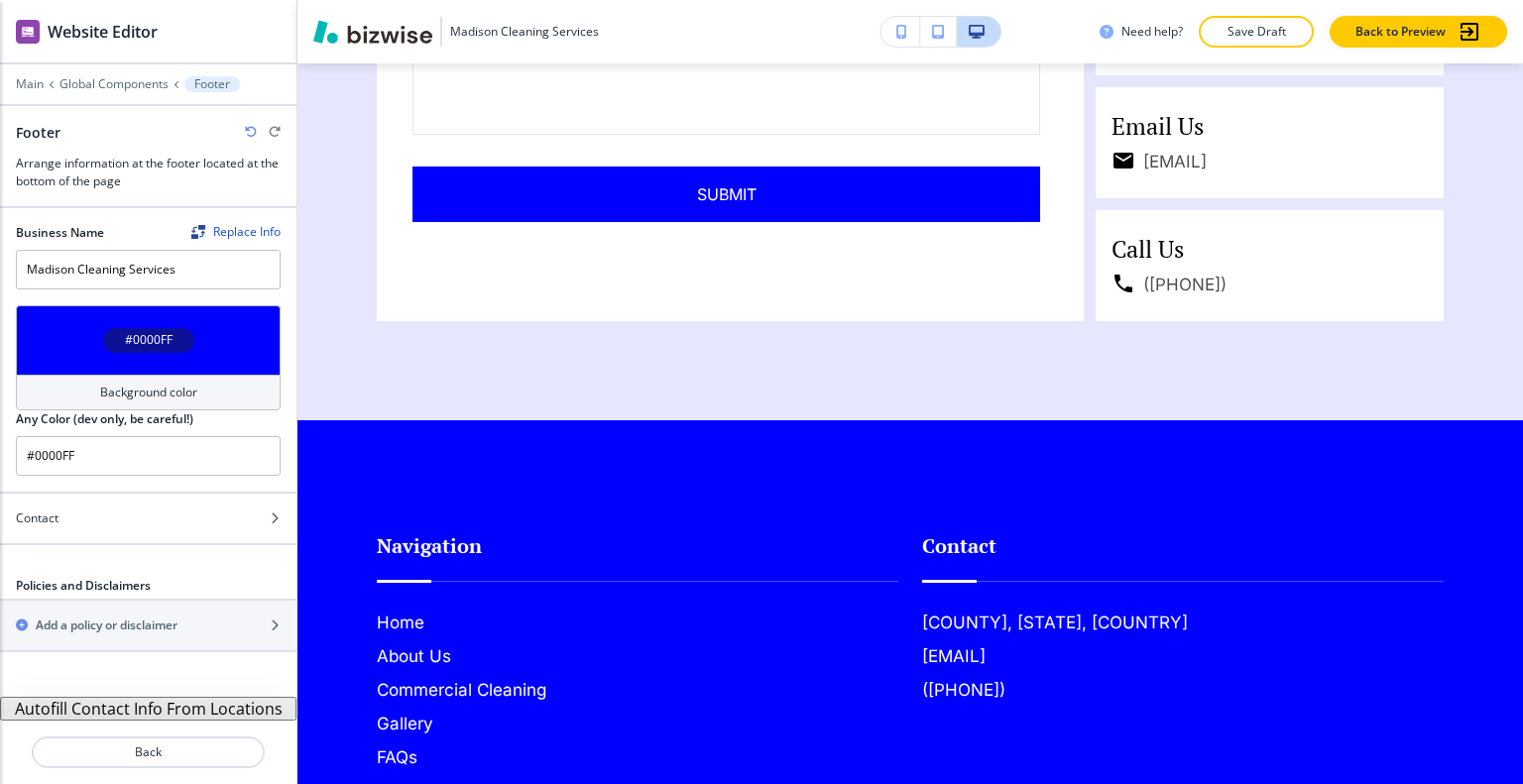 click on "#0000FF" at bounding box center [148, 340] 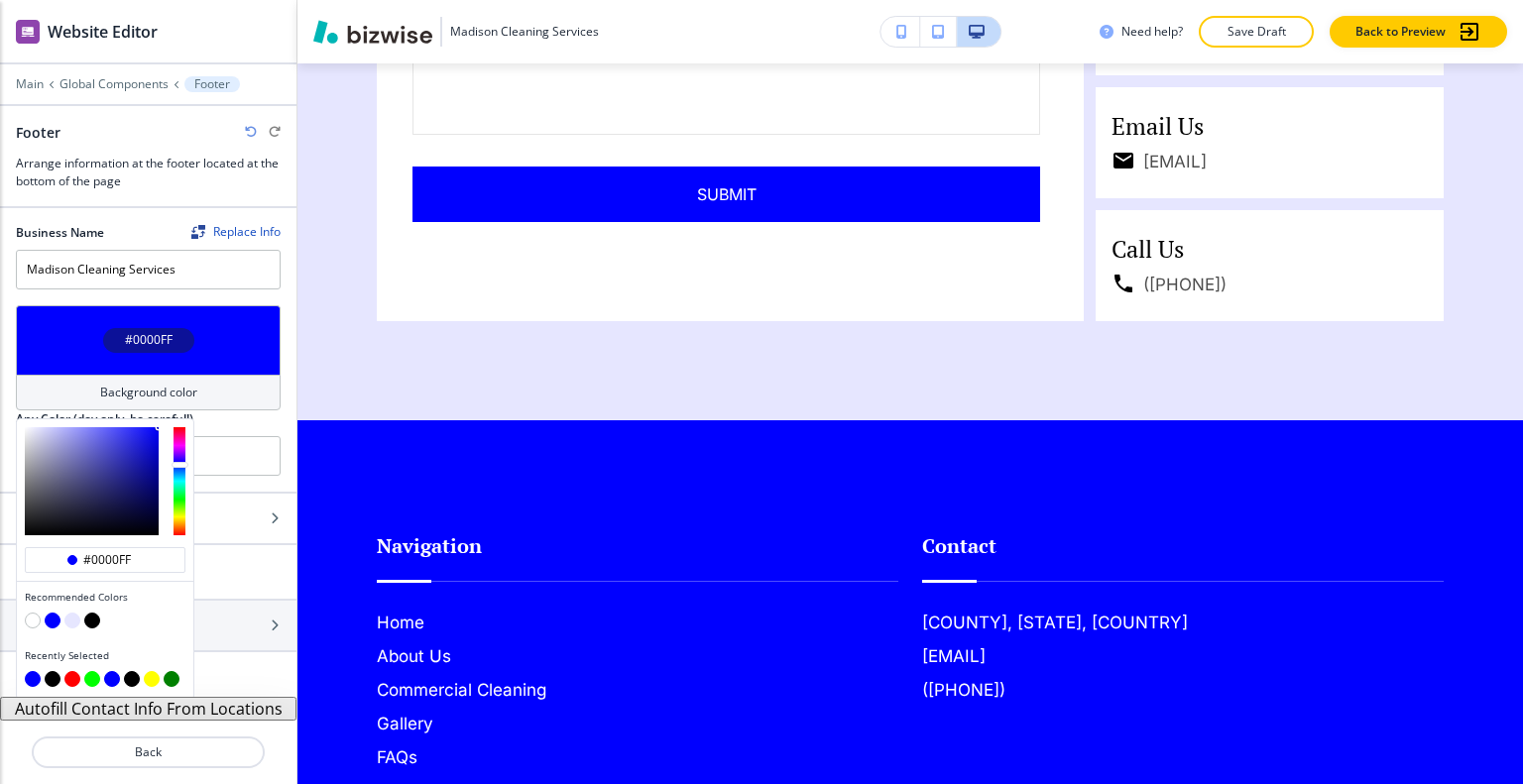 type on "#5959dc" 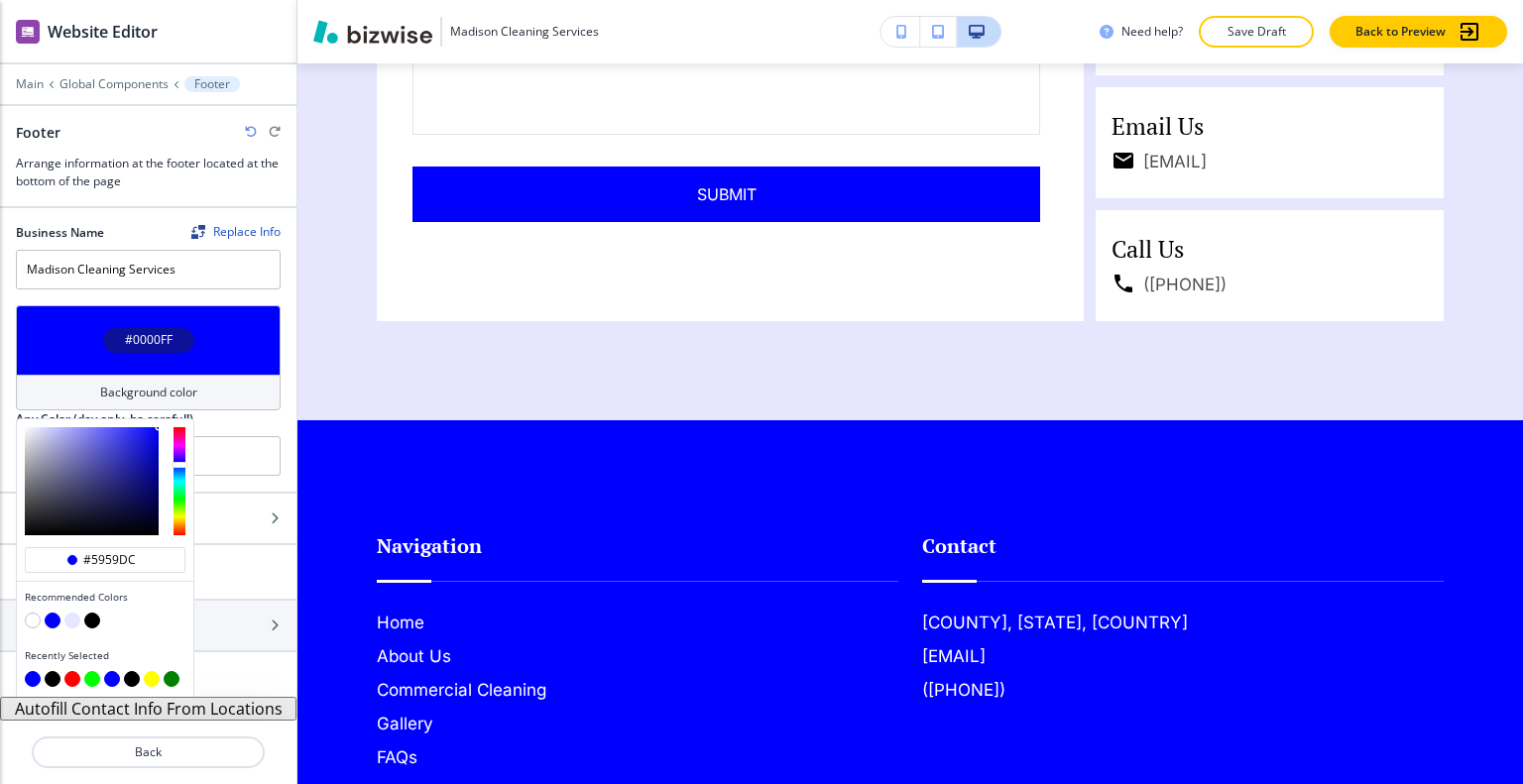 click at bounding box center (91, 481) 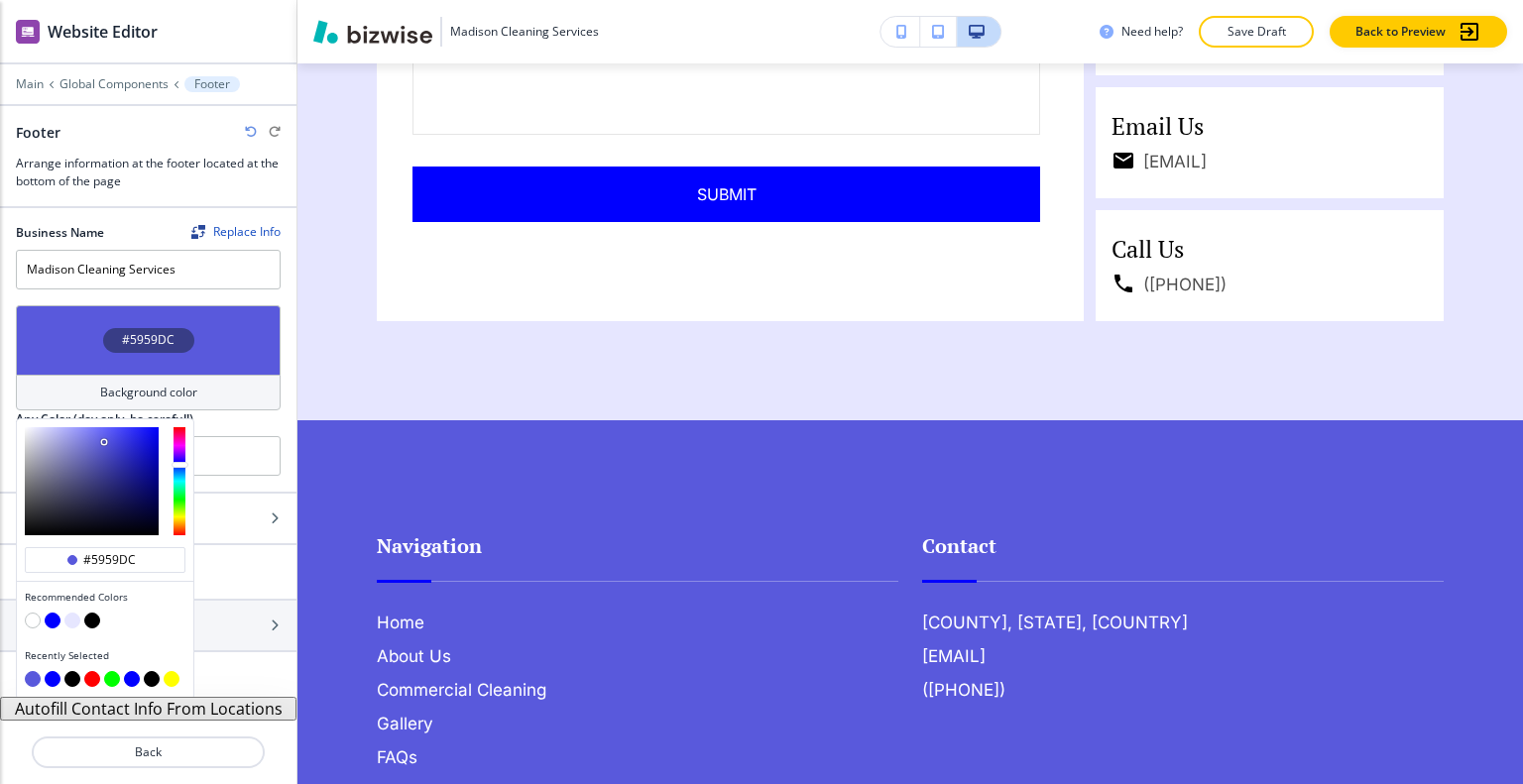 type on "#1f1fef" 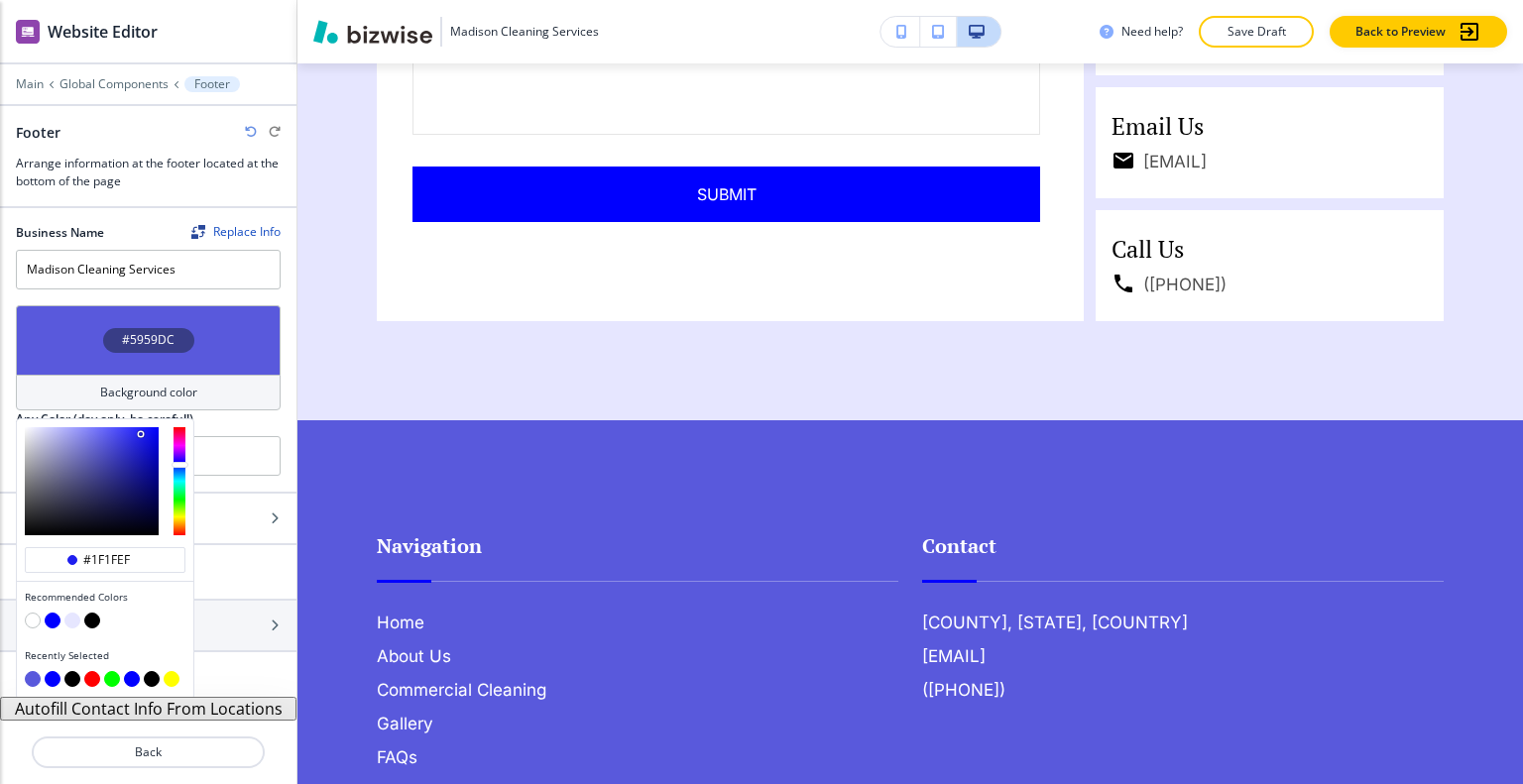 click at bounding box center [91, 481] 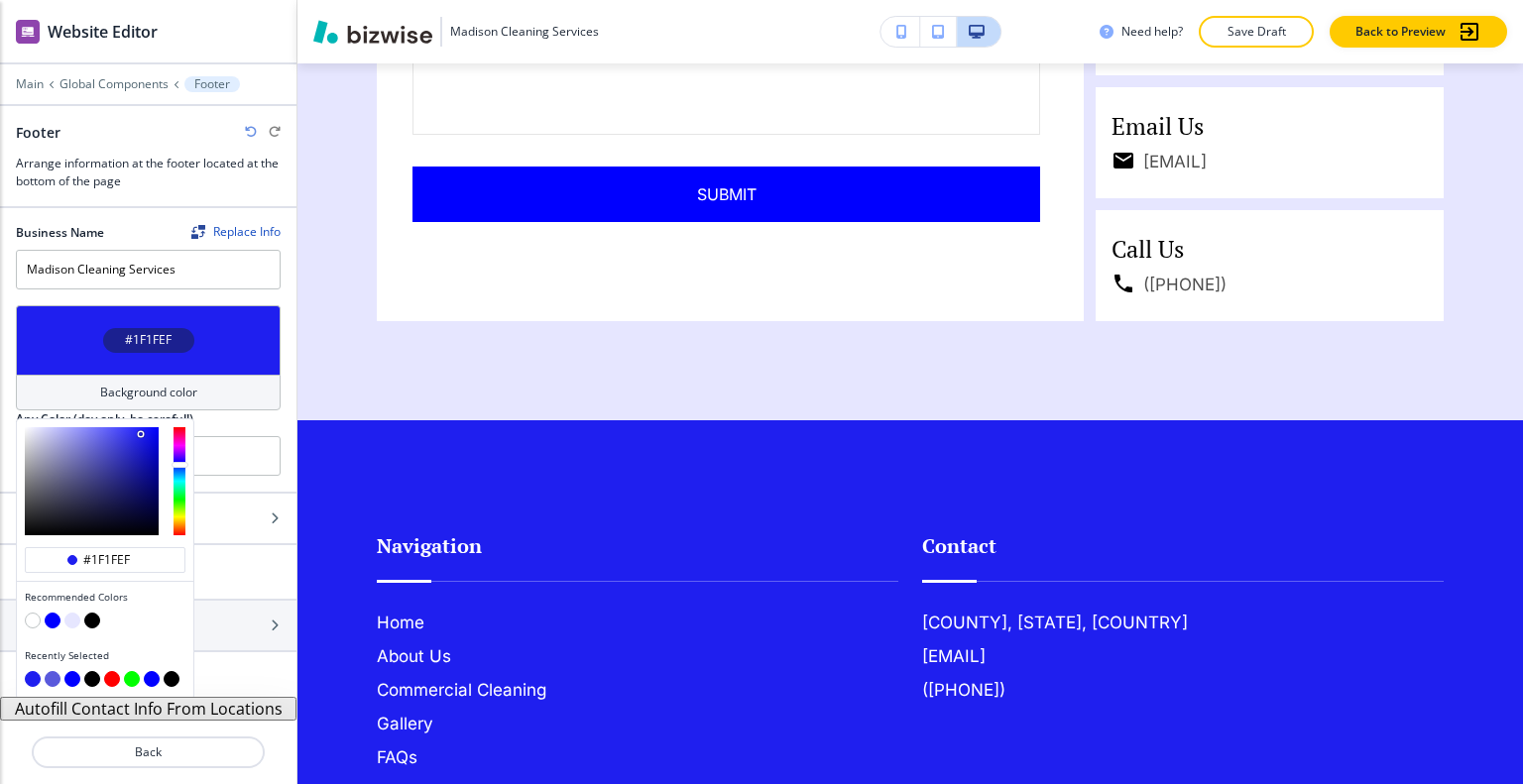 type on "#0a0acc" 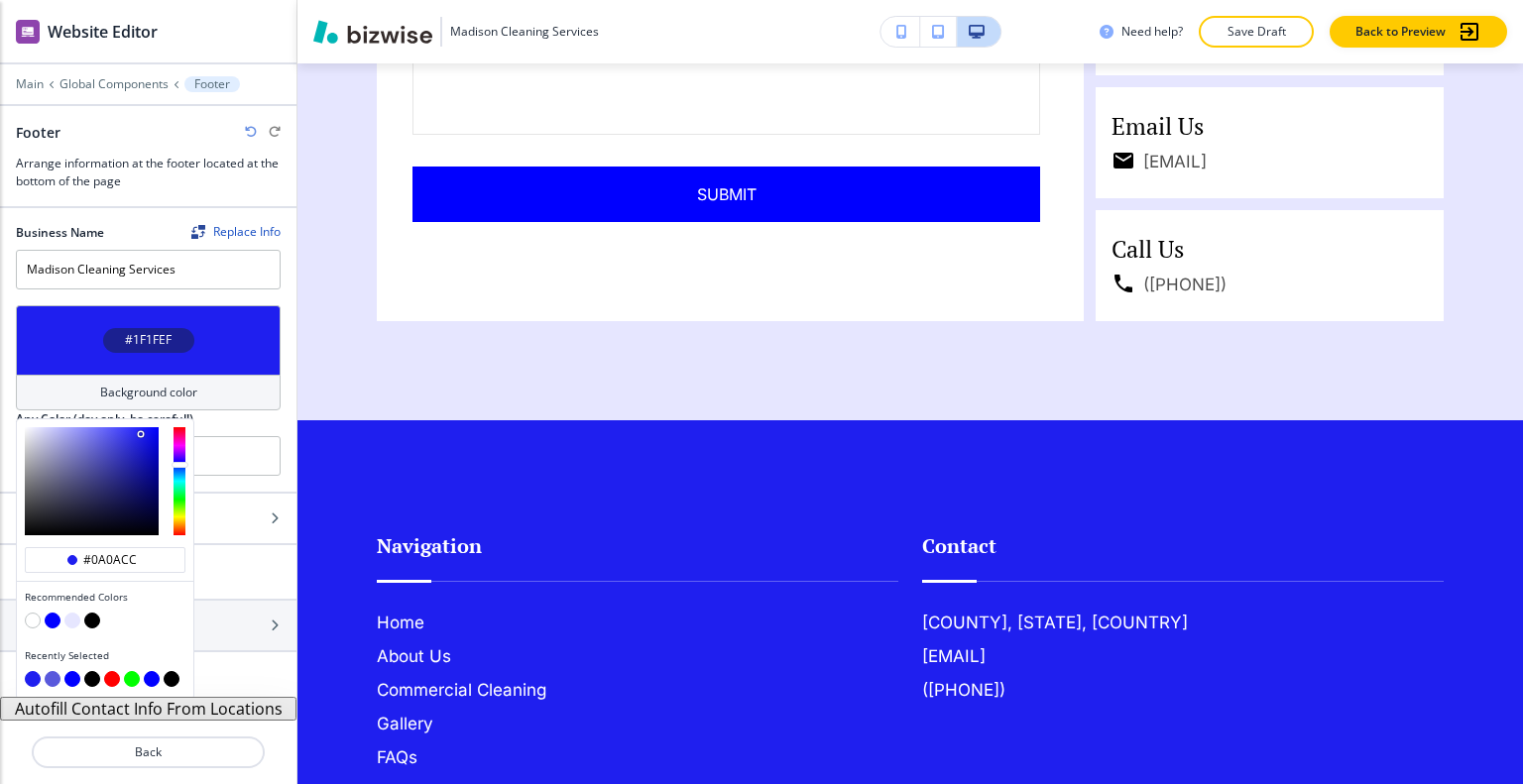 click at bounding box center [91, 481] 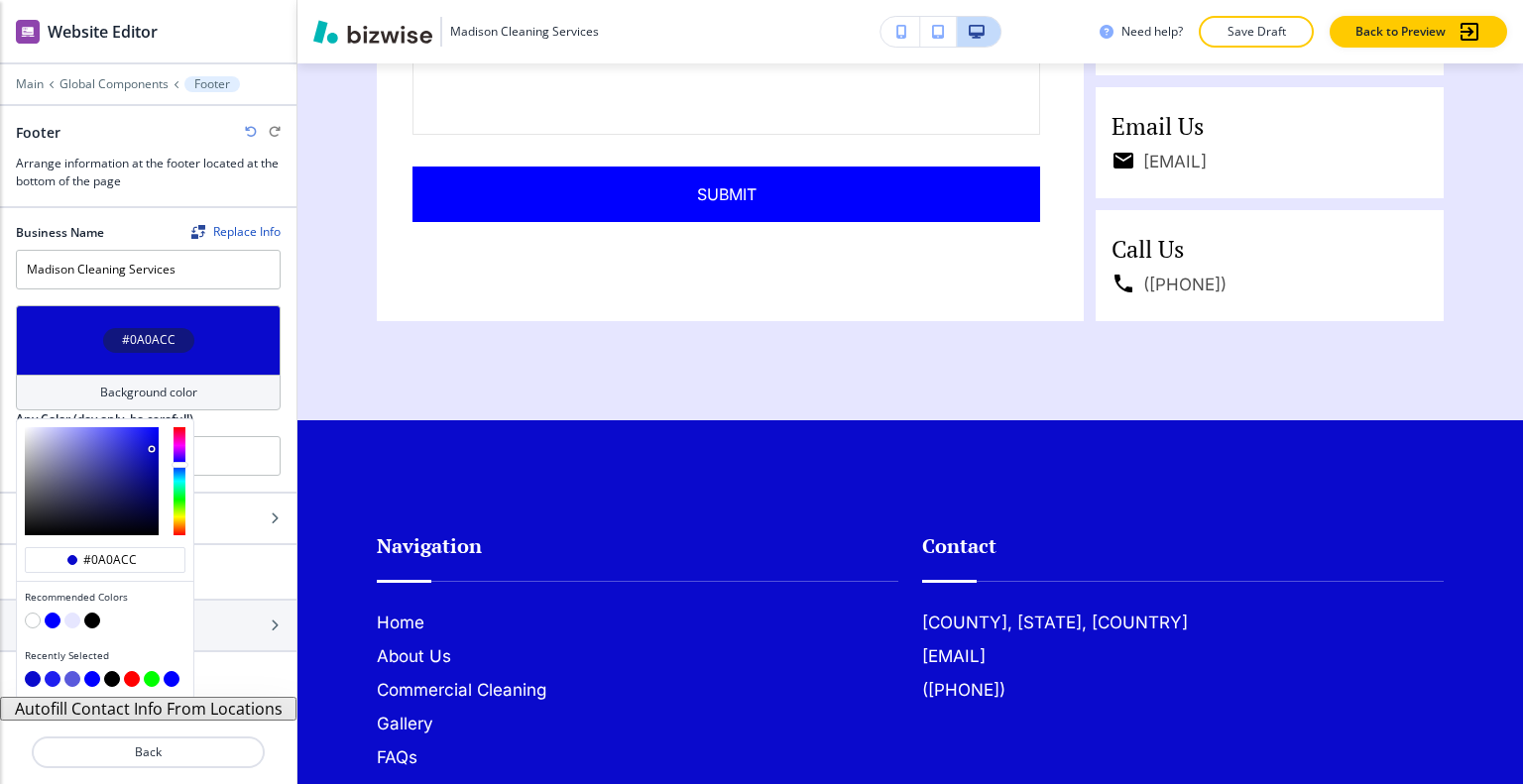 type on "#14147a" 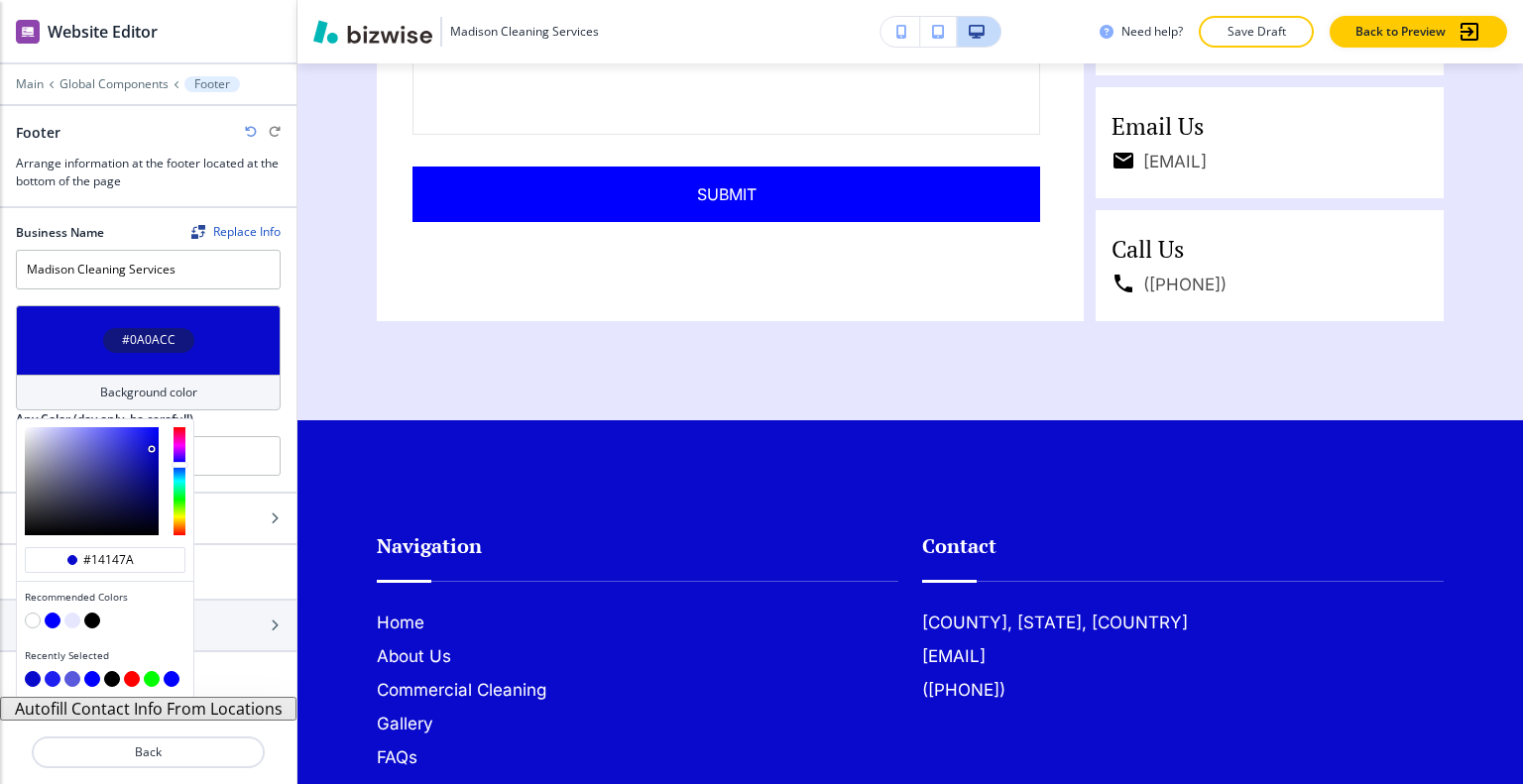 click at bounding box center (91, 481) 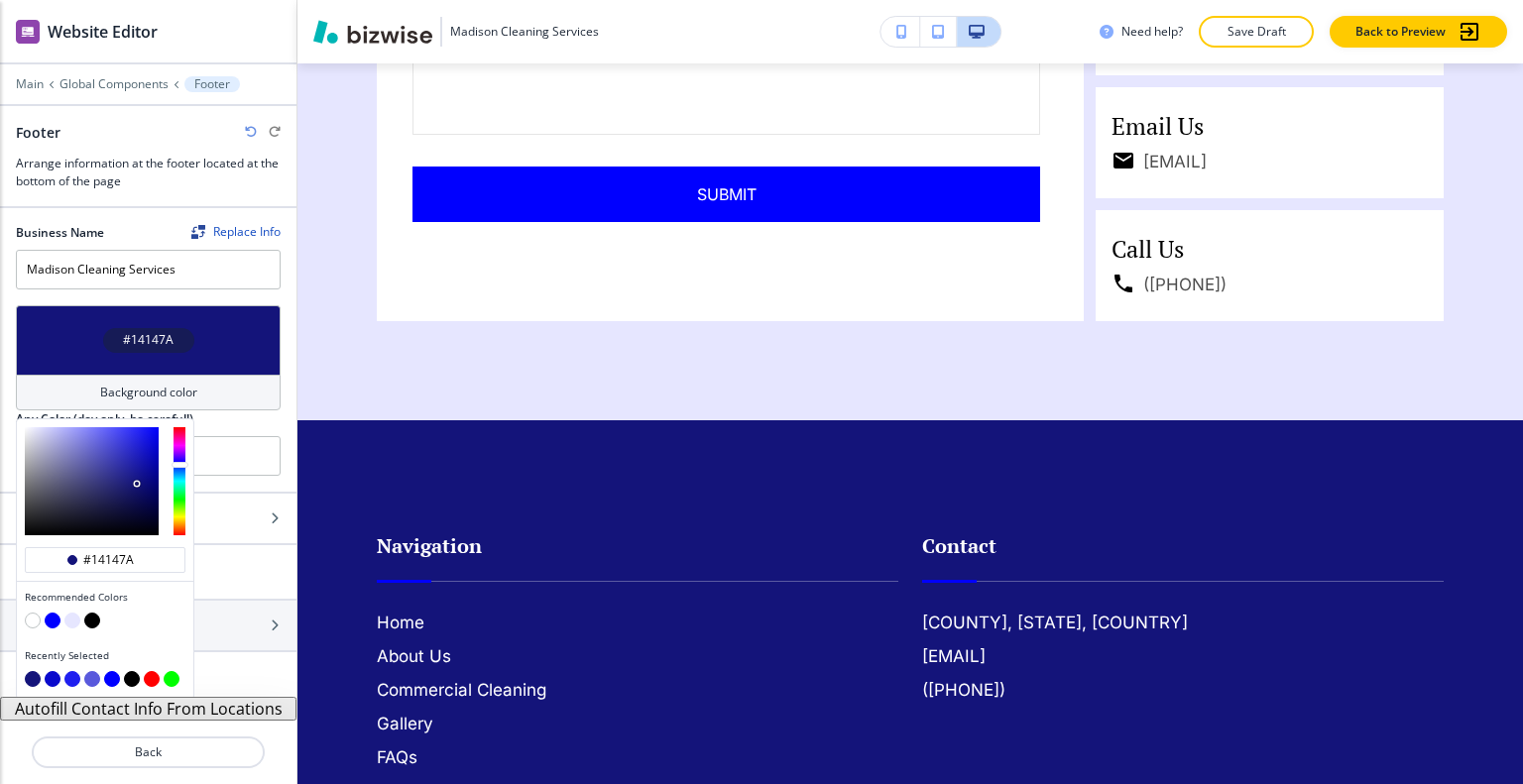 type on "#04043f" 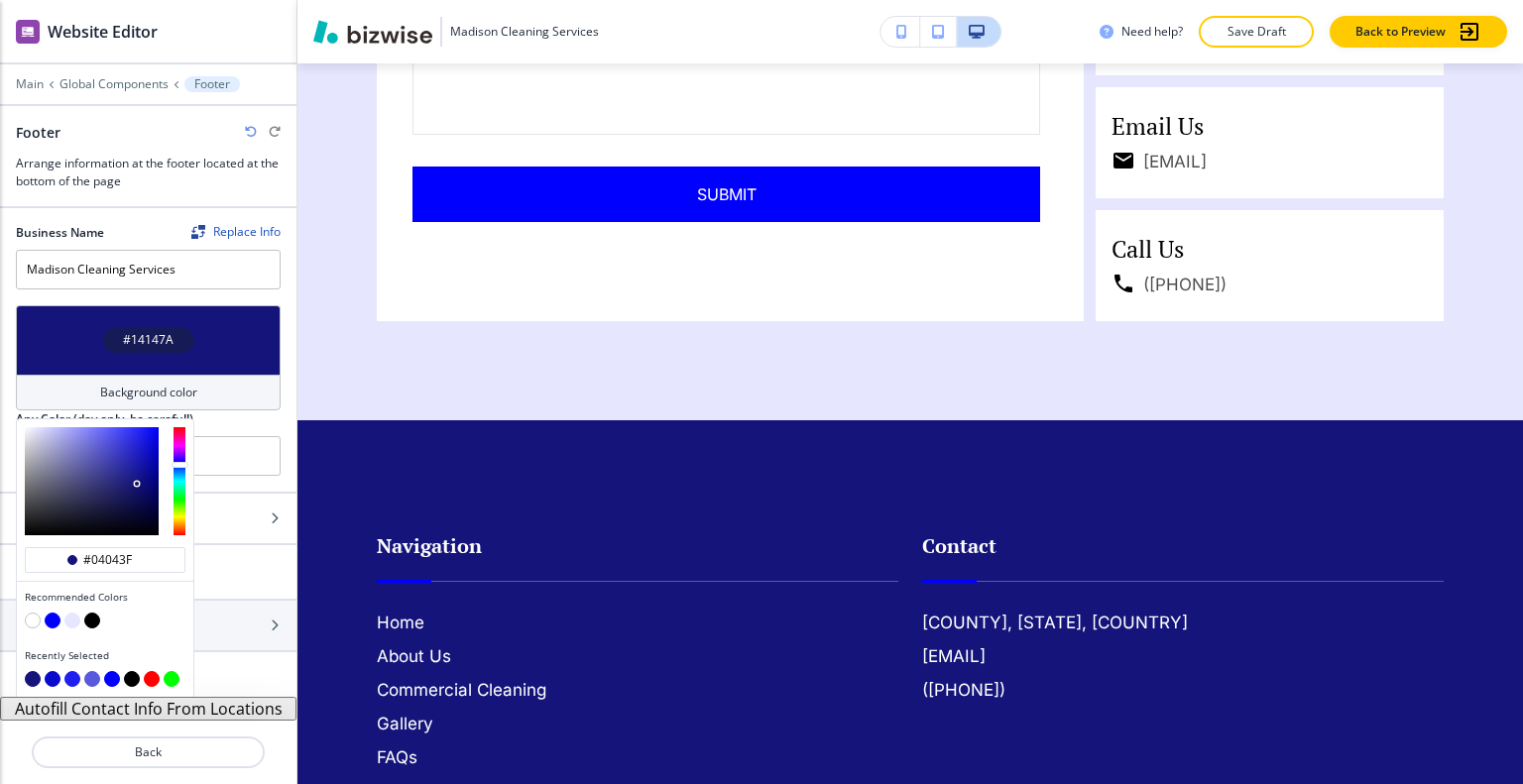 click at bounding box center (91, 481) 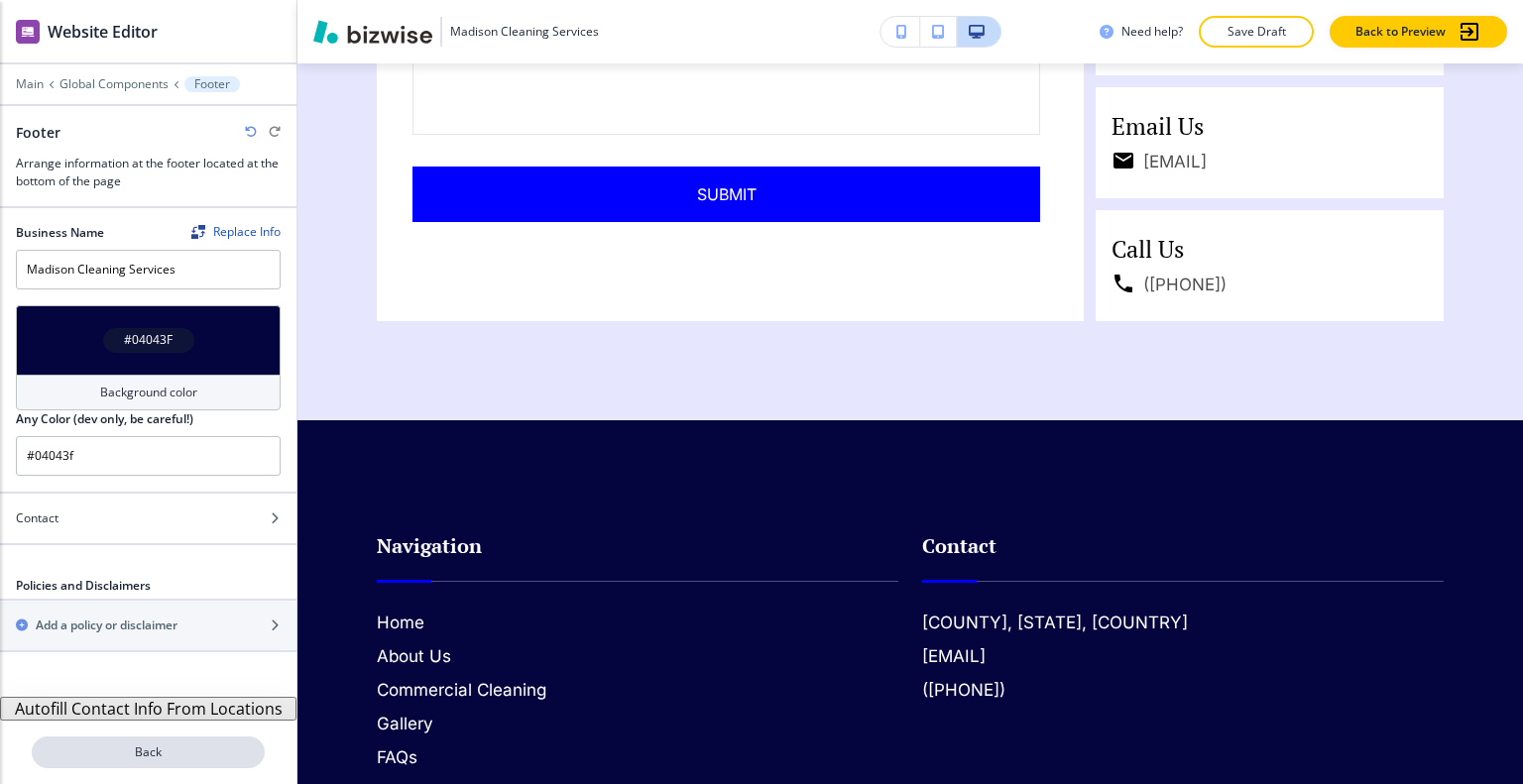 click on "Back" at bounding box center (148, 752) 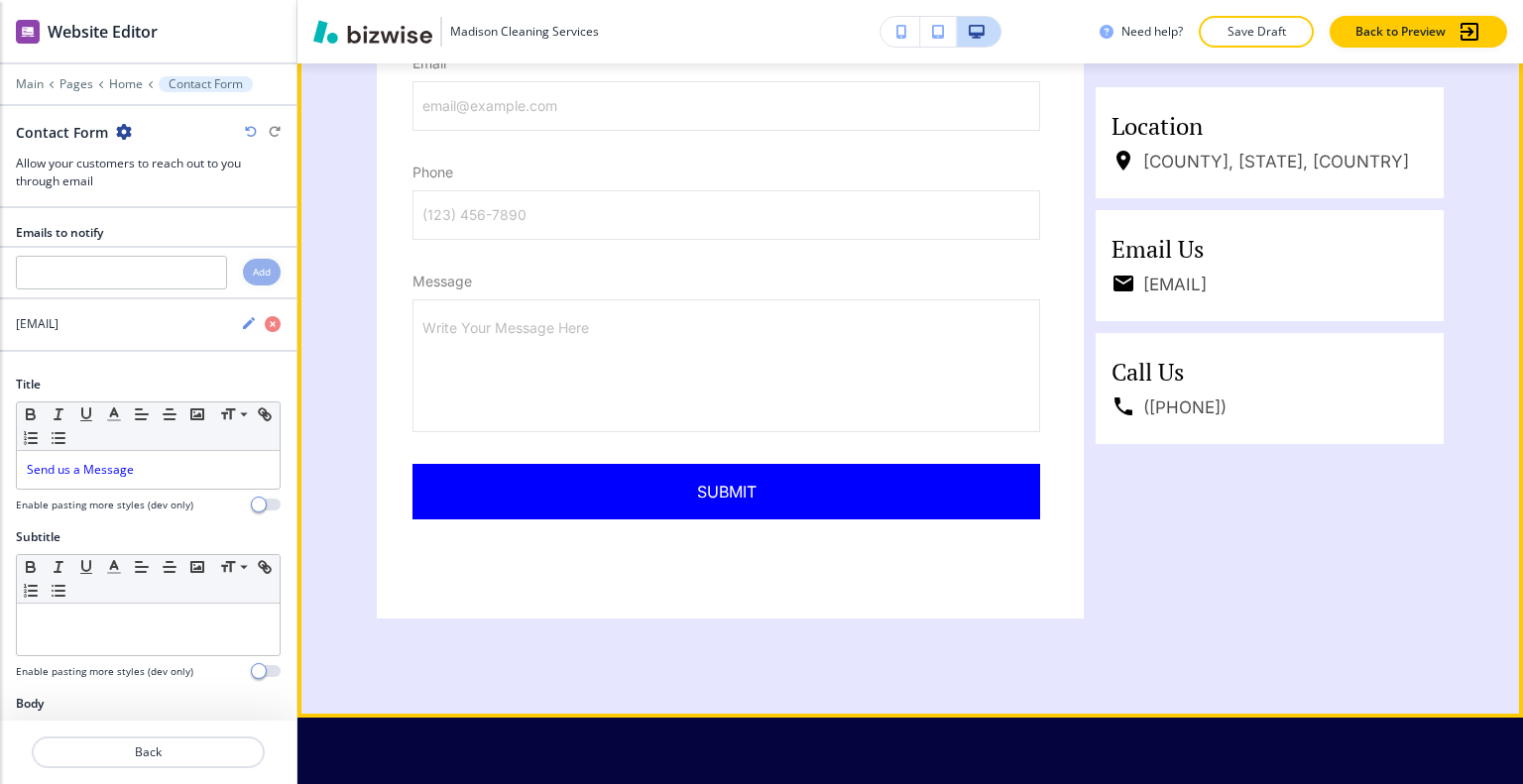 scroll, scrollTop: 6442, scrollLeft: 0, axis: vertical 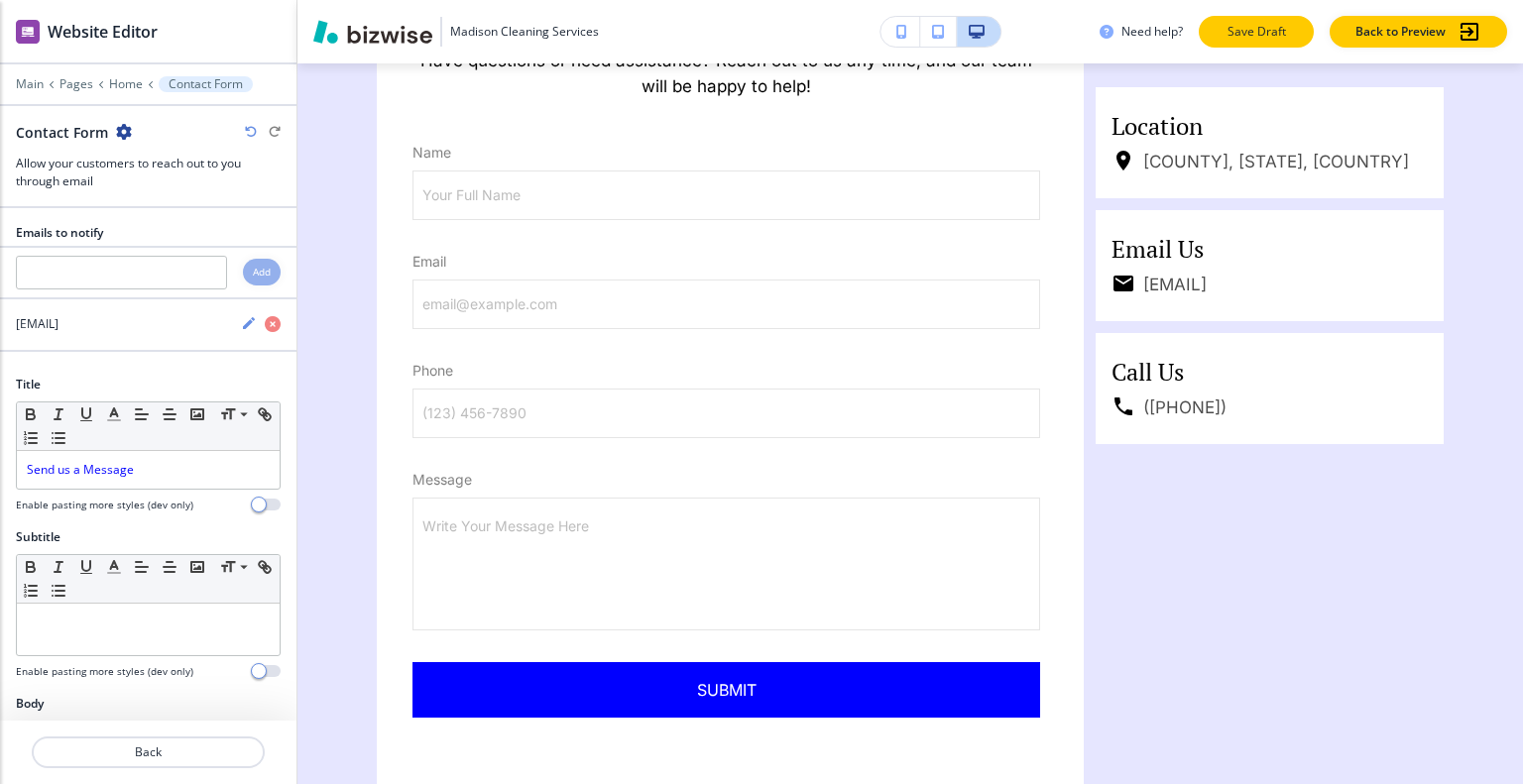 click on "Save Draft" at bounding box center (1256, 32) 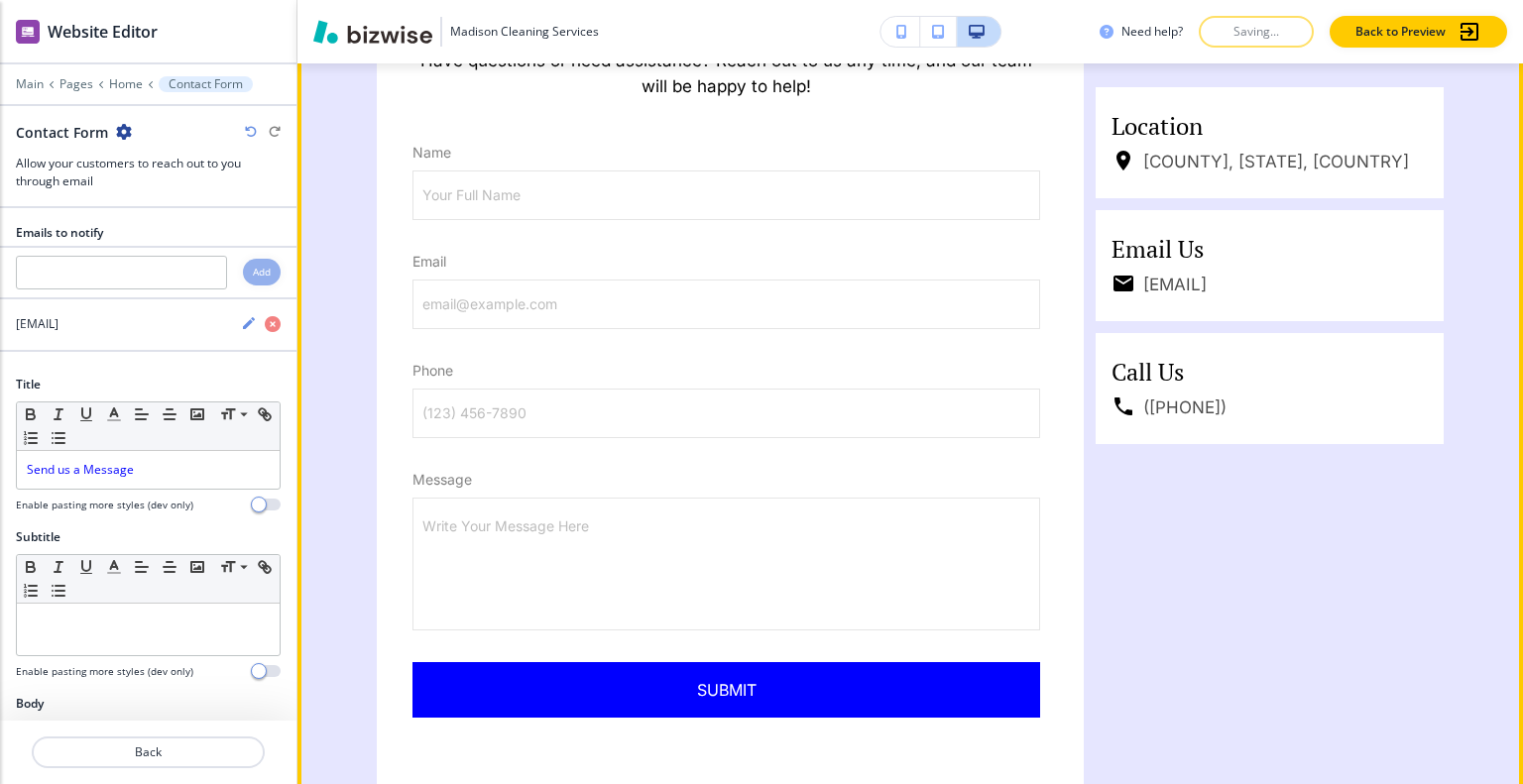 scroll, scrollTop: 5848, scrollLeft: 0, axis: vertical 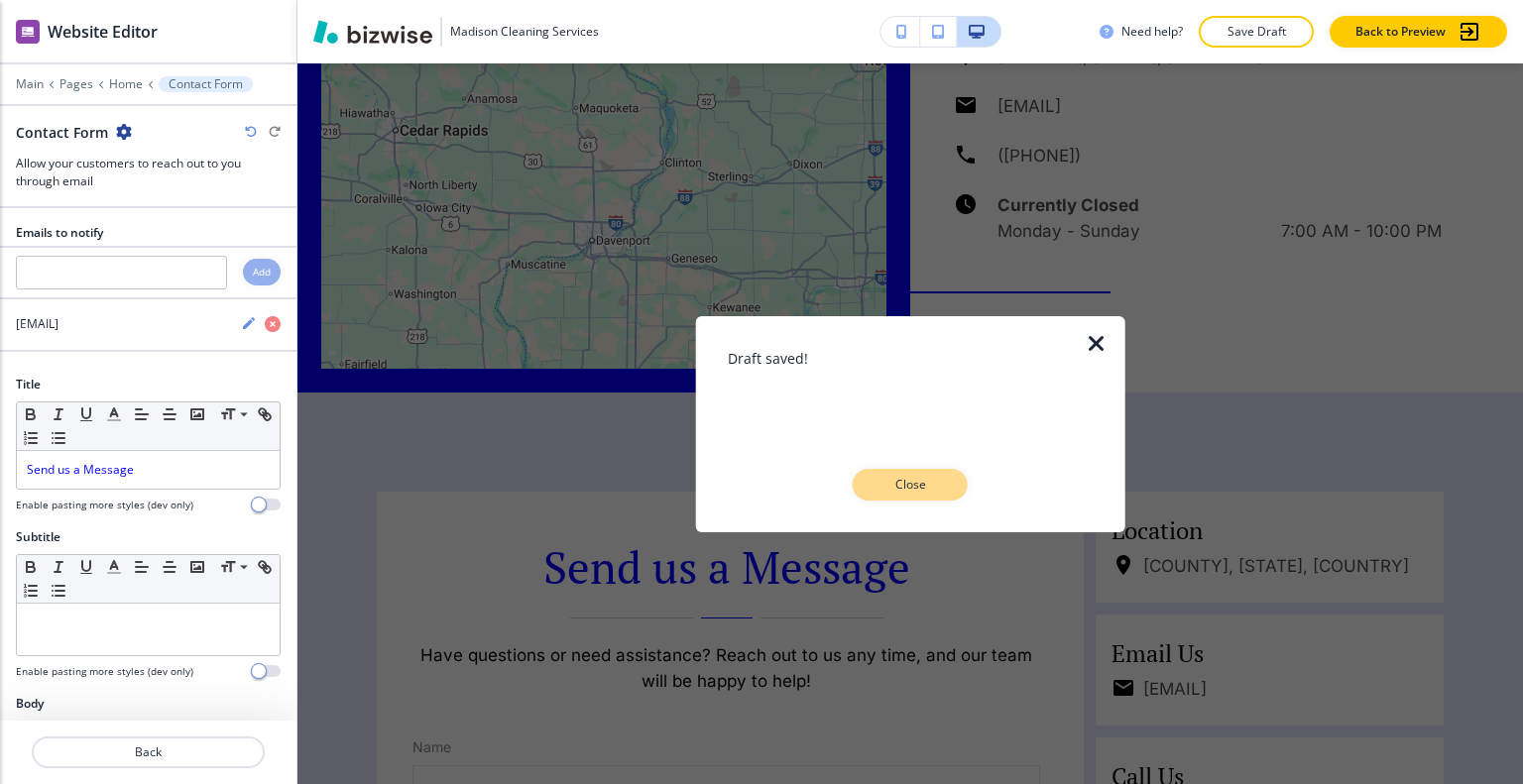 click on "Close" at bounding box center (910, 485) 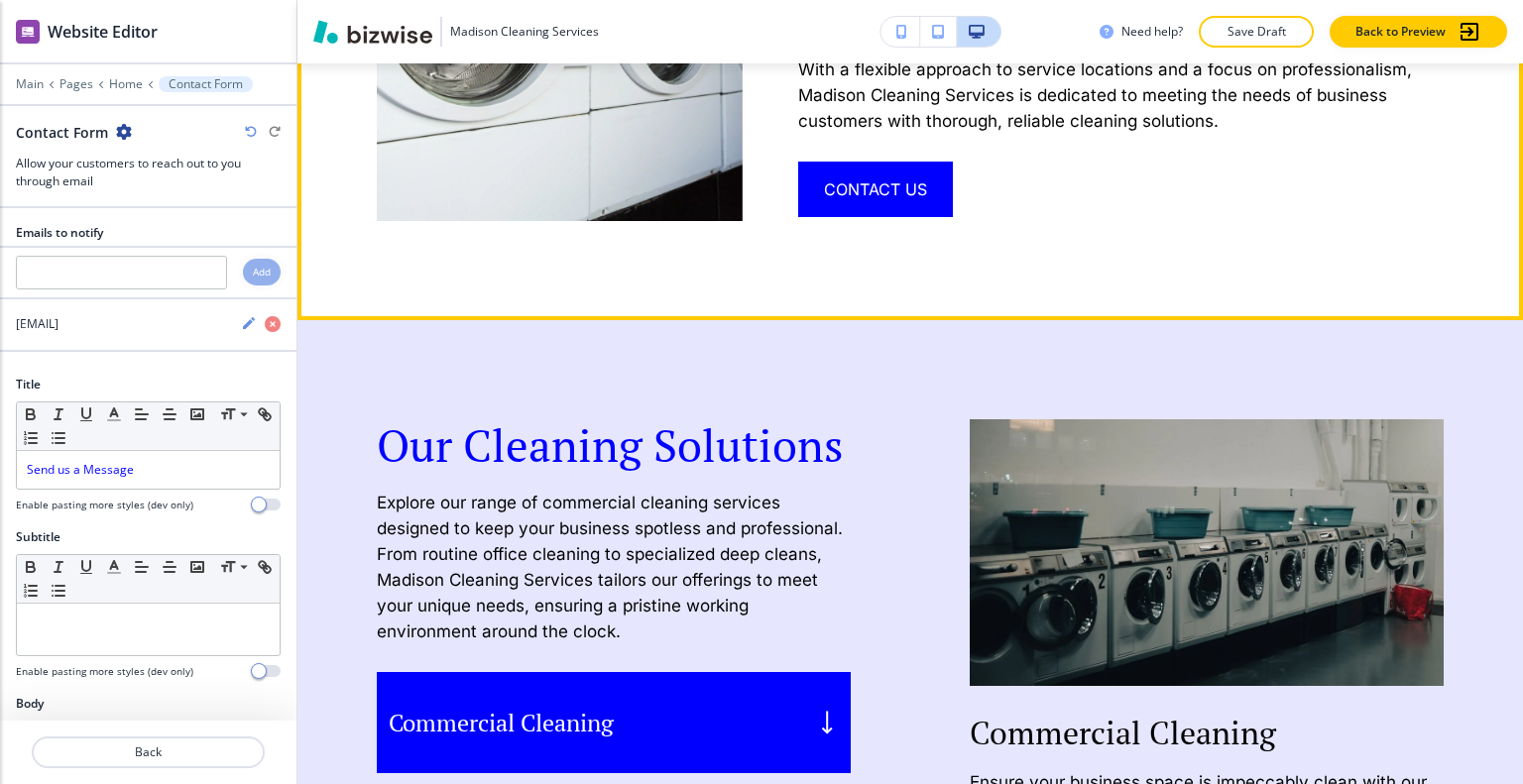 scroll, scrollTop: 991, scrollLeft: 0, axis: vertical 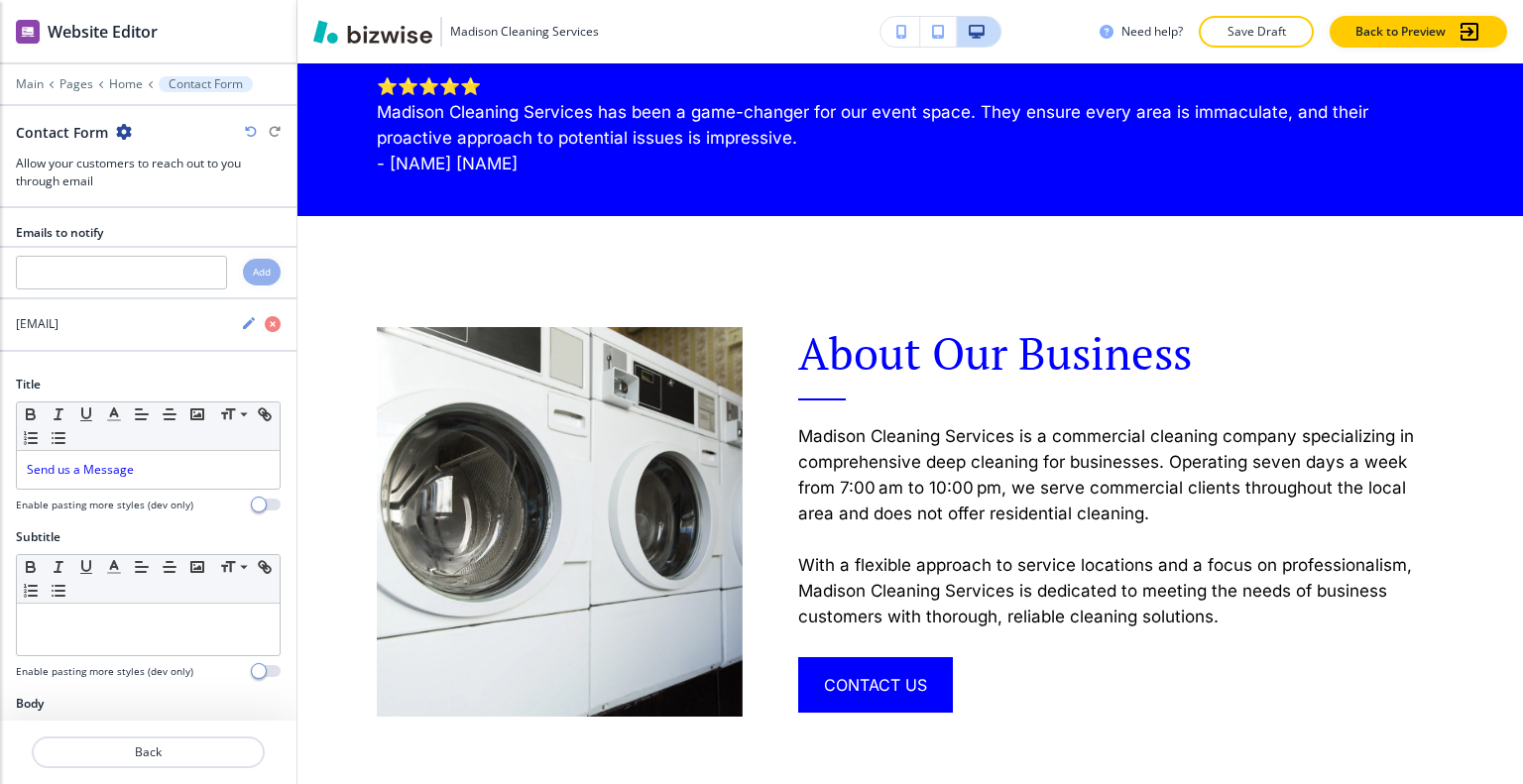 click on "Madison Cleaning Services Need help? Save Draft Back to Preview" at bounding box center [910, 32] 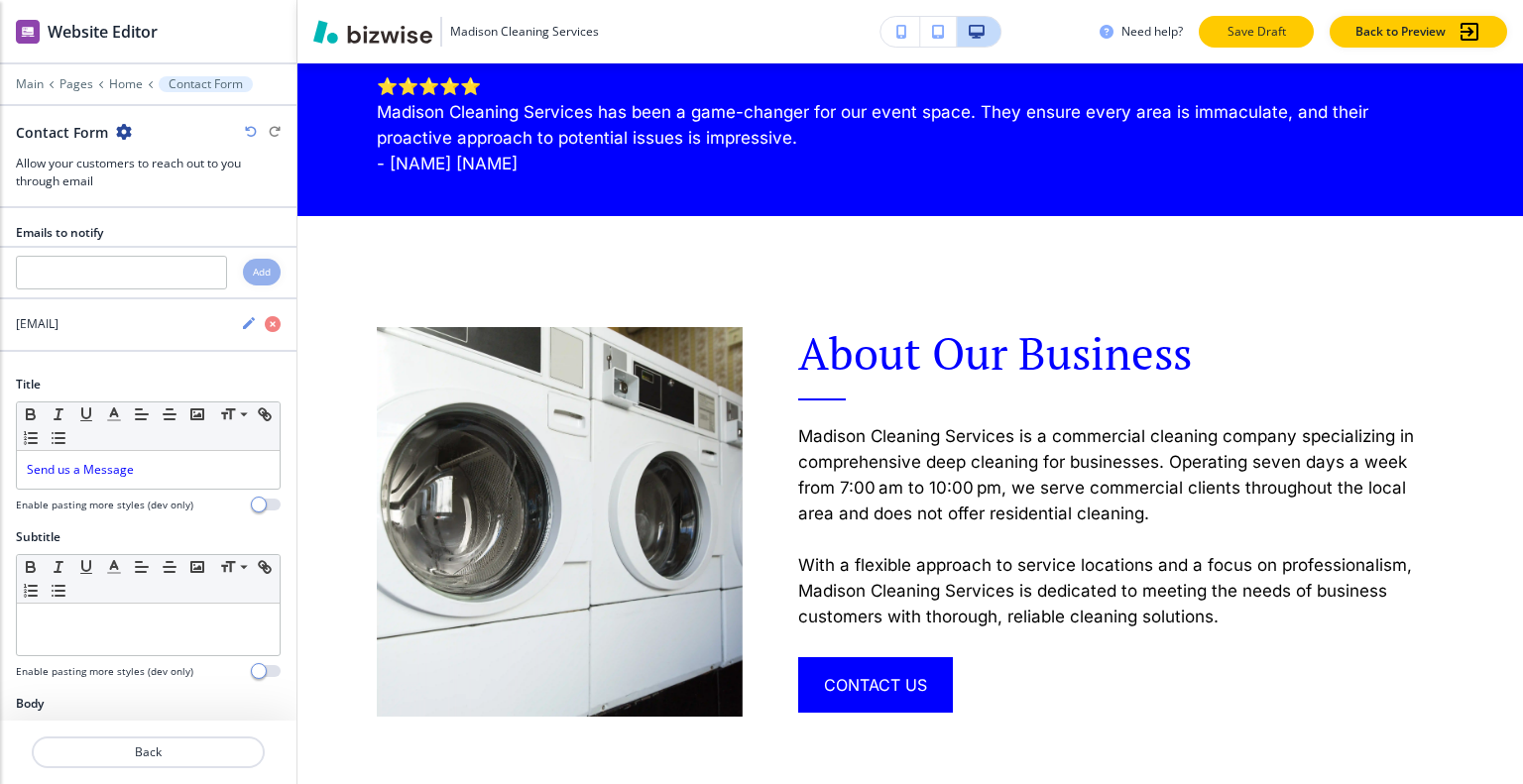 click on "Save Draft" at bounding box center (1256, 32) 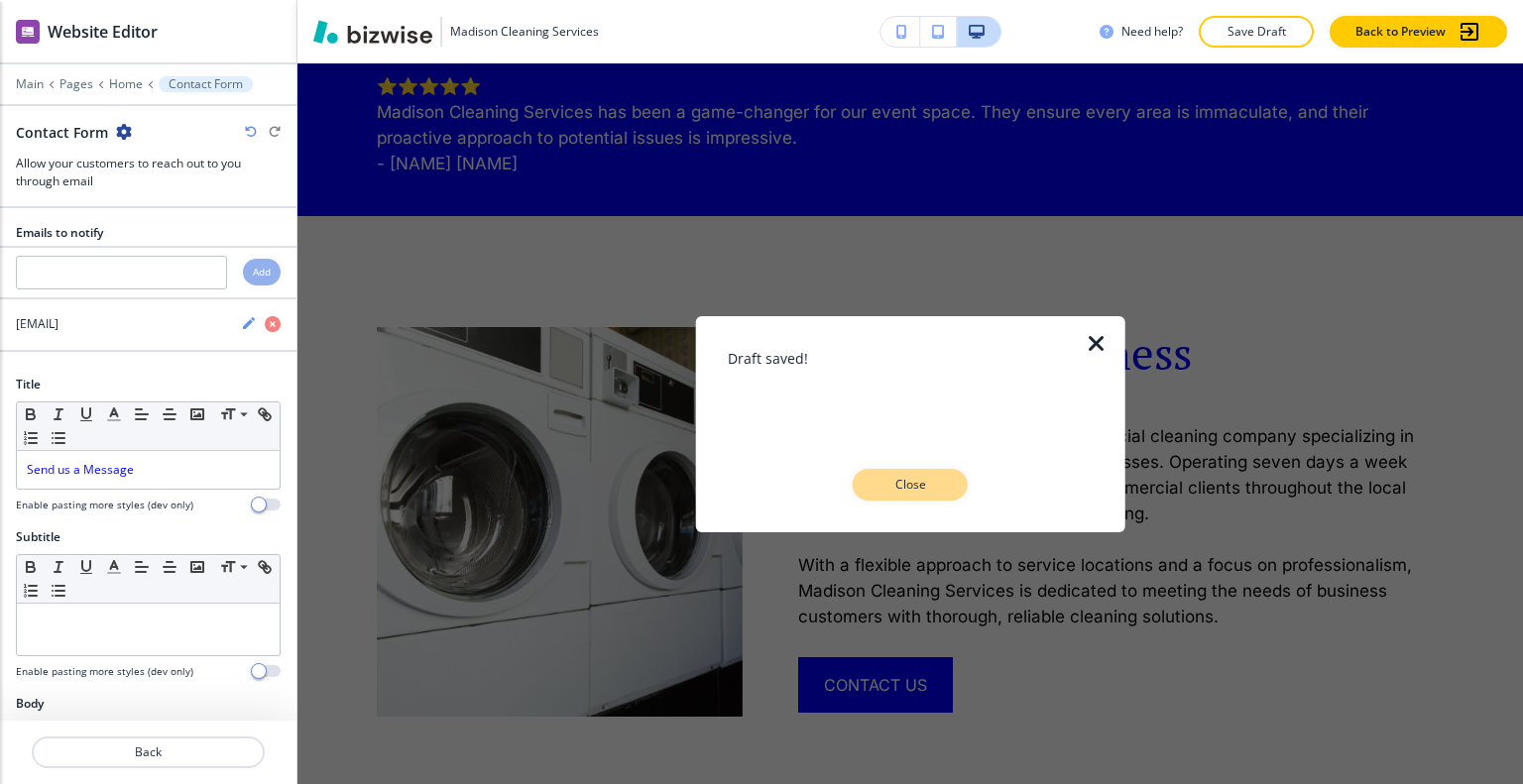 click on "Close" at bounding box center (910, 485) 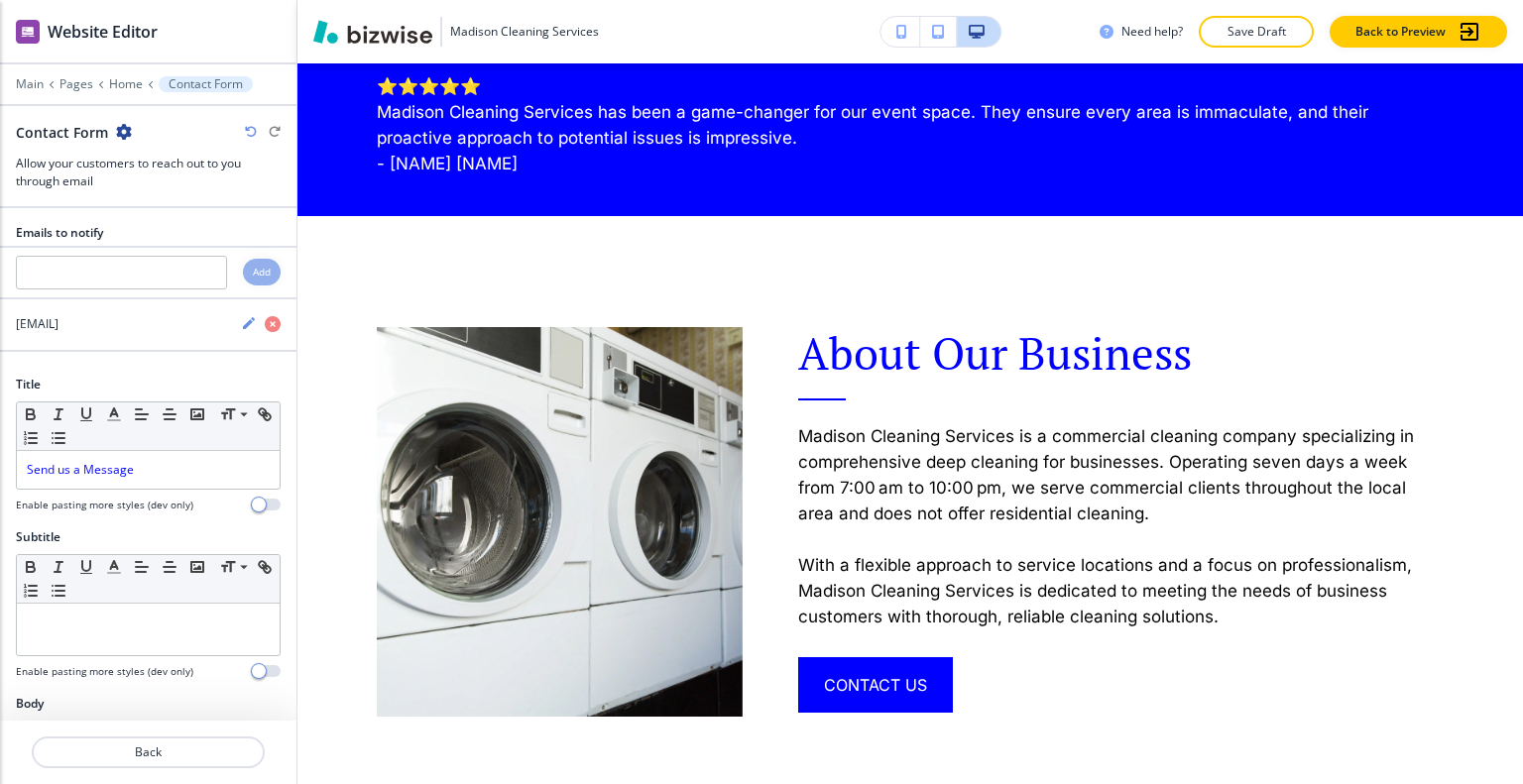 scroll, scrollTop: 595, scrollLeft: 0, axis: vertical 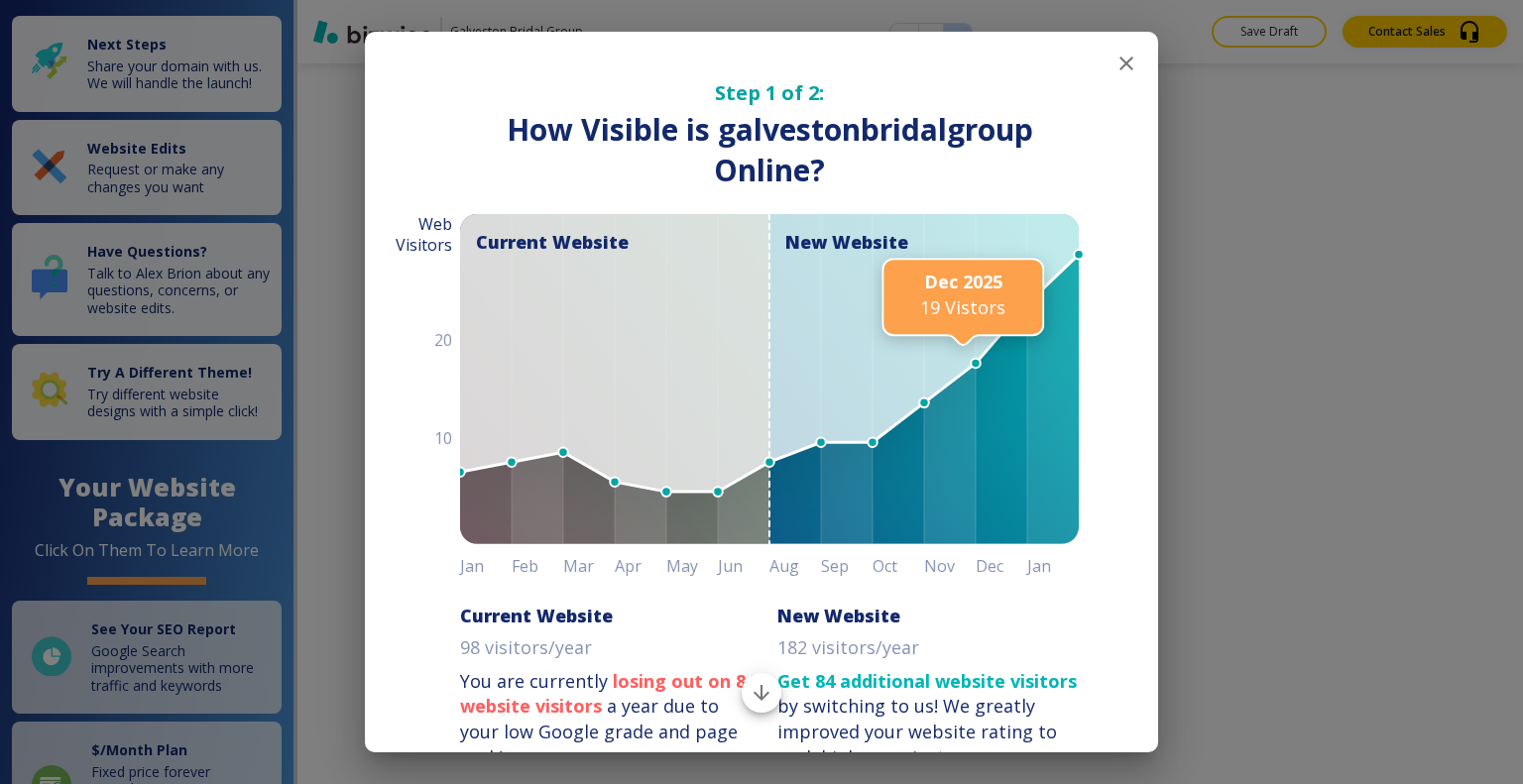 click 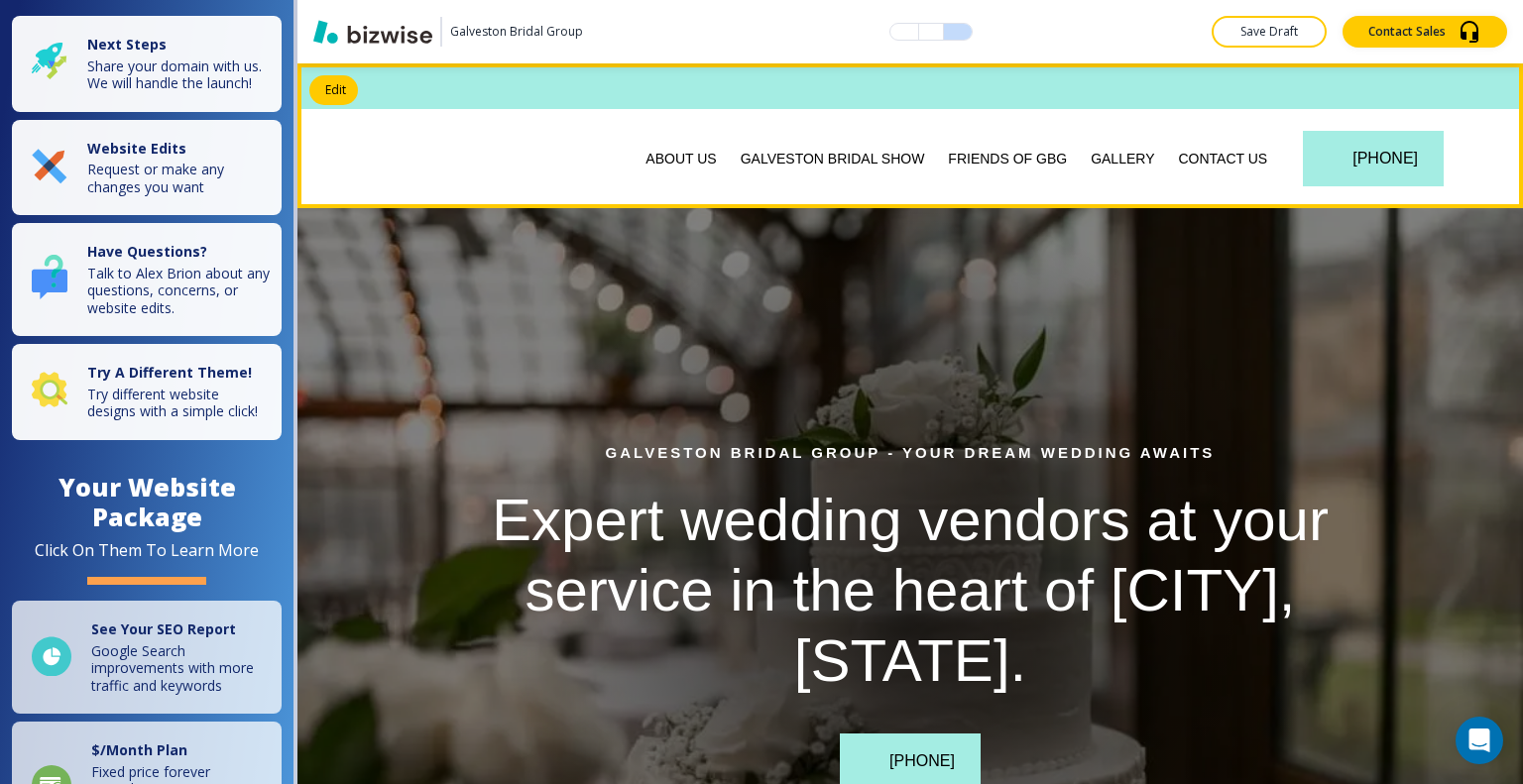 click on "Galveston Bridal Group Save Draft Contact Sales Edit ABOUT US GALVESTON BRIDAL SHOW FRIENDS OF GBG GALLERY CONTACT US (409) 789-3500 Edit Galveston Bridal Group - Your Dream Wedding Awaits Expert wedding vendors at your service in the heart of Galveston, Texas. (409) 789-3500 Edit Welcome The "Galveston Bridal Group" are professional wedding vendors to help you plan, design and service your wedding or events on the beautiful Gulf Coast of Texas. about us Edit Edit Galveston Bridal Group a finer event No one does a finer job than A Finer Event! Since 1970, A Finer Event, has the experience and knowledge to help you rent... See Details cakes By jula Cakes by Jula specializes in wedding and groom's cakes. Whether your style is simple, elegant, or whimsical, we can help... See Details island flowers Island Flowers offers beautiful floral creations with the choices flowers. Master Florist Constance DeRome is renowned f... See Details The Lasker Inn See Details riond0's ristarante See Details See Details Edit Edit" at bounding box center [910, 392] 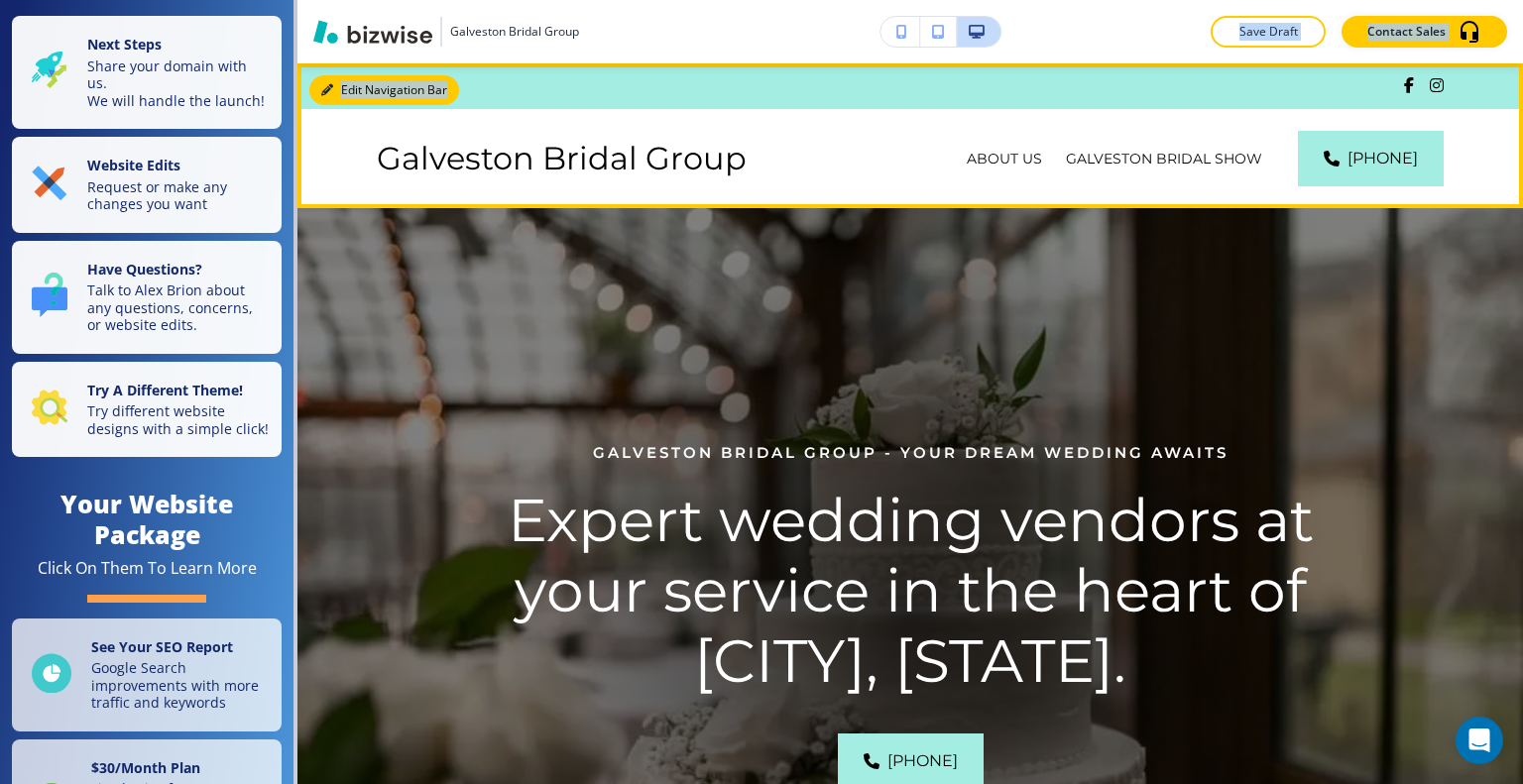 drag, startPoint x: 353, startPoint y: 89, endPoint x: 127, endPoint y: 95, distance: 226.07963 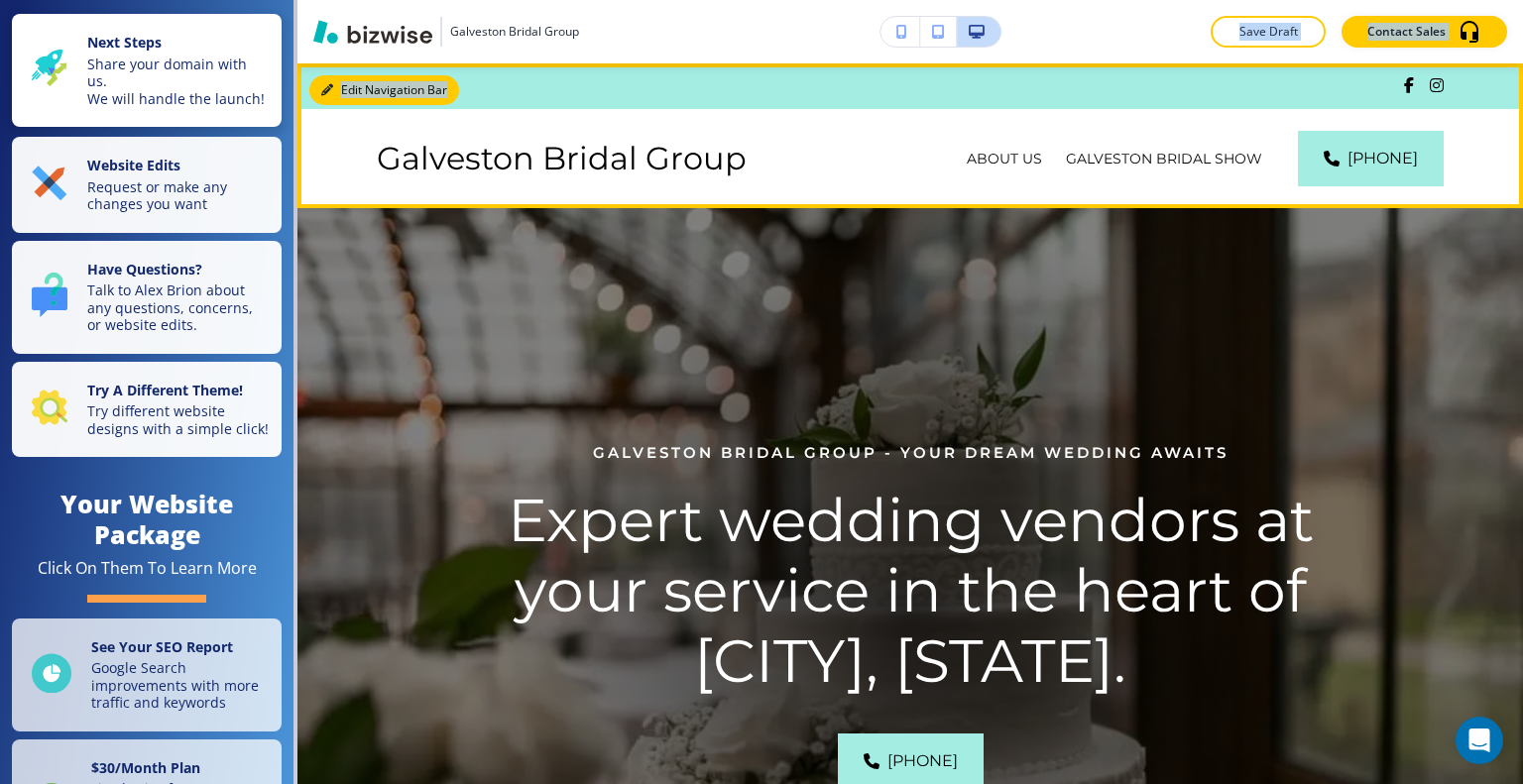 click on "Edit Navigation Bar" at bounding box center [384, 90] 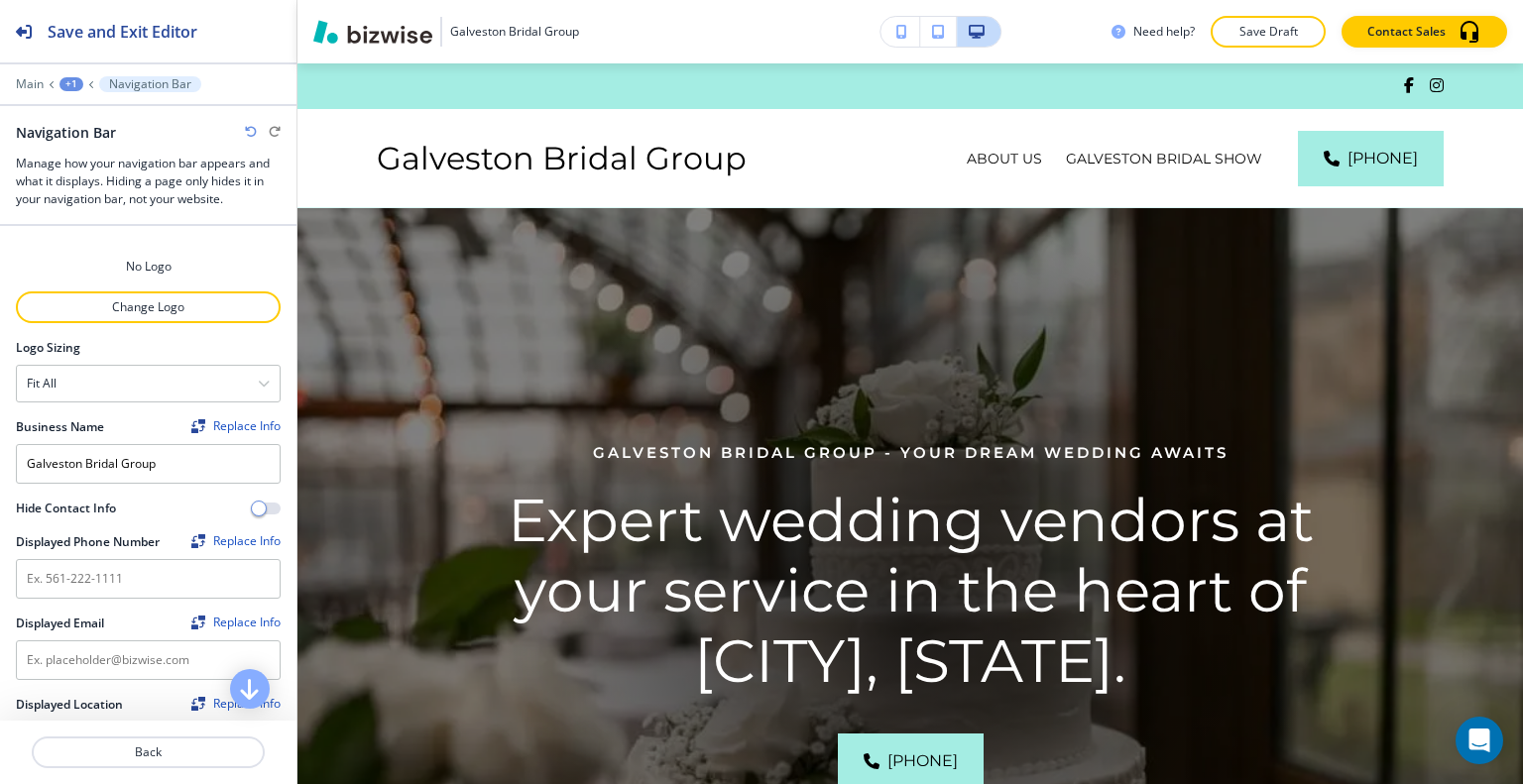 click at bounding box center (148, 98) 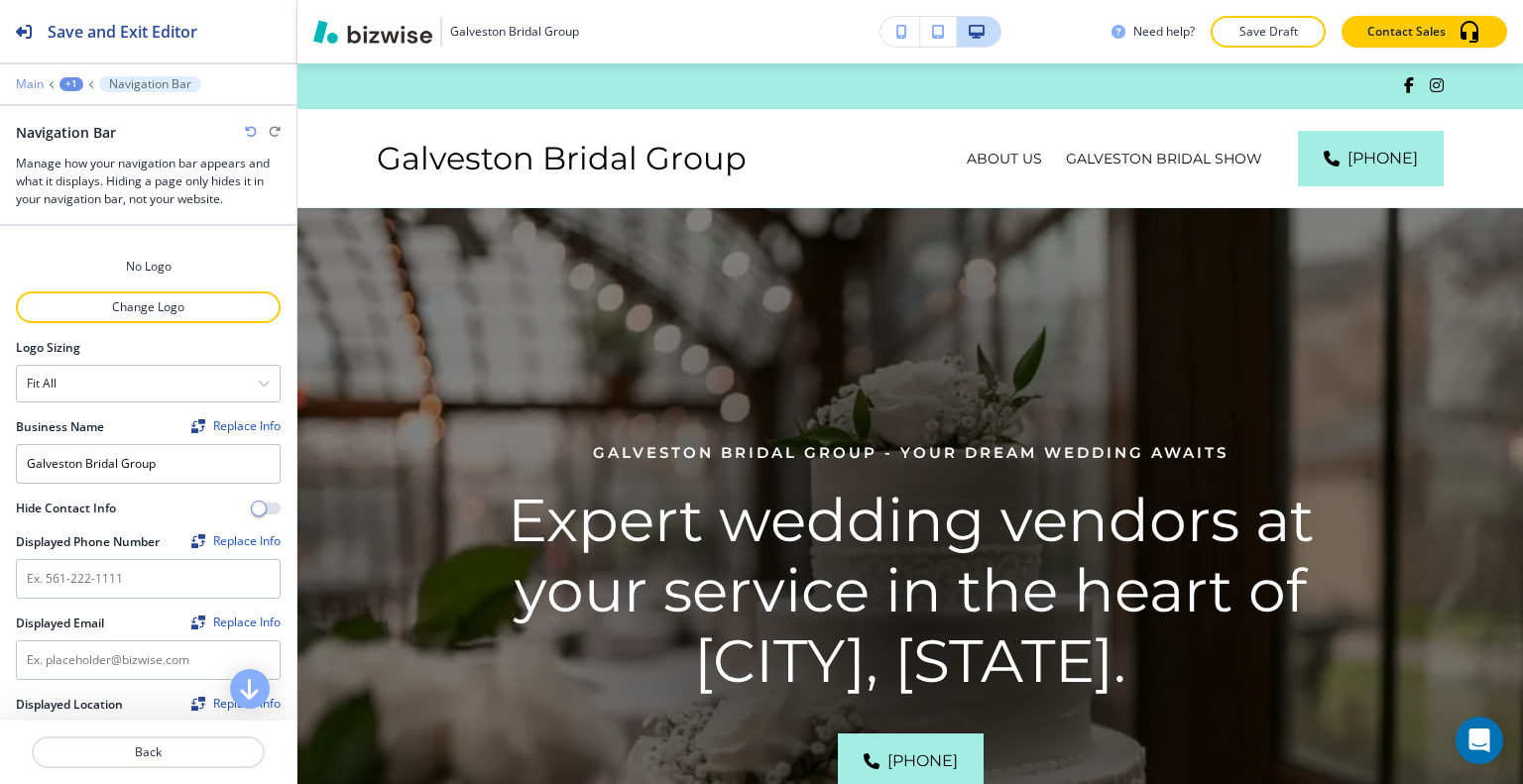 click on "Main" at bounding box center [30, 84] 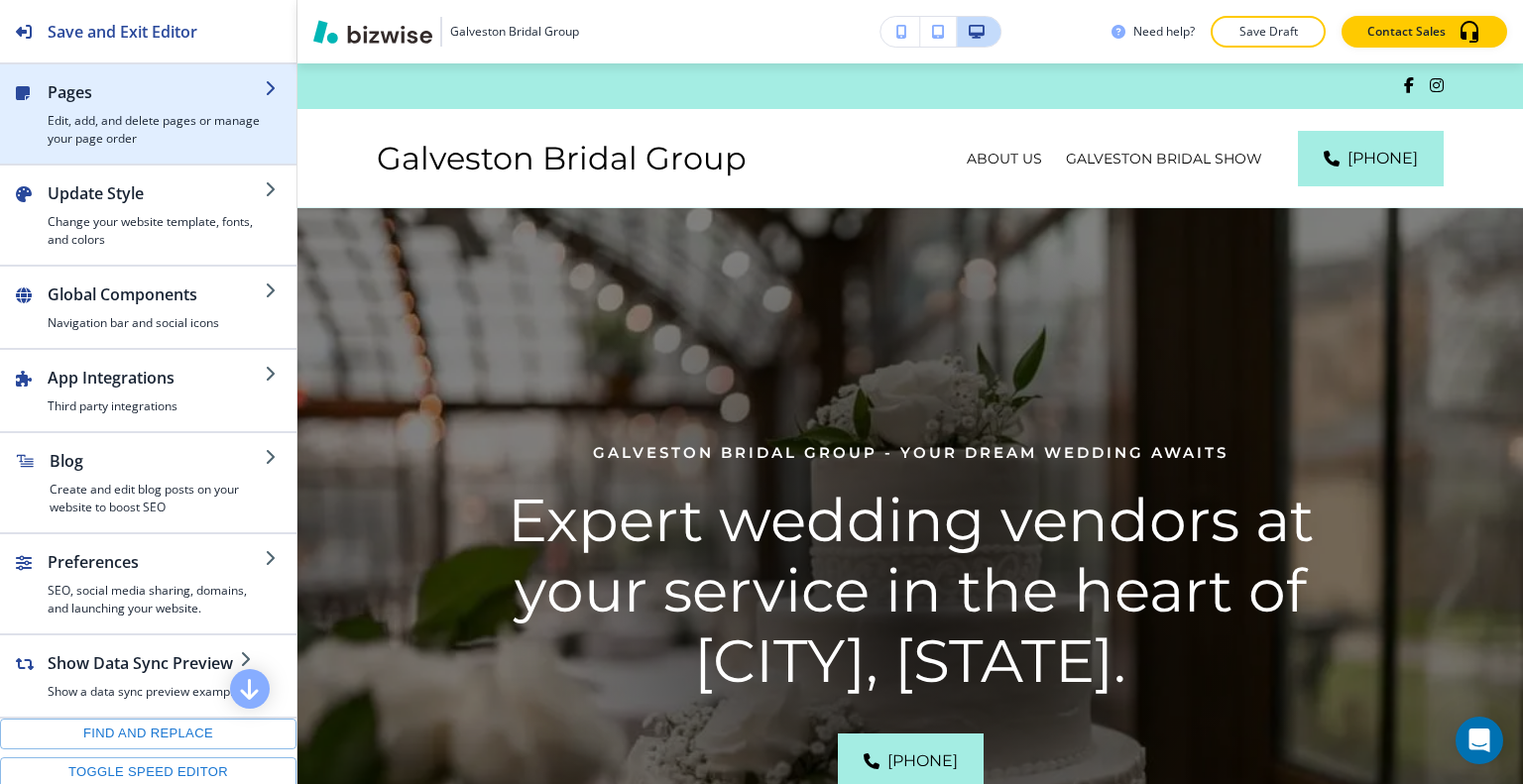 click on "Pages" at bounding box center [156, 92] 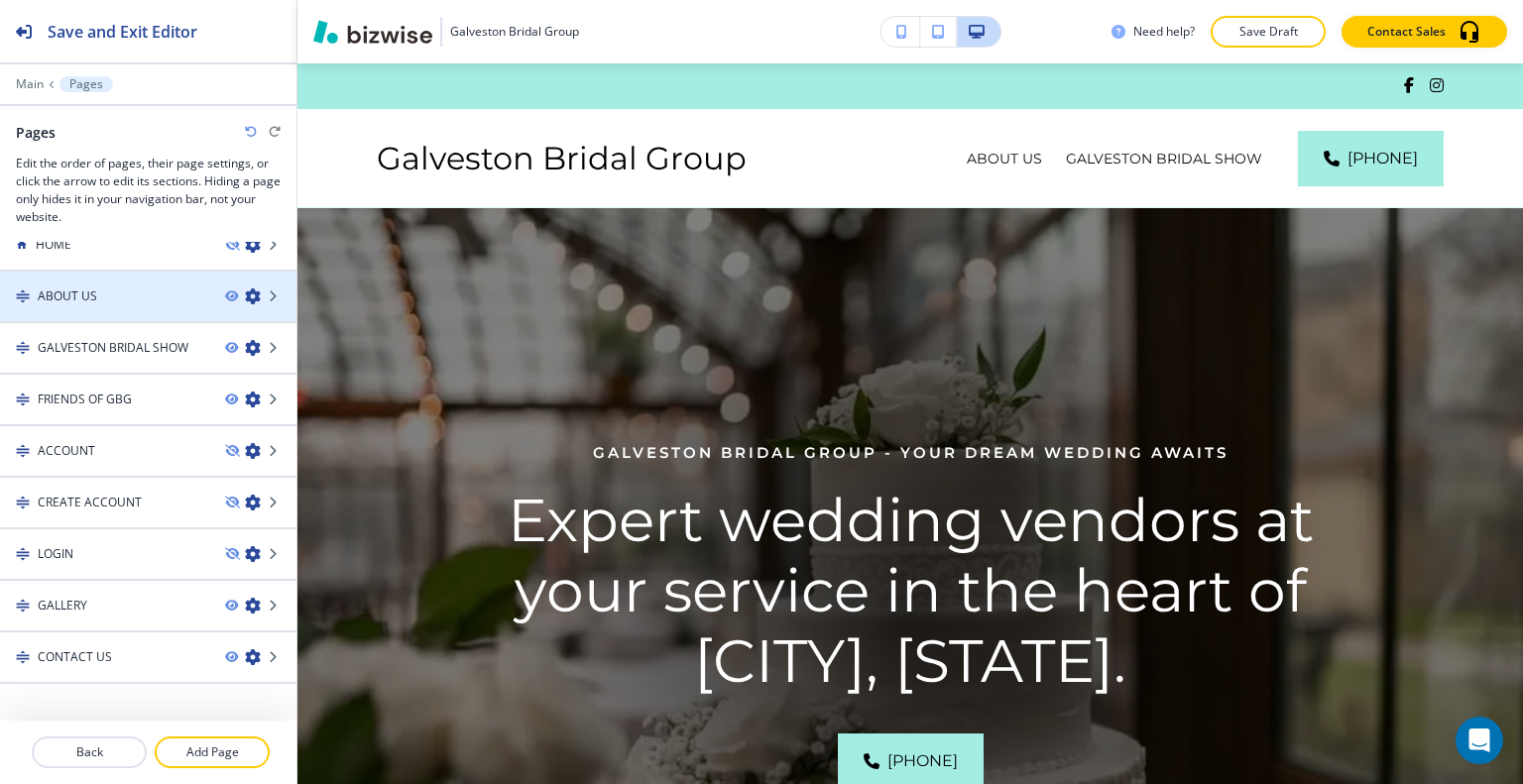 scroll, scrollTop: 0, scrollLeft: 0, axis: both 